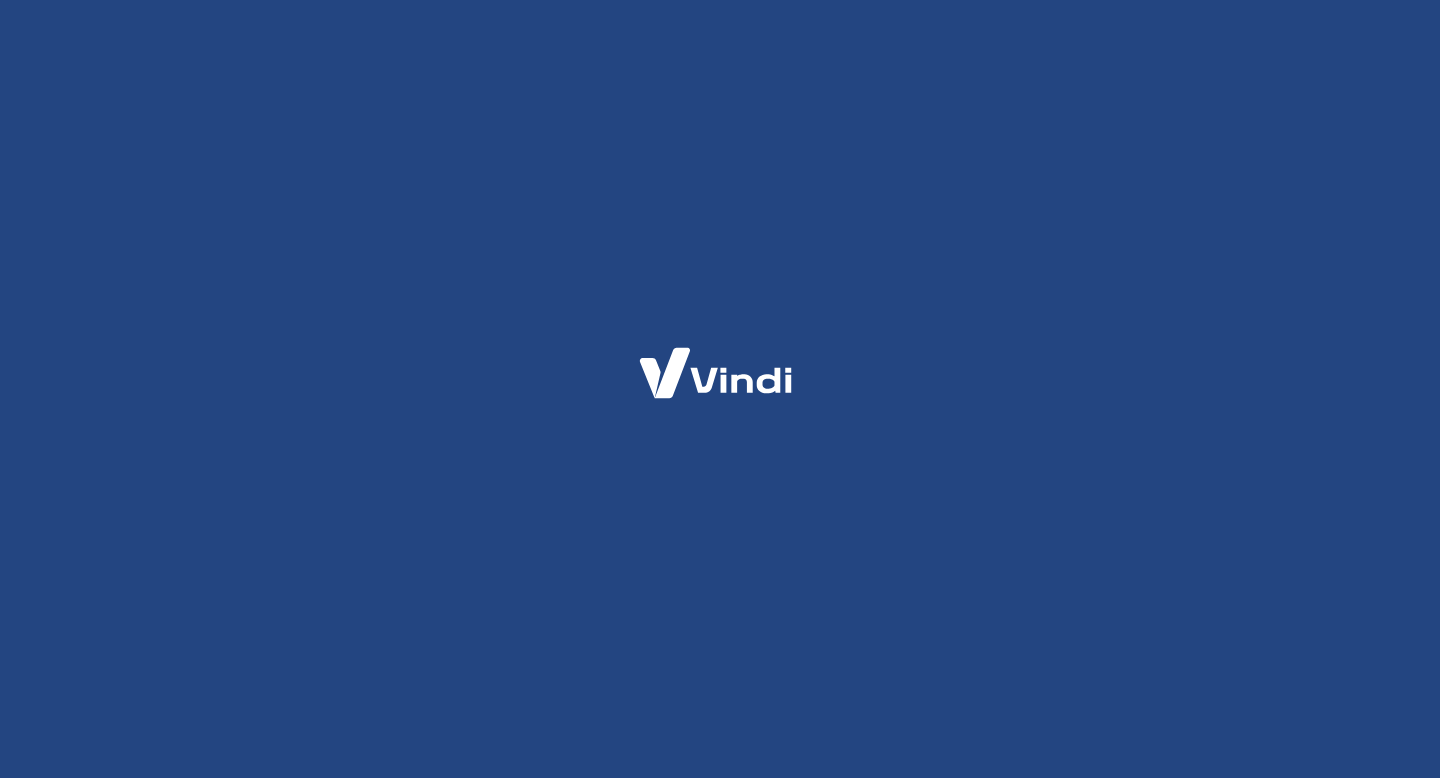 scroll, scrollTop: 0, scrollLeft: 0, axis: both 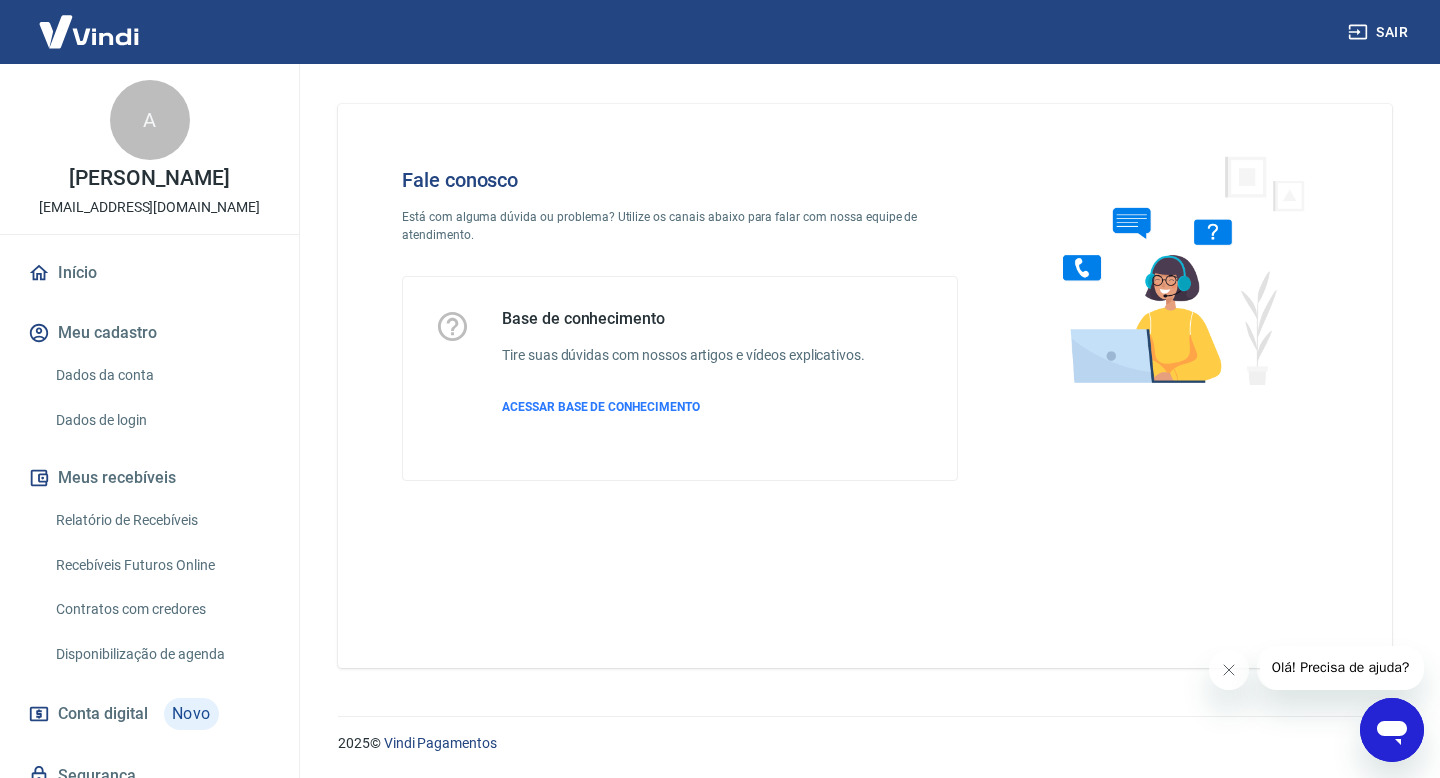 click on "Olá! Precisa de ajuda?" at bounding box center [1341, 667] 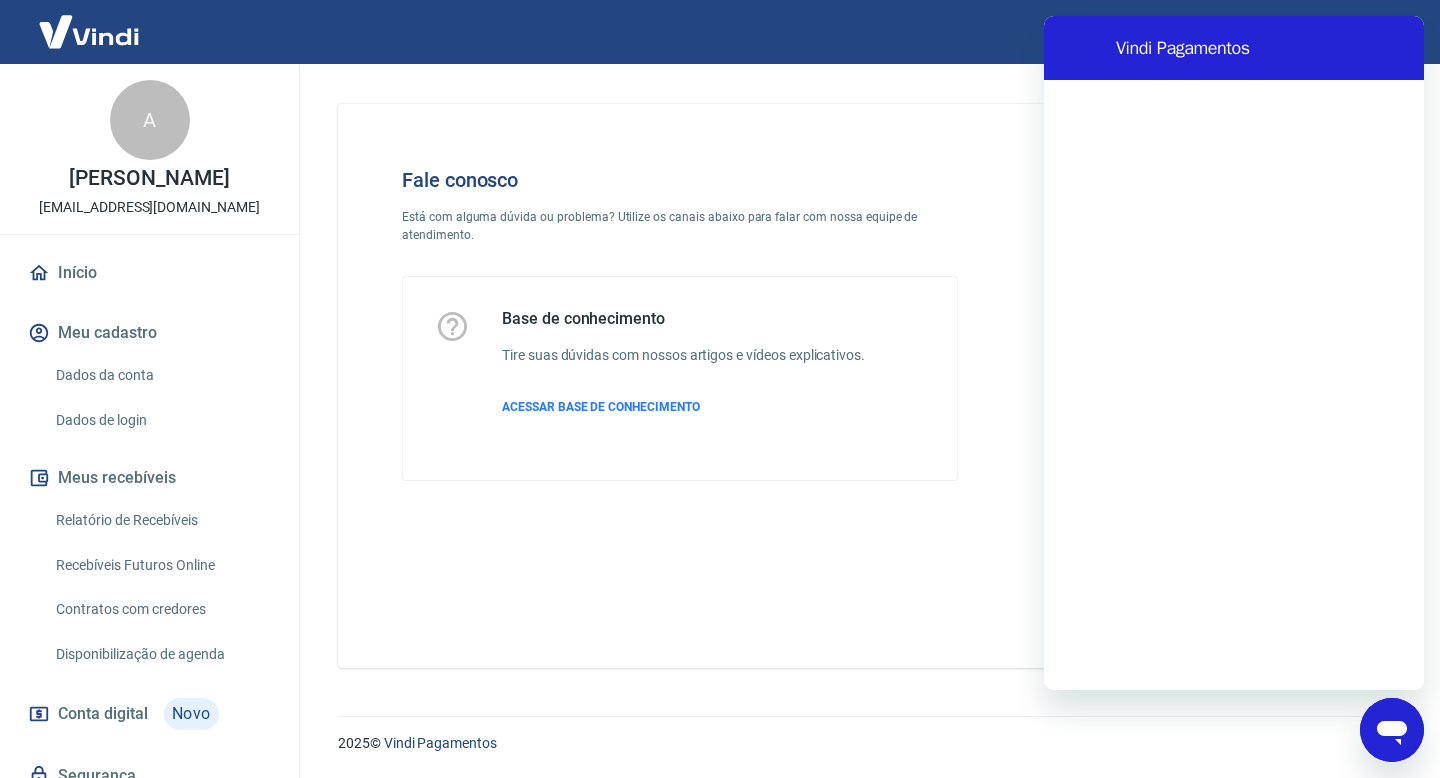 scroll, scrollTop: 0, scrollLeft: 0, axis: both 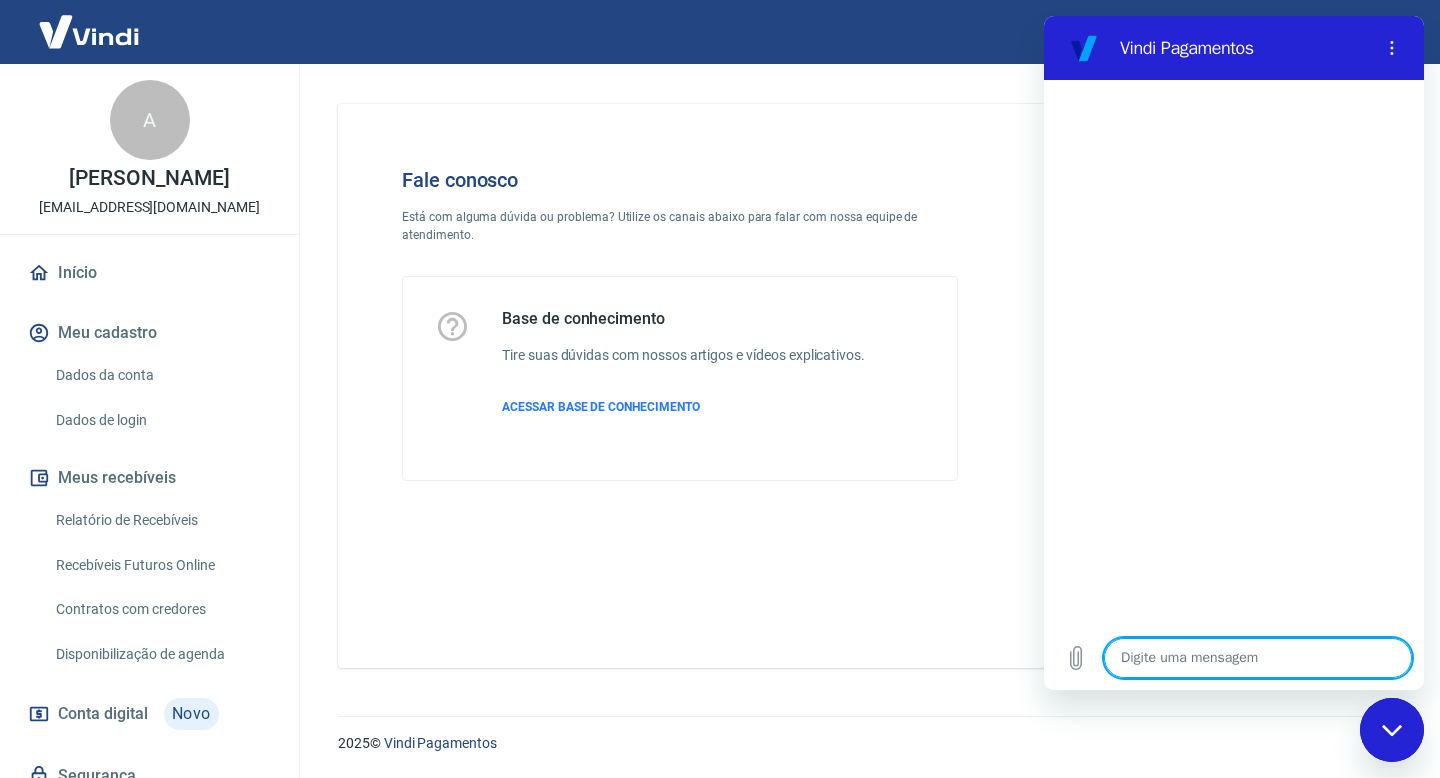 click at bounding box center (1258, 658) 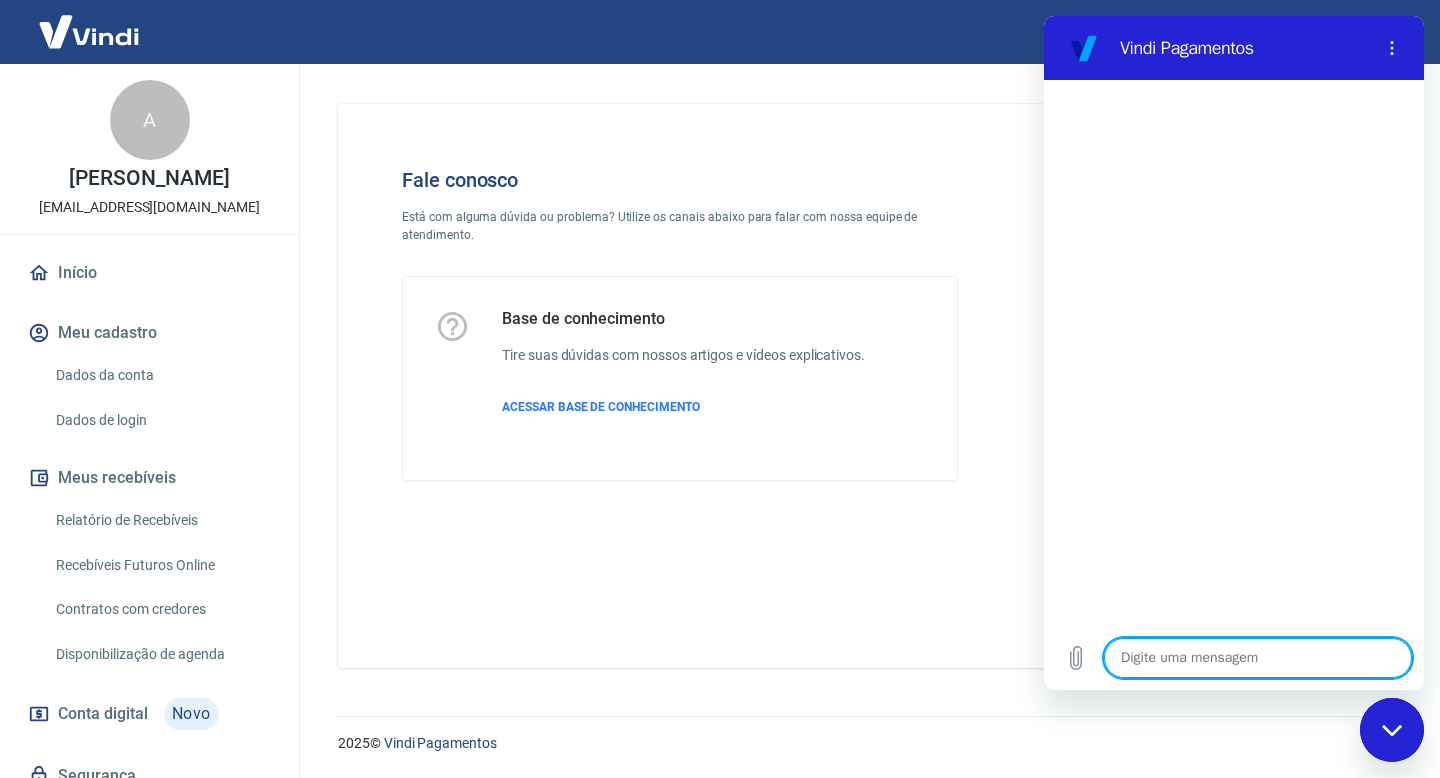 type on "Ative sua conta digital [PERSON_NAME] conta foi criada. Agora escanei o QR code com a câmera do celular para verificar seus dados e ativar a conta." 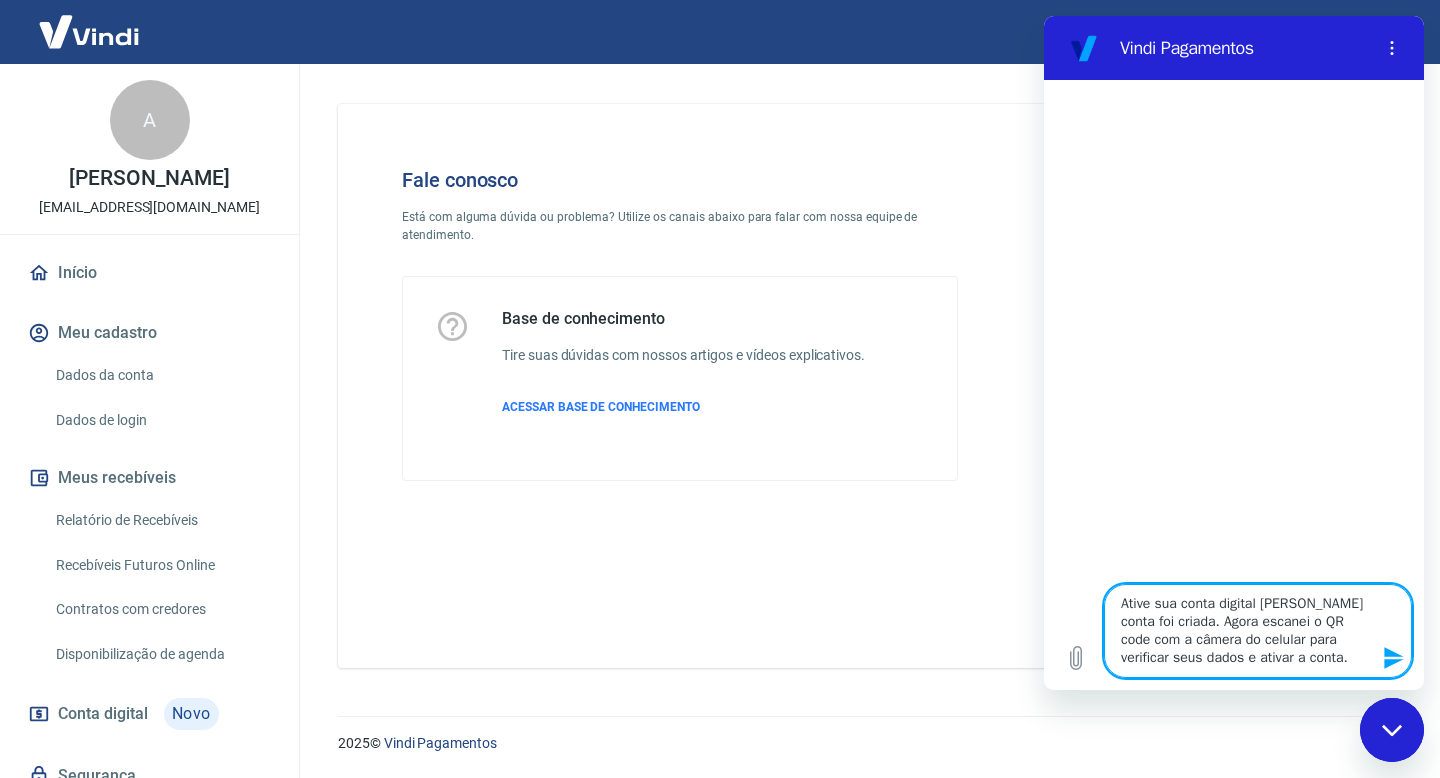 type on "Ative sua conta digital [PERSON_NAME] conta foi criada. Agora escanei o QR code com a câmera do celular para verificar seus dados e ativar a conta." 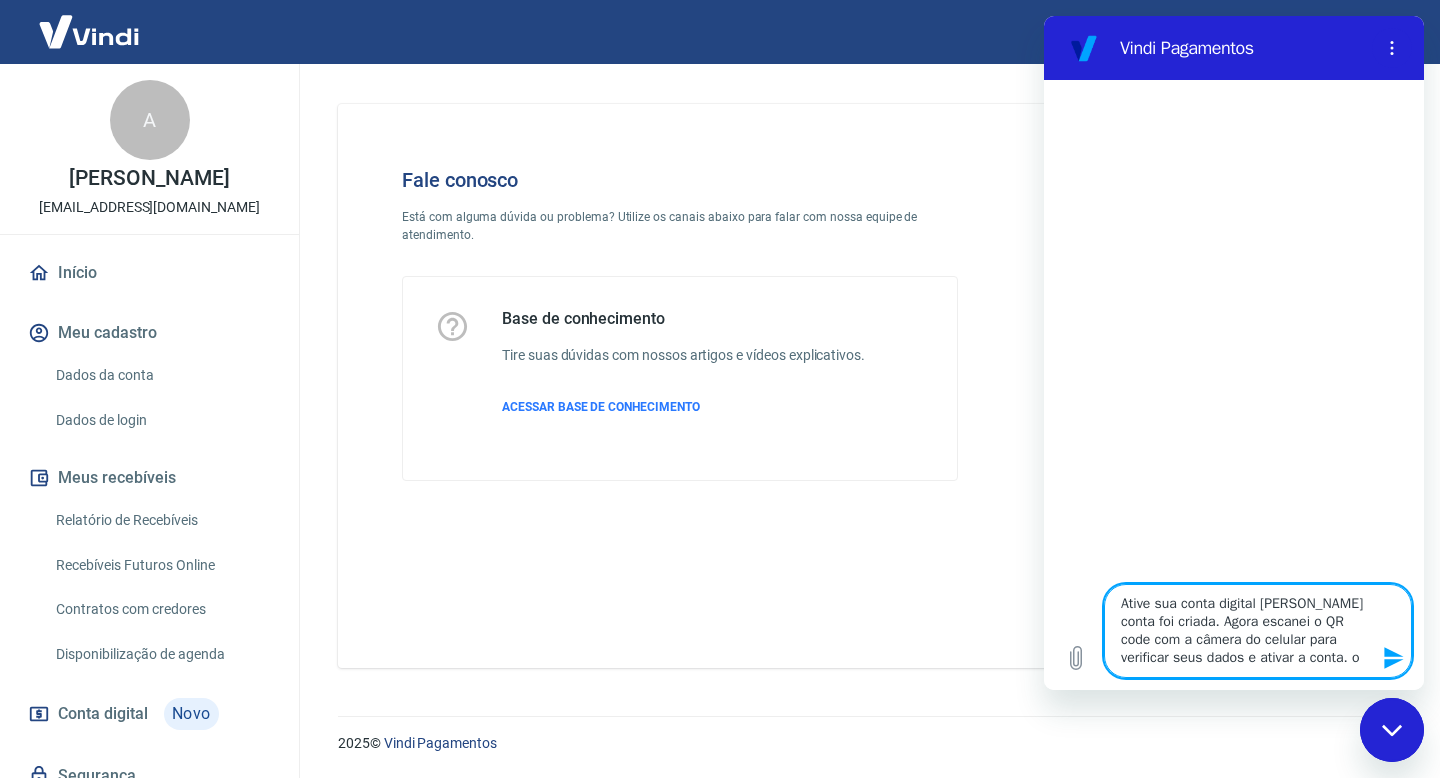 type on "Ative sua conta digital [PERSON_NAME] conta foi criada. Agora escanei o QR code com a câmera do celular para verificar seus dados e ativar a conta. o" 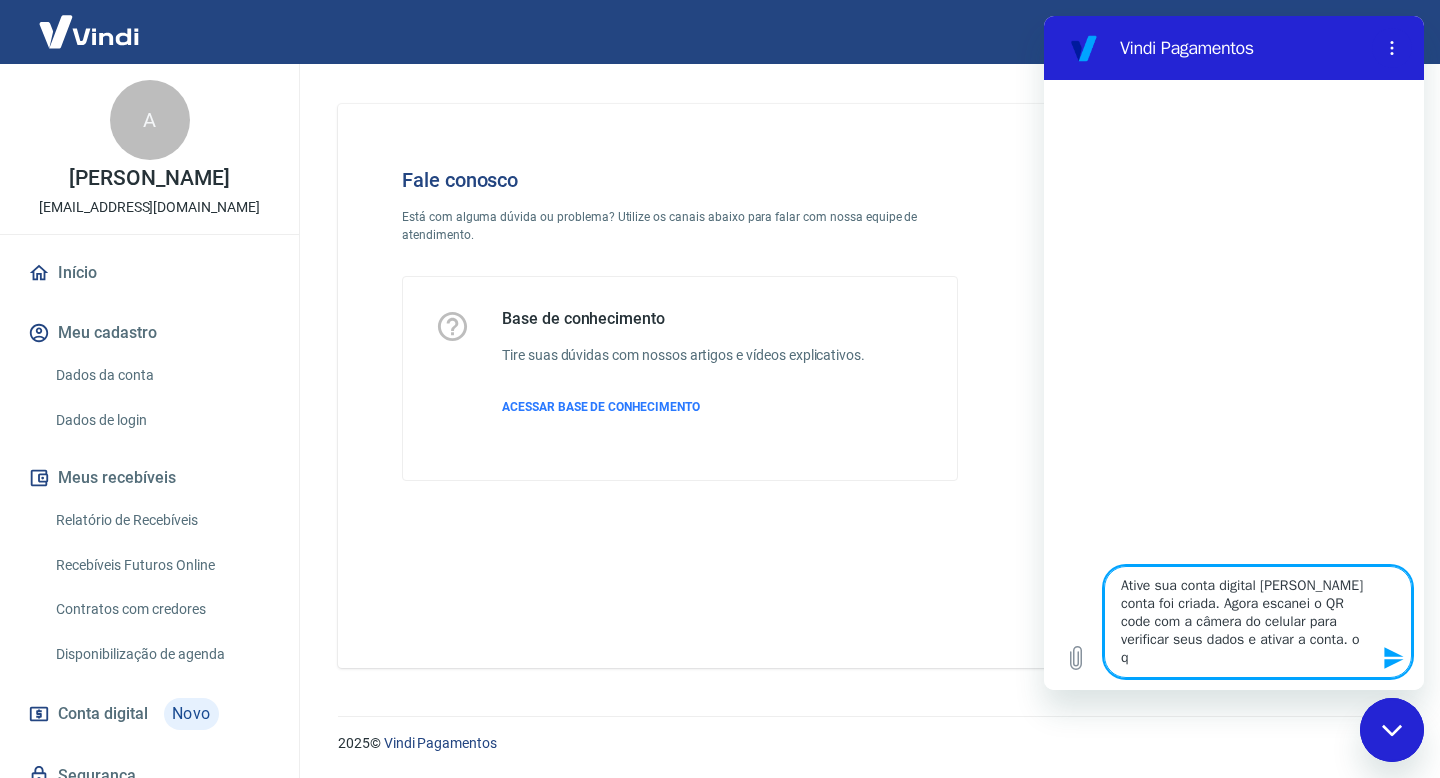 type on "Ative sua conta digital [PERSON_NAME] conta foi criada. Agora escanei o QR code com a câmera do celular para verificar seus dados e ativar a conta. o qu" 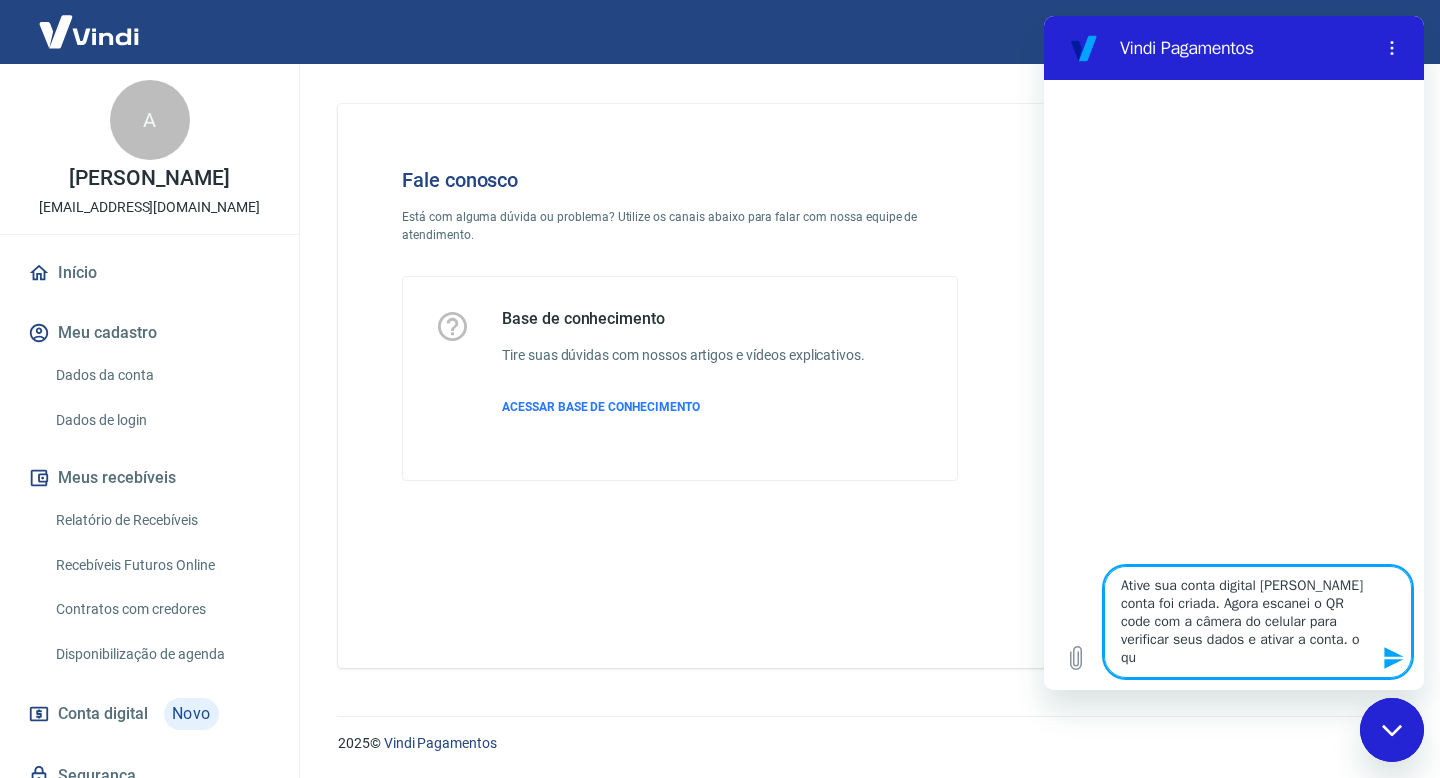 type on "Ative sua conta digital [PERSON_NAME] conta foi criada. Agora escanei o QR code com a câmera do celular para verificar seus dados e ativar a conta. o que" 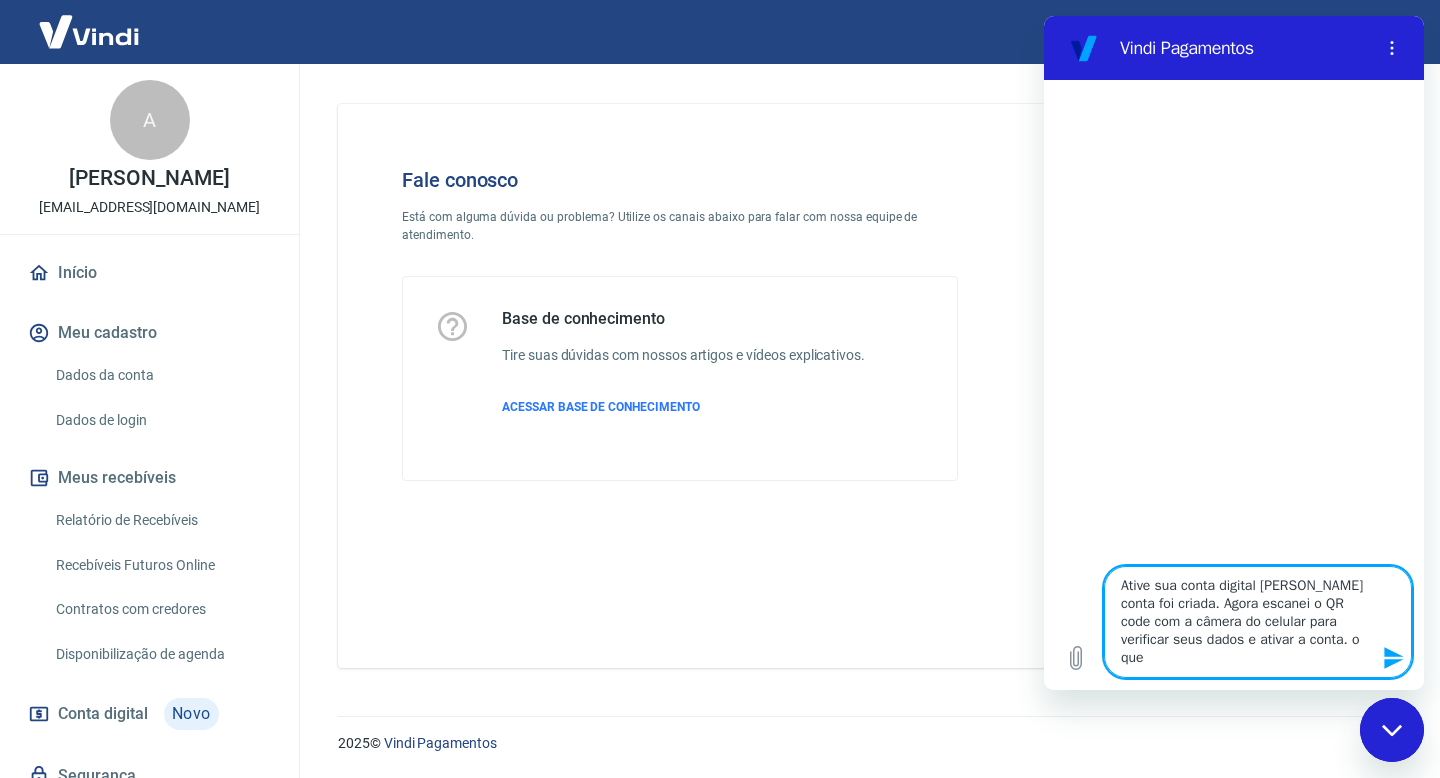type on "Ative sua conta digital [PERSON_NAME] conta foi criada. Agora escanei o QR code com a câmera do celular para verificar seus dados e ativar a conta. o que" 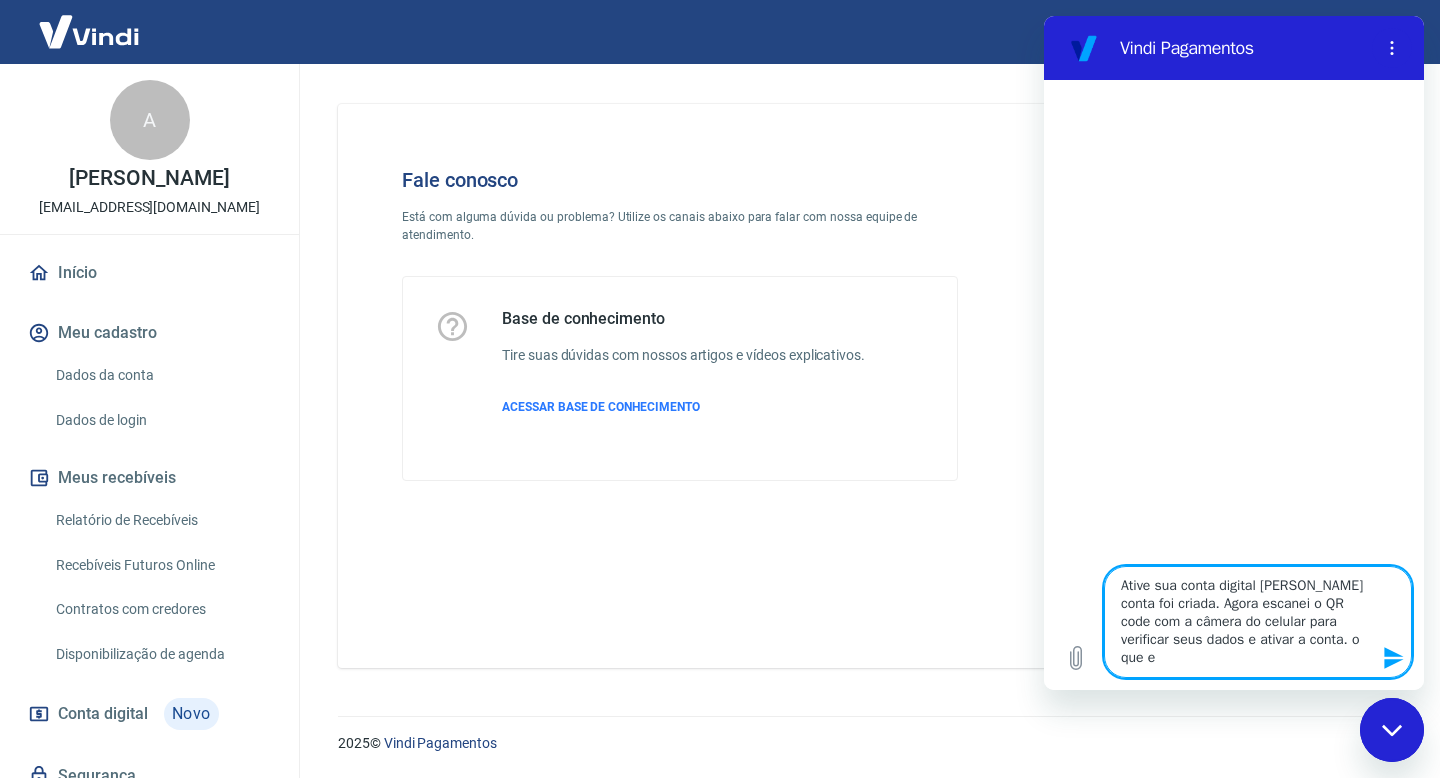 type on "Ative sua conta digital [PERSON_NAME] conta foi criada. Agora escanei o QR code com a câmera do celular para verificar seus dados e ativar a conta. o que é" 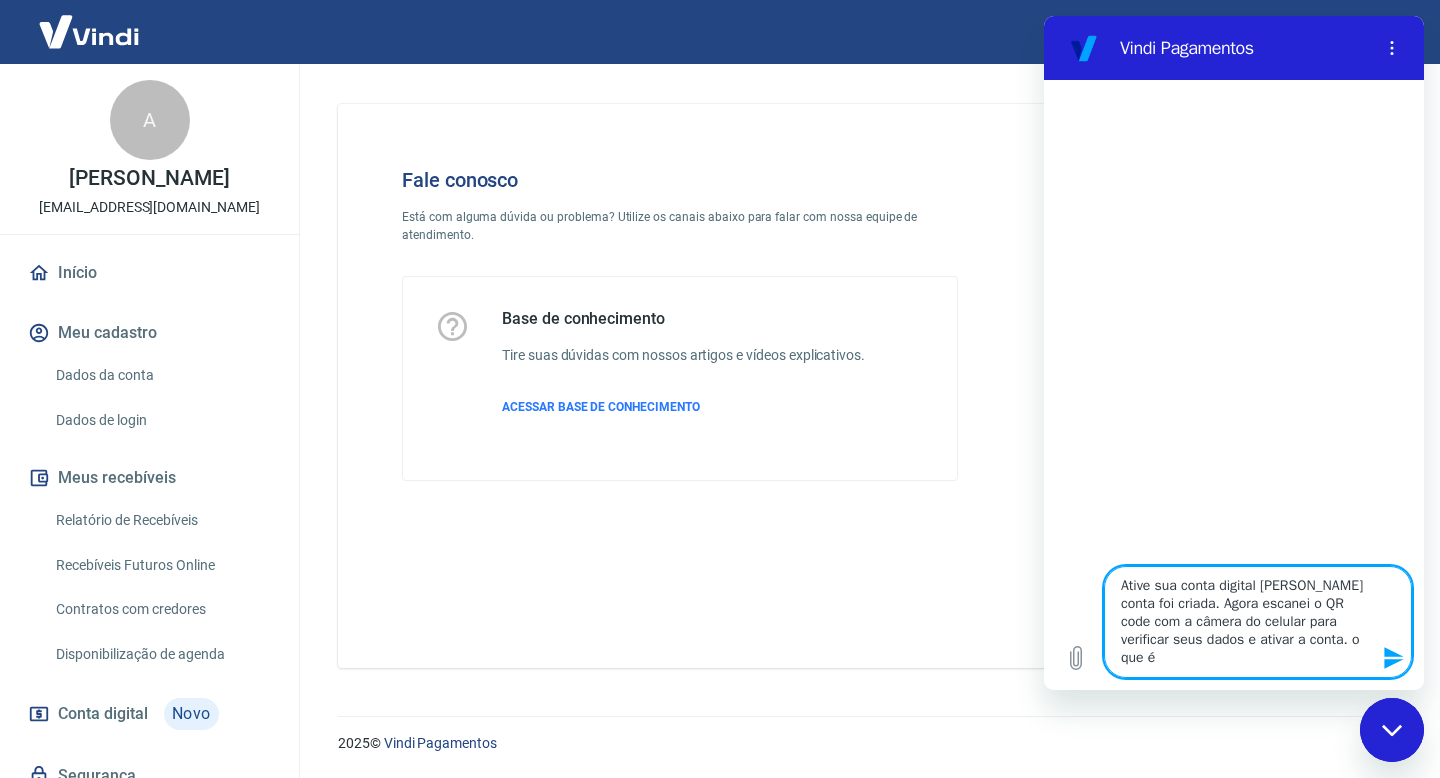 type on "Ative sua conta digital [PERSON_NAME] conta foi criada. Agora escanei o QR code com a câmera do celular para verificar seus dados e ativar a conta. o que é" 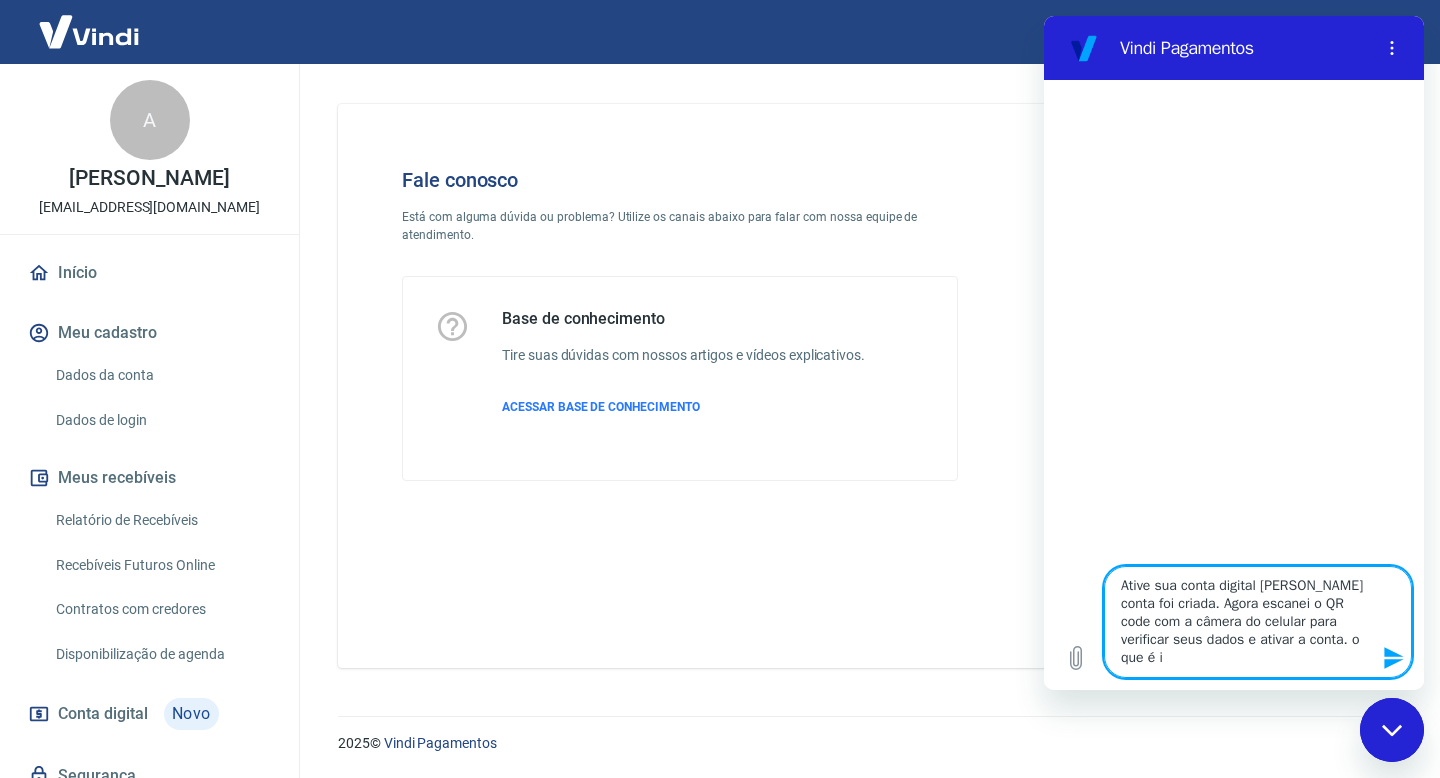 type on "Ative sua conta digital [PERSON_NAME] conta foi criada. Agora escanei o QR code com a câmera do celular para verificar seus dados e ativar a conta. o que é is" 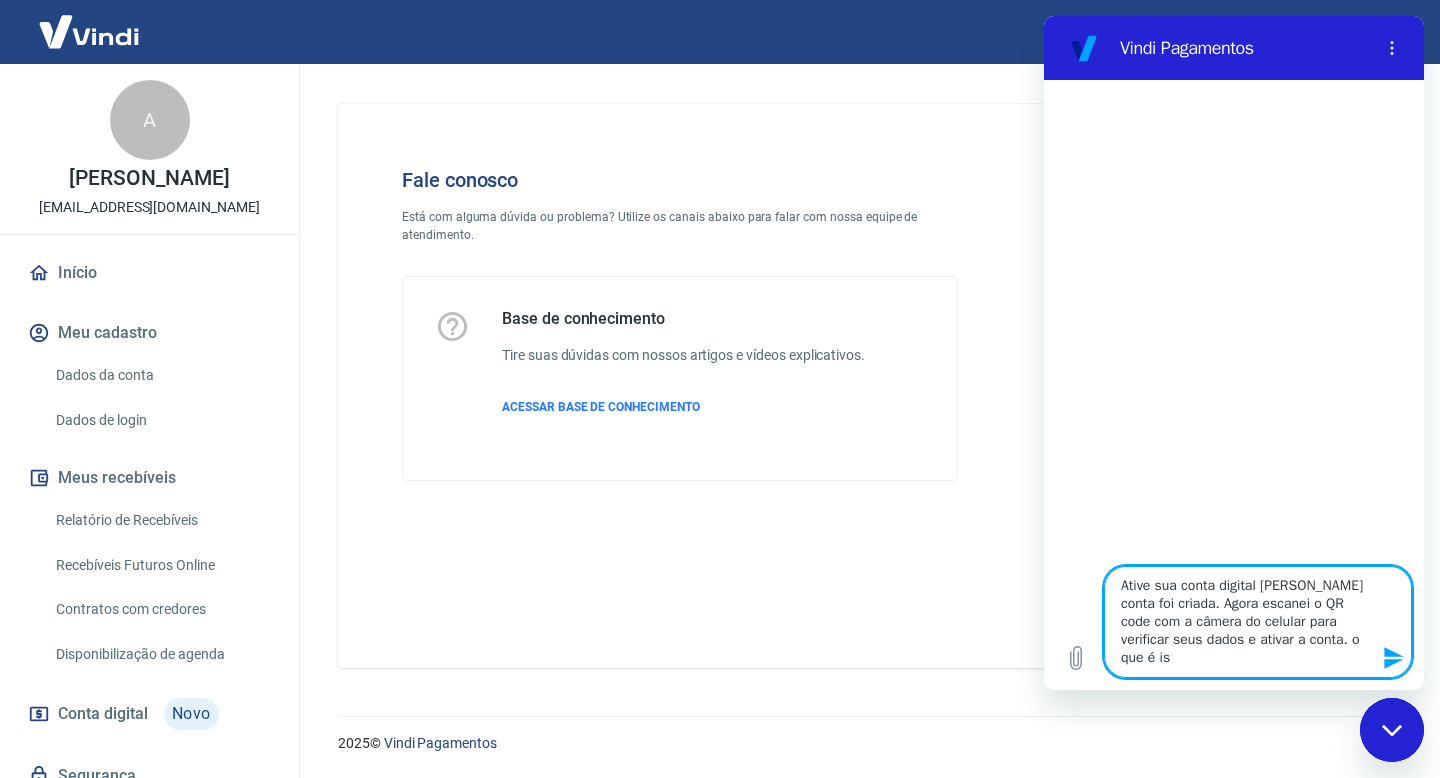 type on "Ative sua conta digital [PERSON_NAME] conta foi criada. Agora escanei o QR code com a câmera do celular para verificar seus dados e ativar a conta. o que é iss" 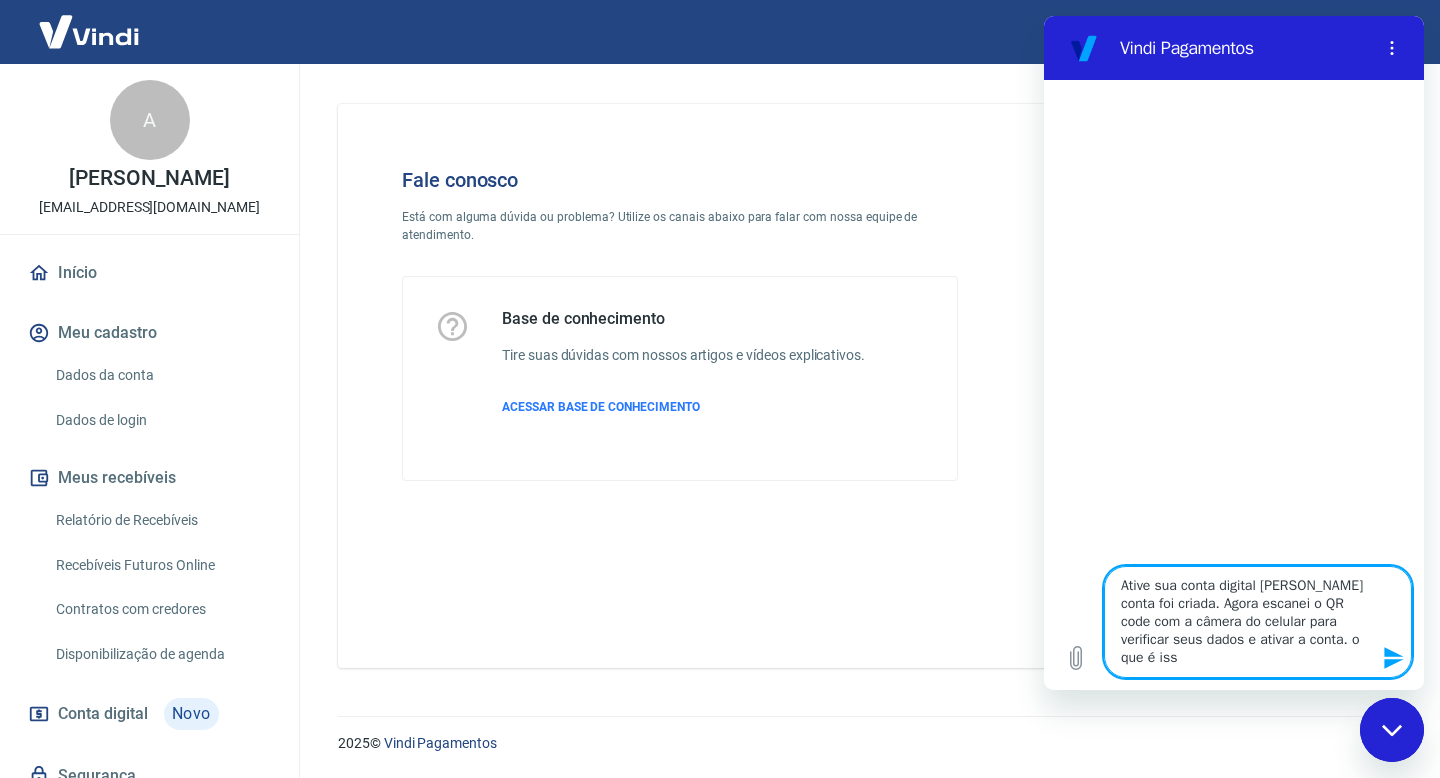 type on "Ative sua conta digital [PERSON_NAME] conta foi criada. Agora escanei o QR code com a câmera do celular para verificar seus dados e ativar a conta. o que é isso" 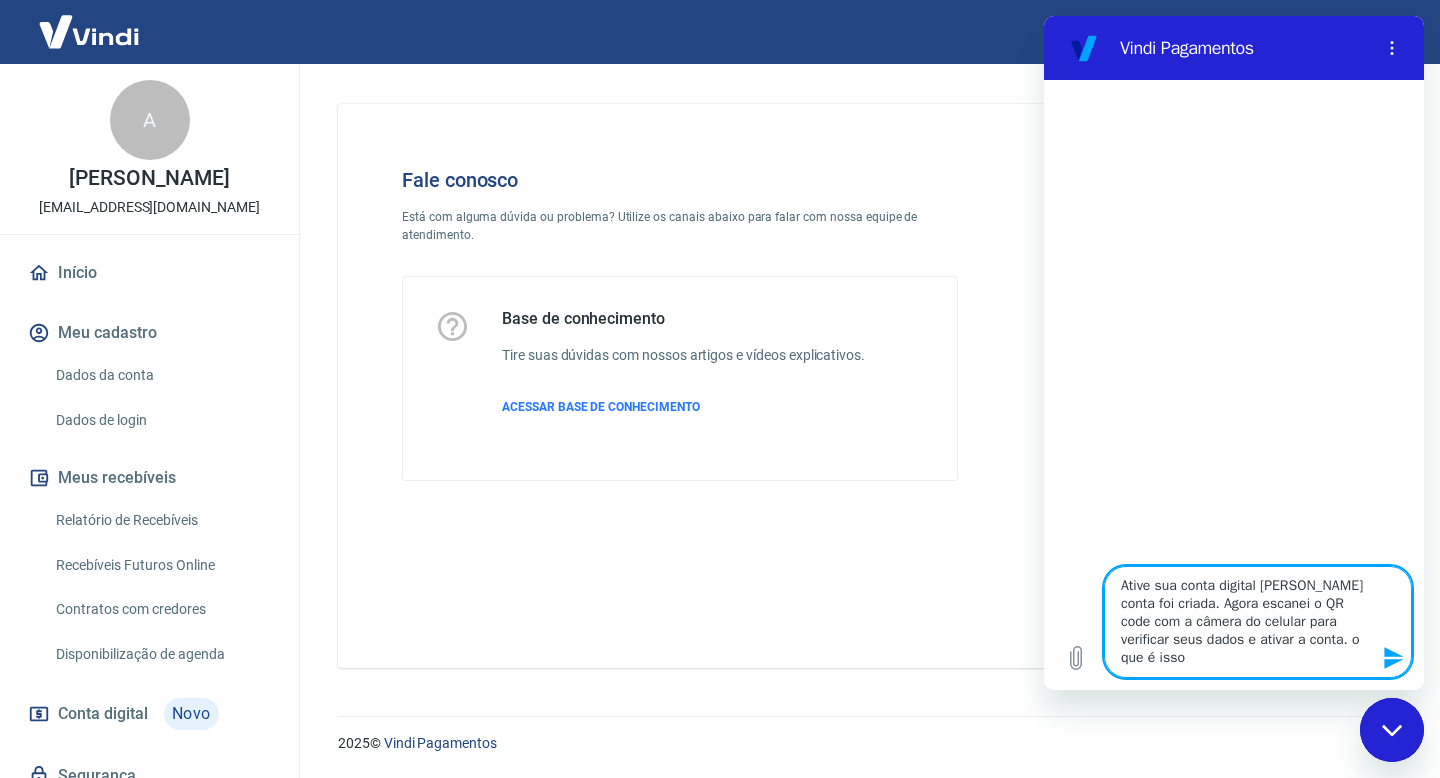 type on "Ative sua conta digital [PERSON_NAME] conta foi criada. Agora escanei o QR code com a câmera do celular para verificar seus dados e ativar a conta. o que é isso?" 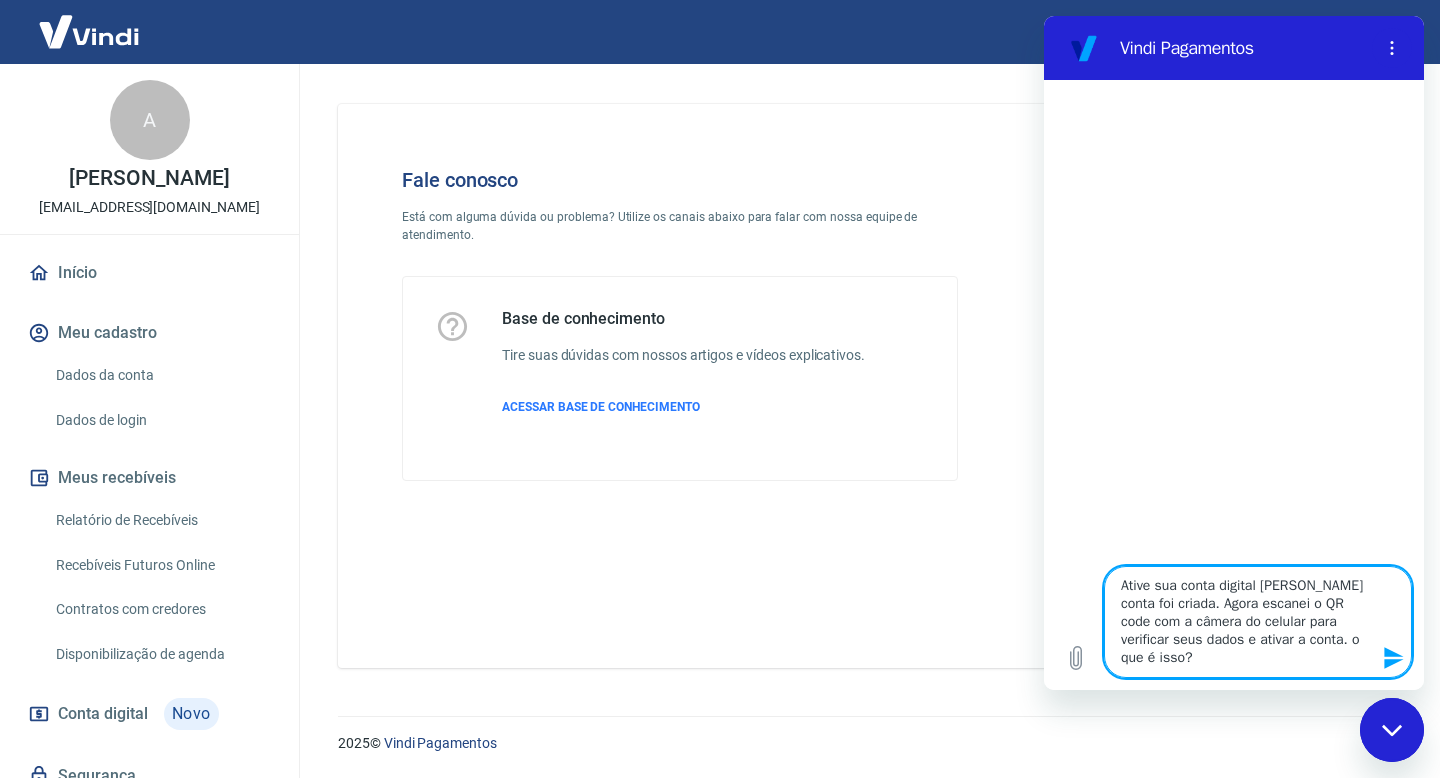 type 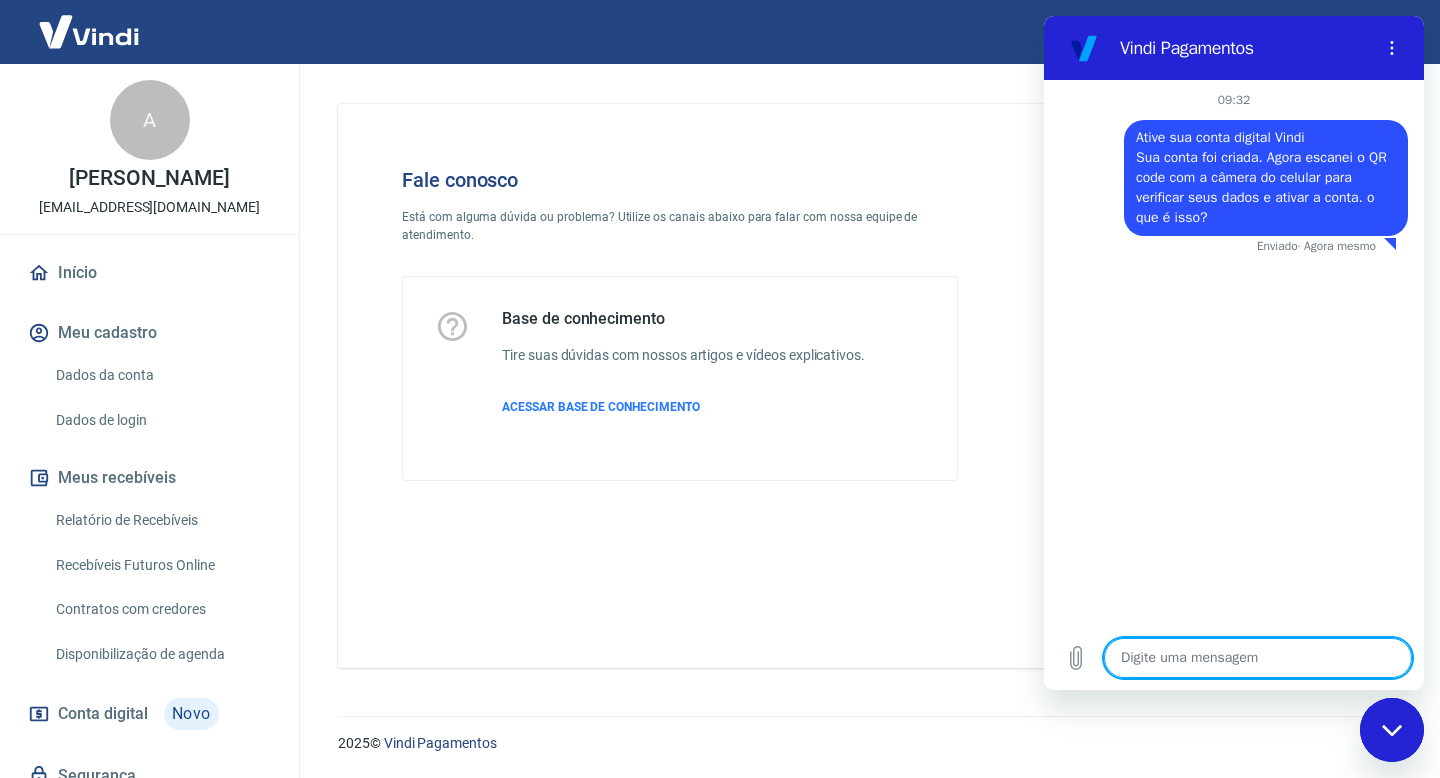 click on "Dados da conta" at bounding box center [161, 375] 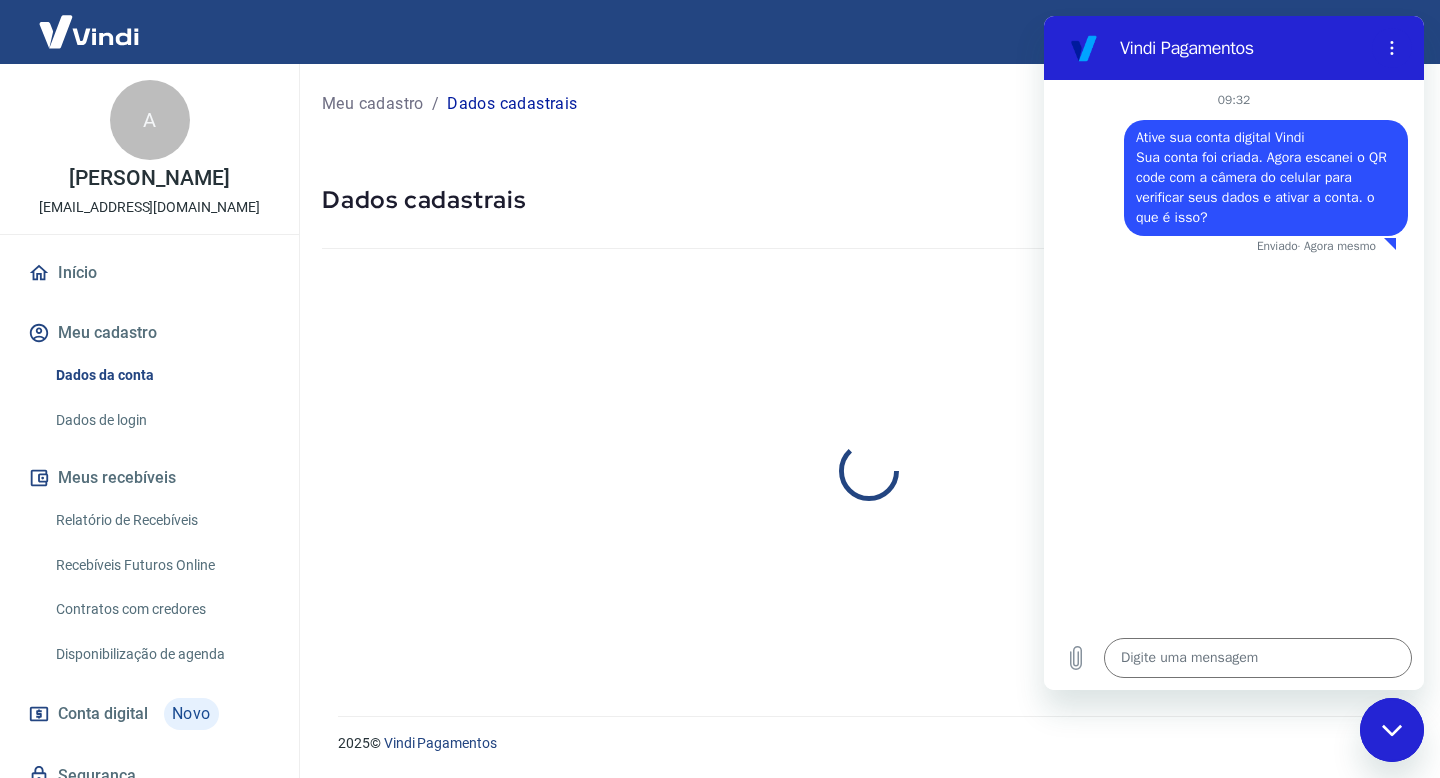 type on "x" 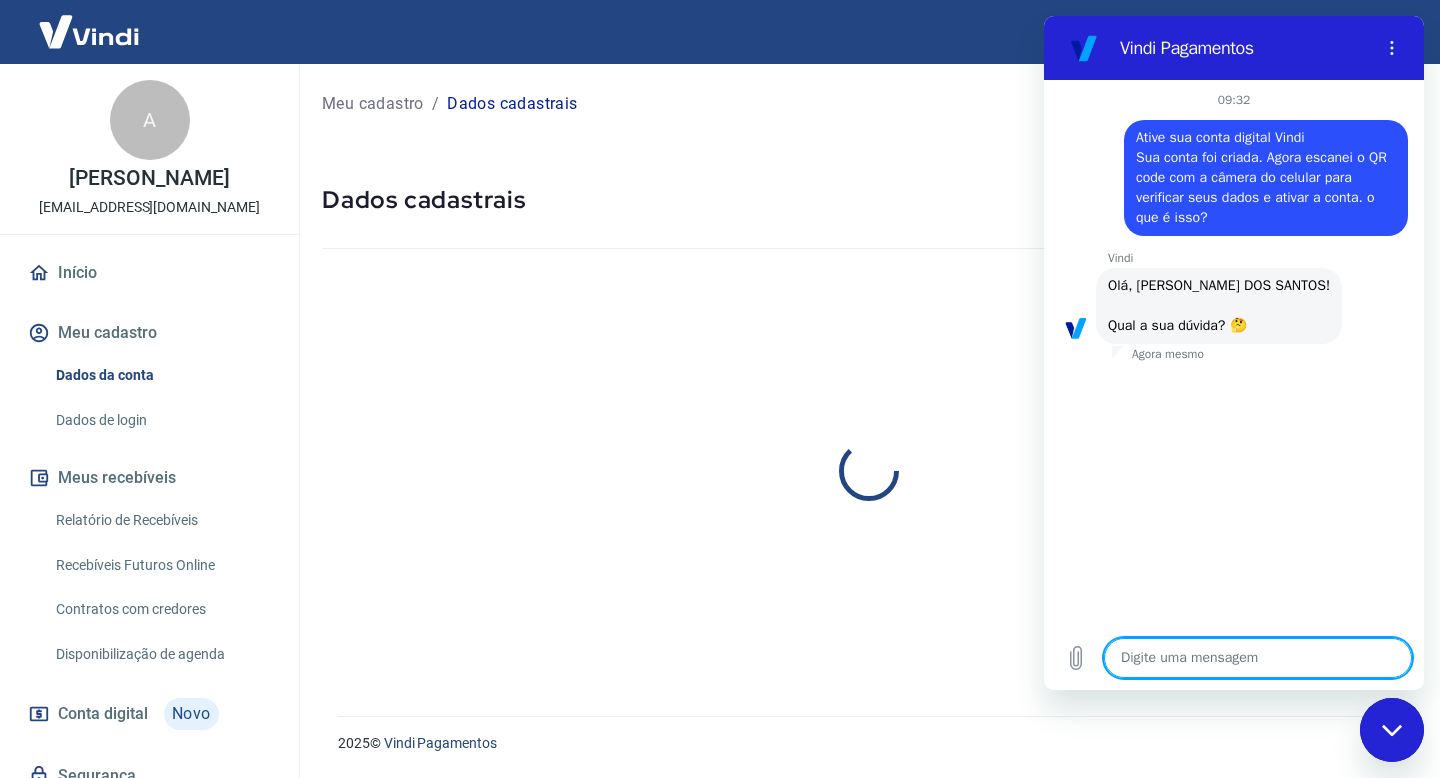 select on "RS" 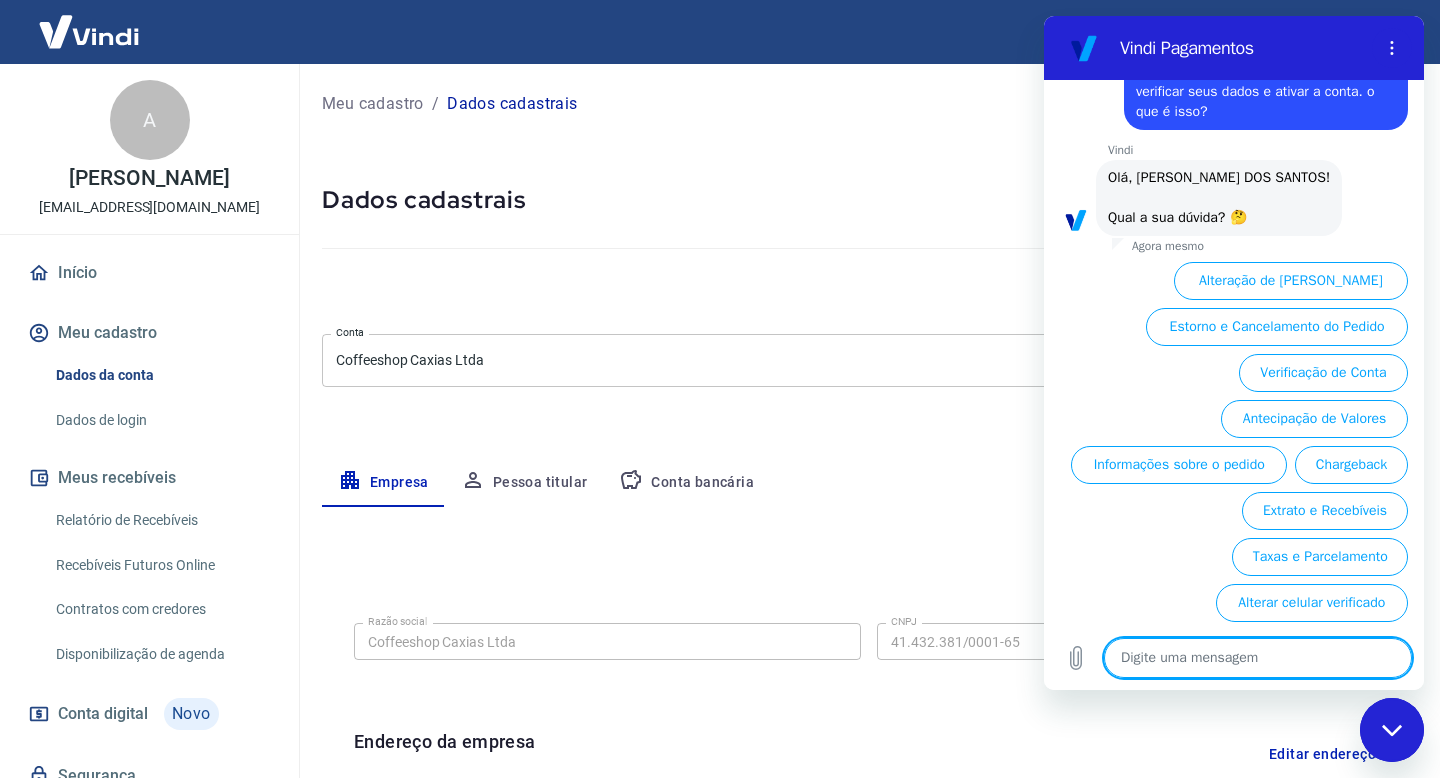 scroll, scrollTop: 107, scrollLeft: 0, axis: vertical 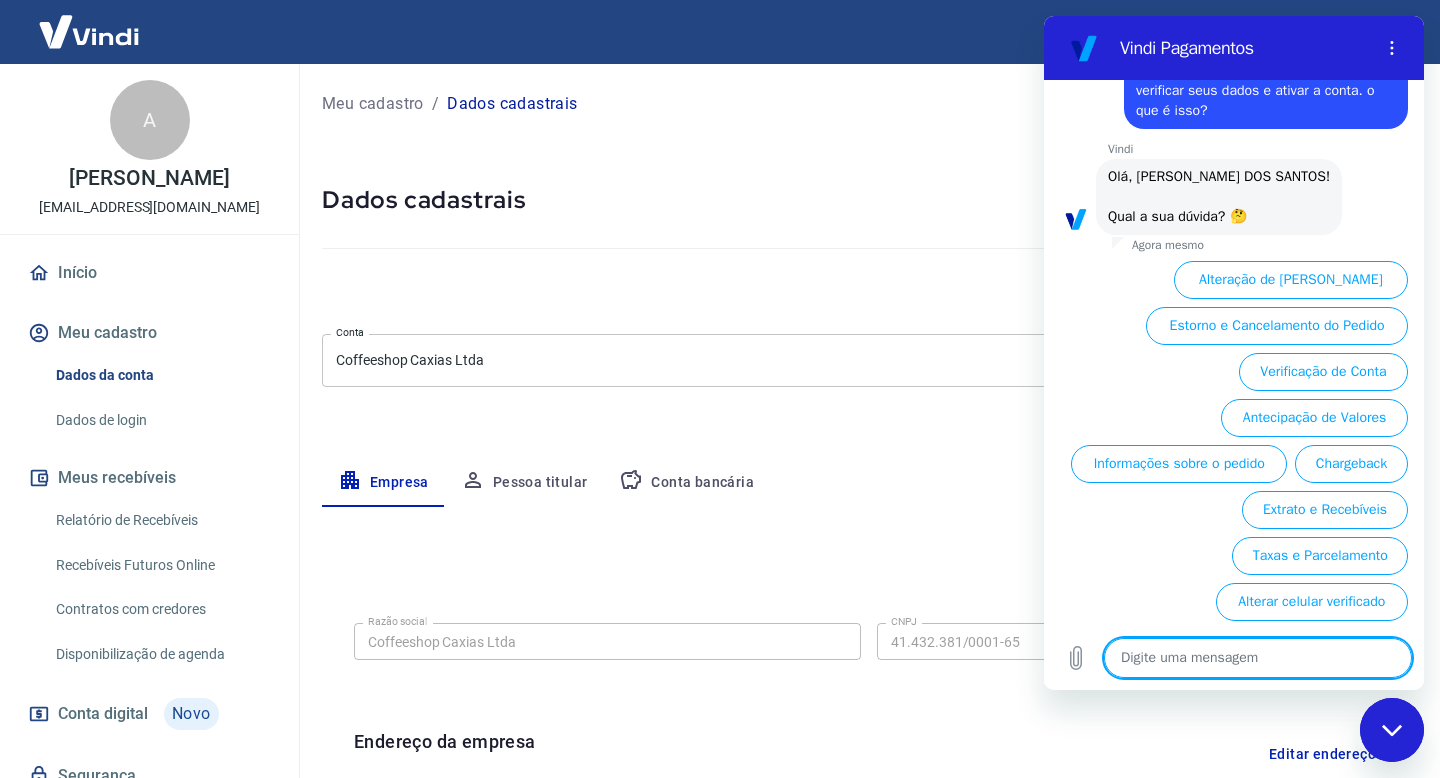 click at bounding box center [1258, 658] 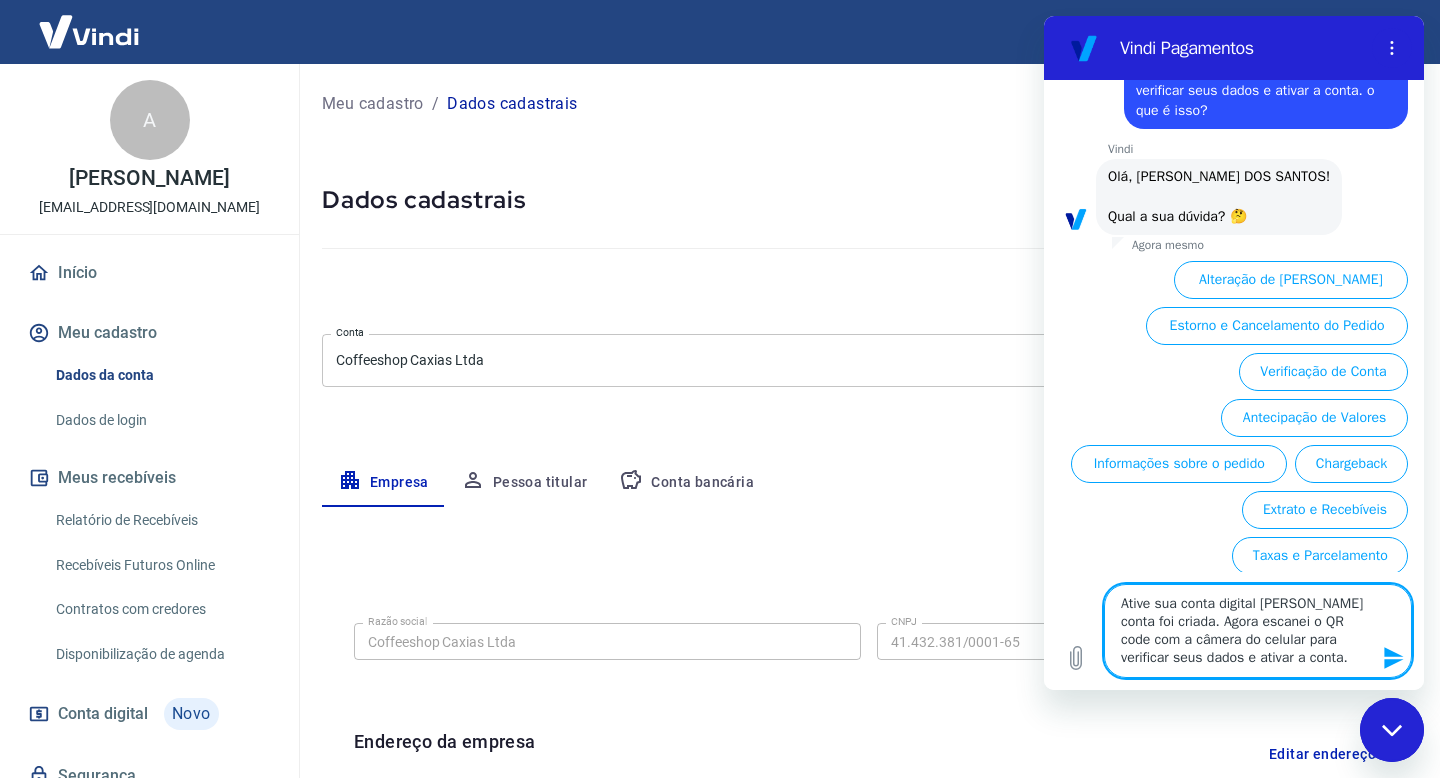 type 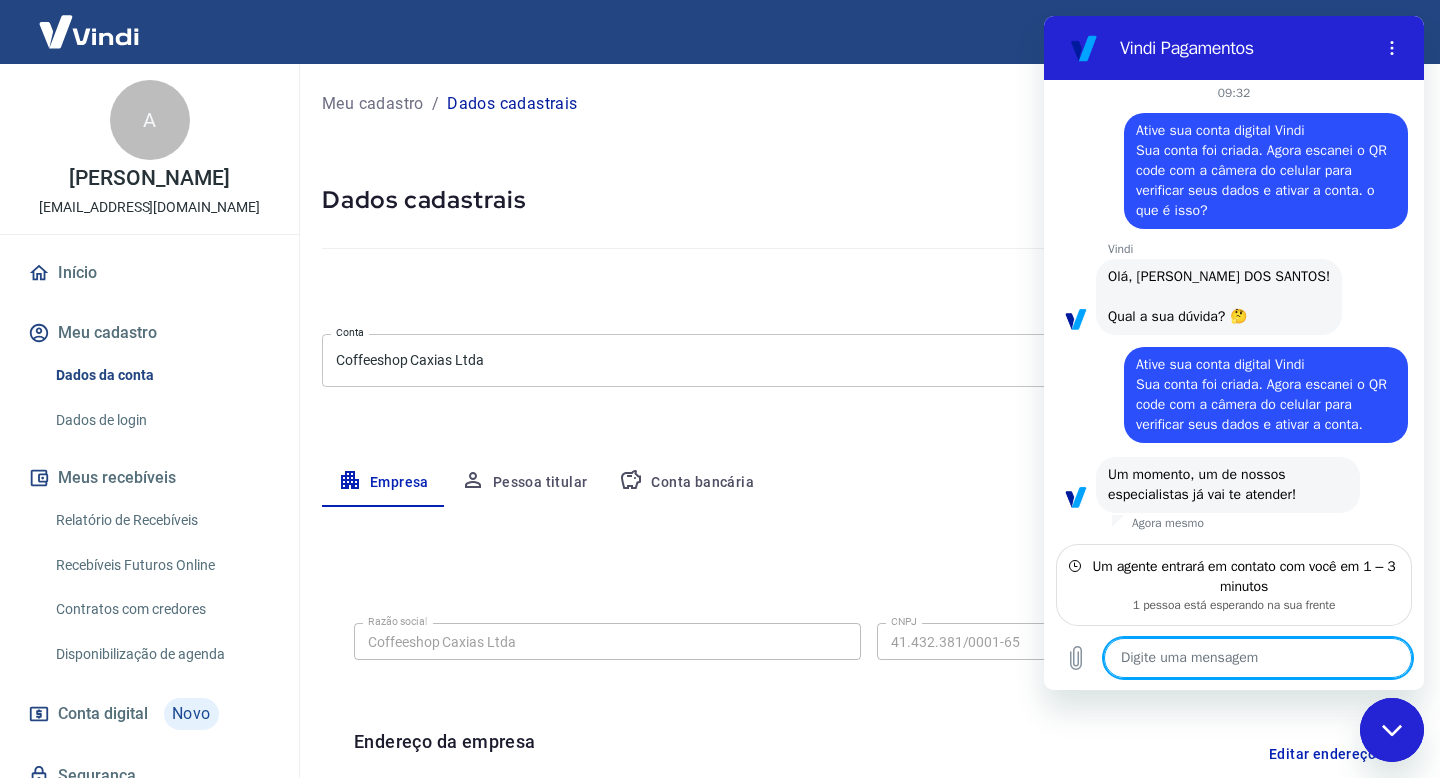 scroll, scrollTop: 0, scrollLeft: 0, axis: both 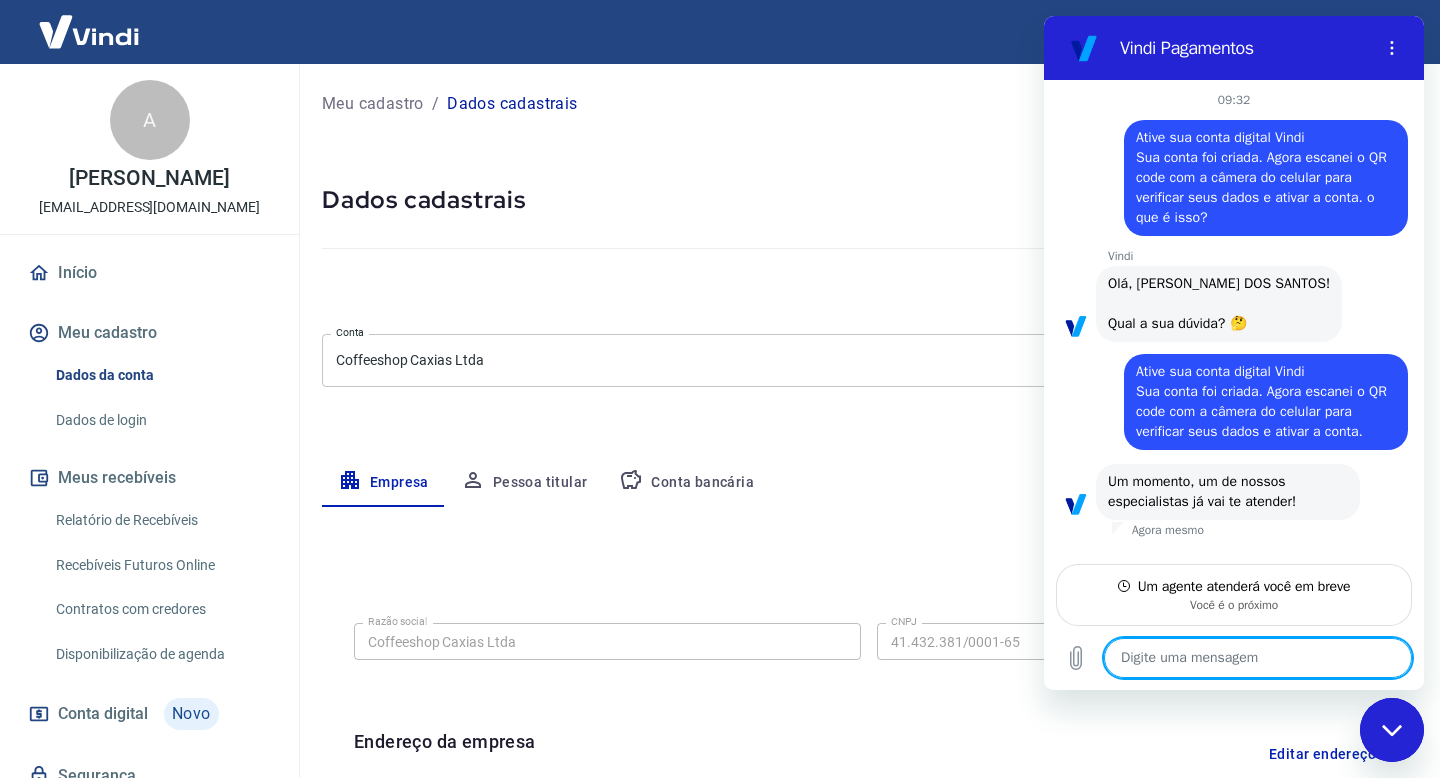 type on "x" 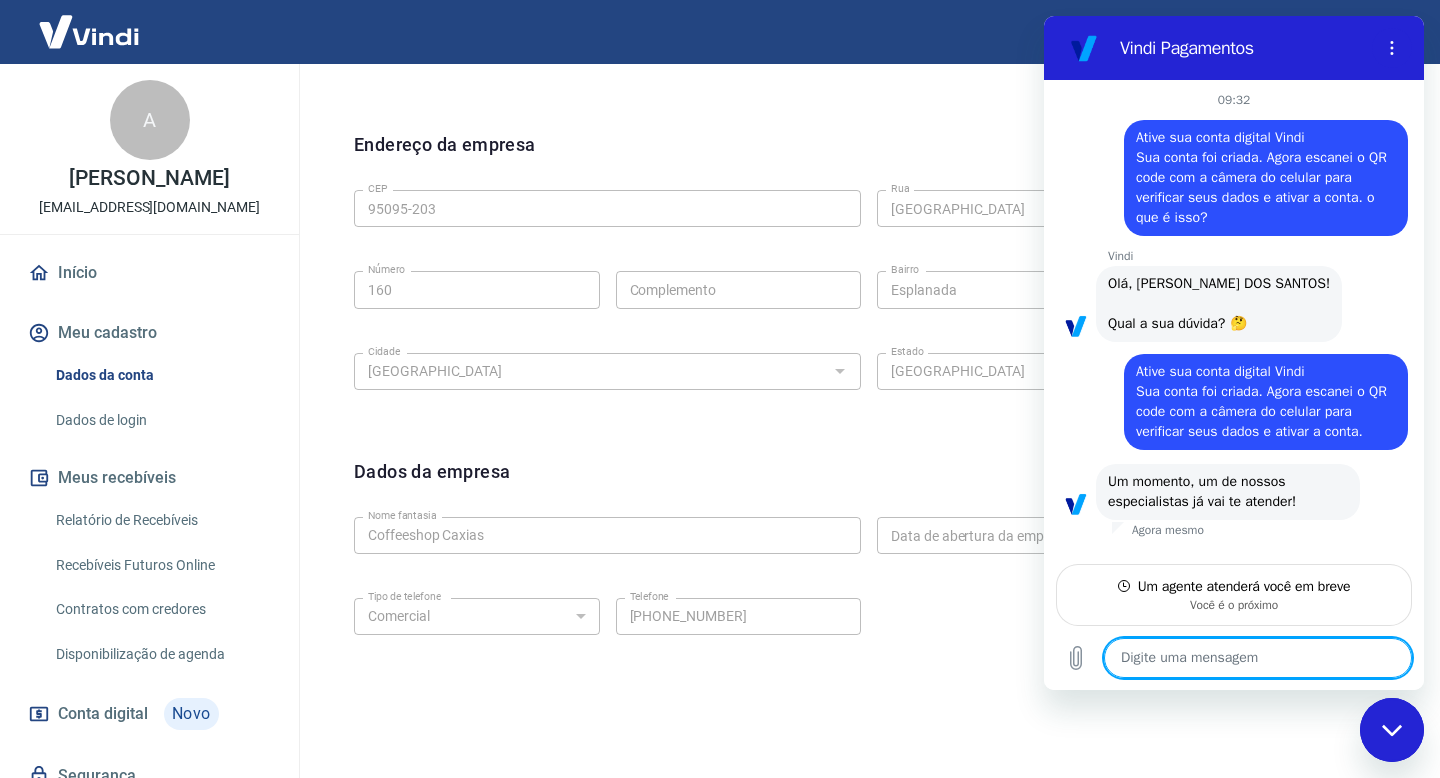scroll, scrollTop: 599, scrollLeft: 0, axis: vertical 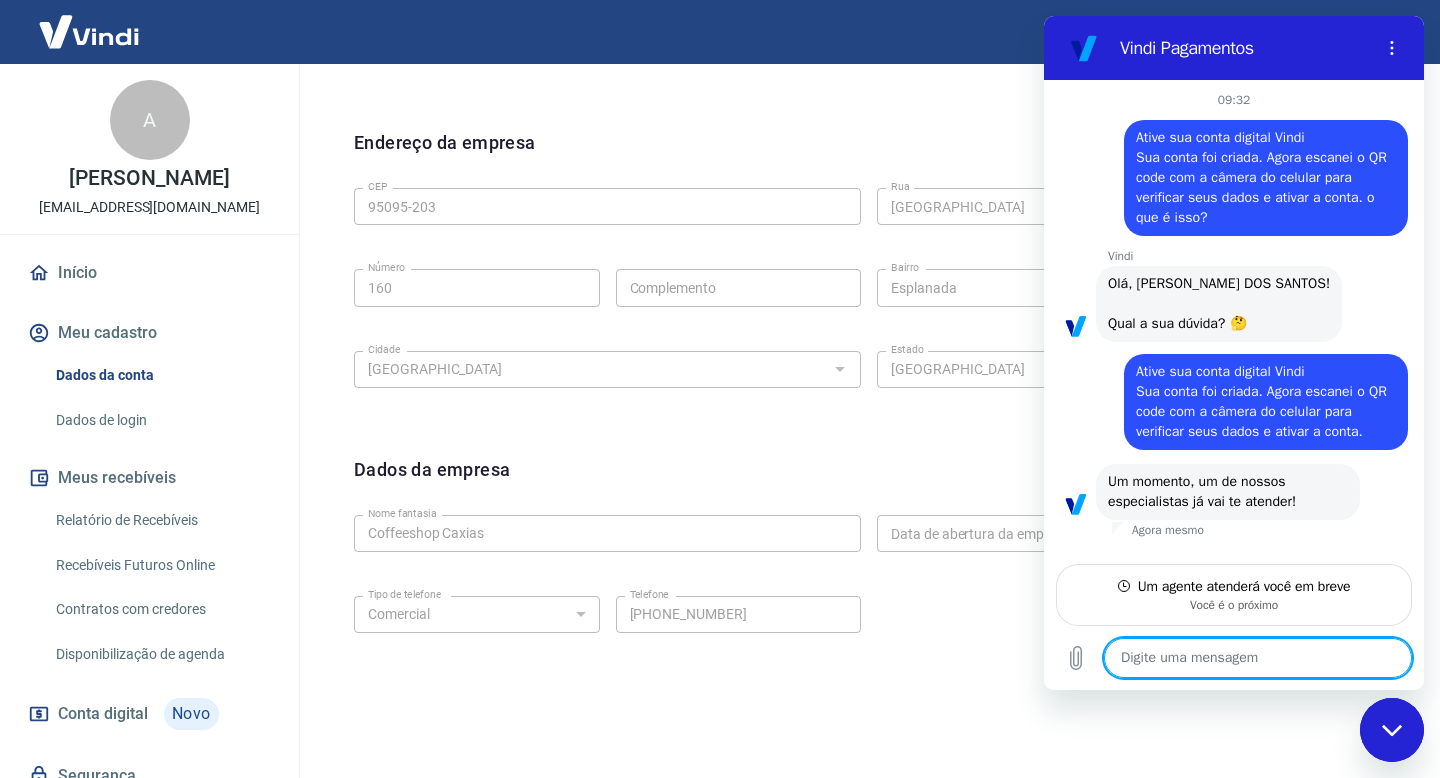 click at bounding box center [1258, 658] 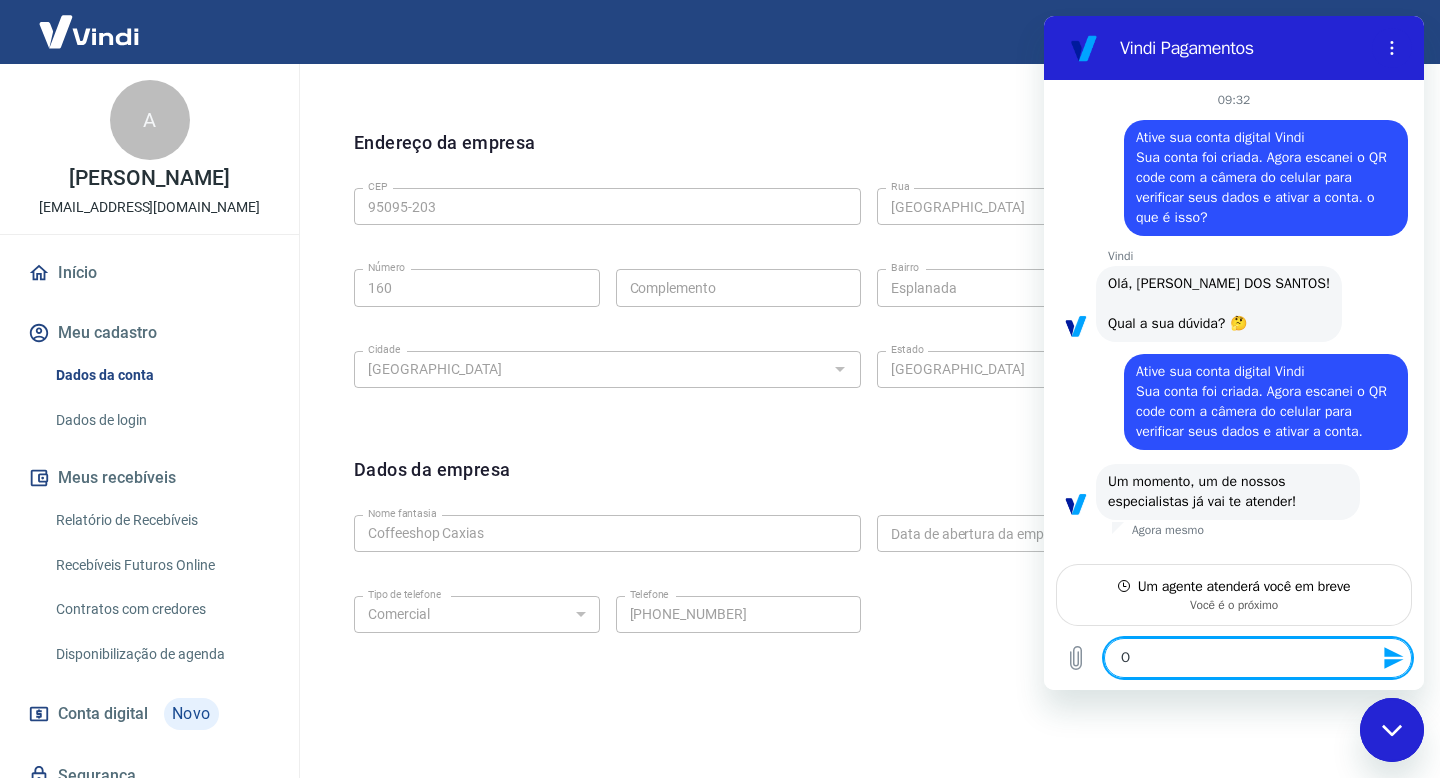 type on "Ol" 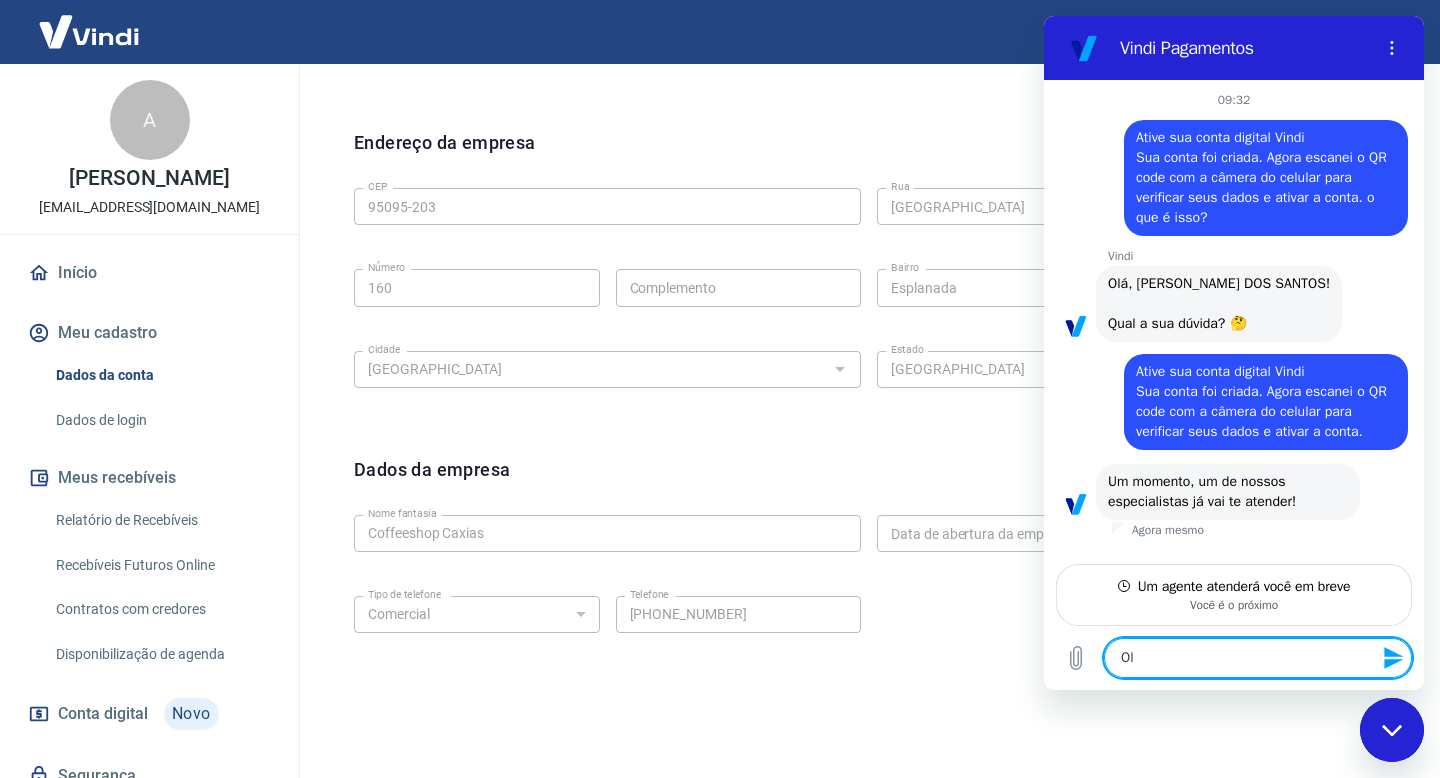 type on "[PERSON_NAME]" 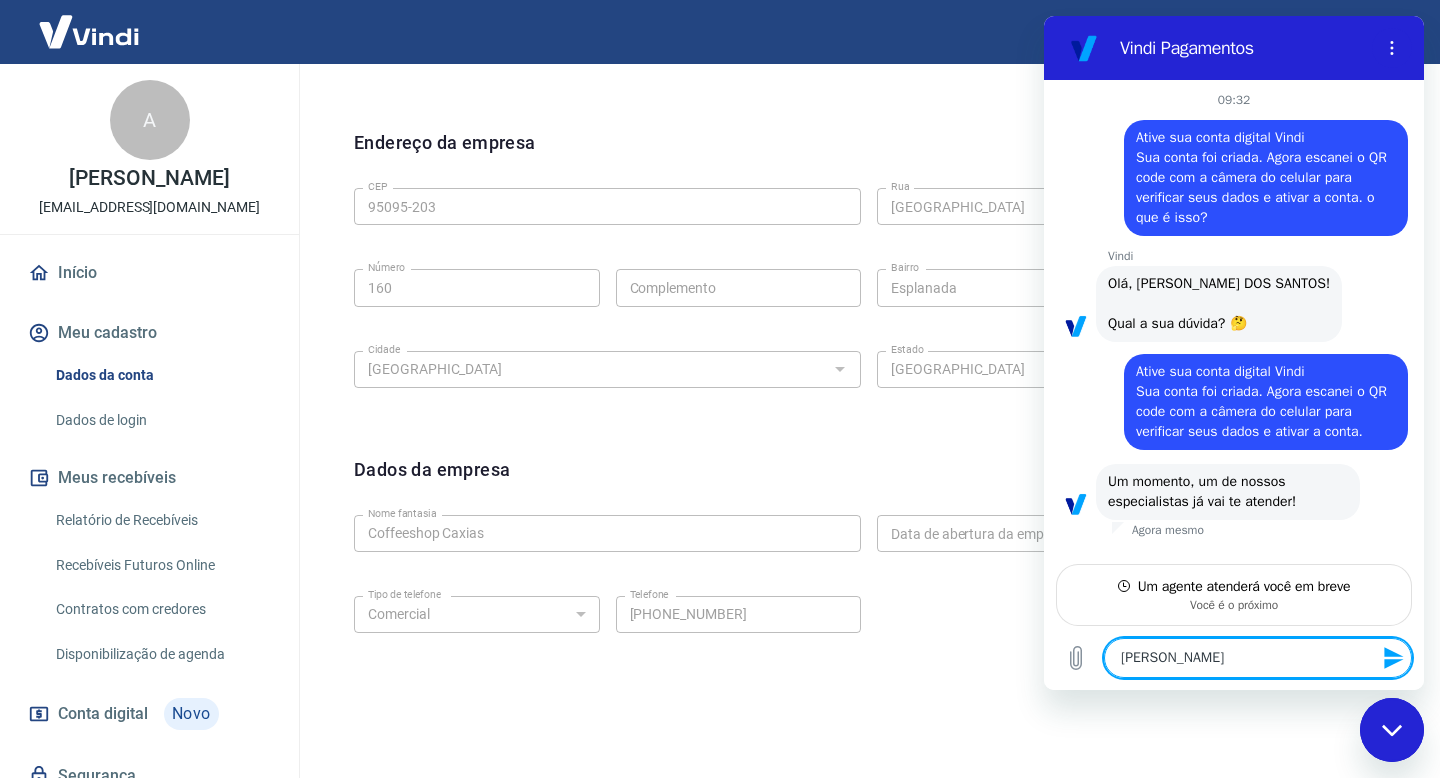 type on "Olá" 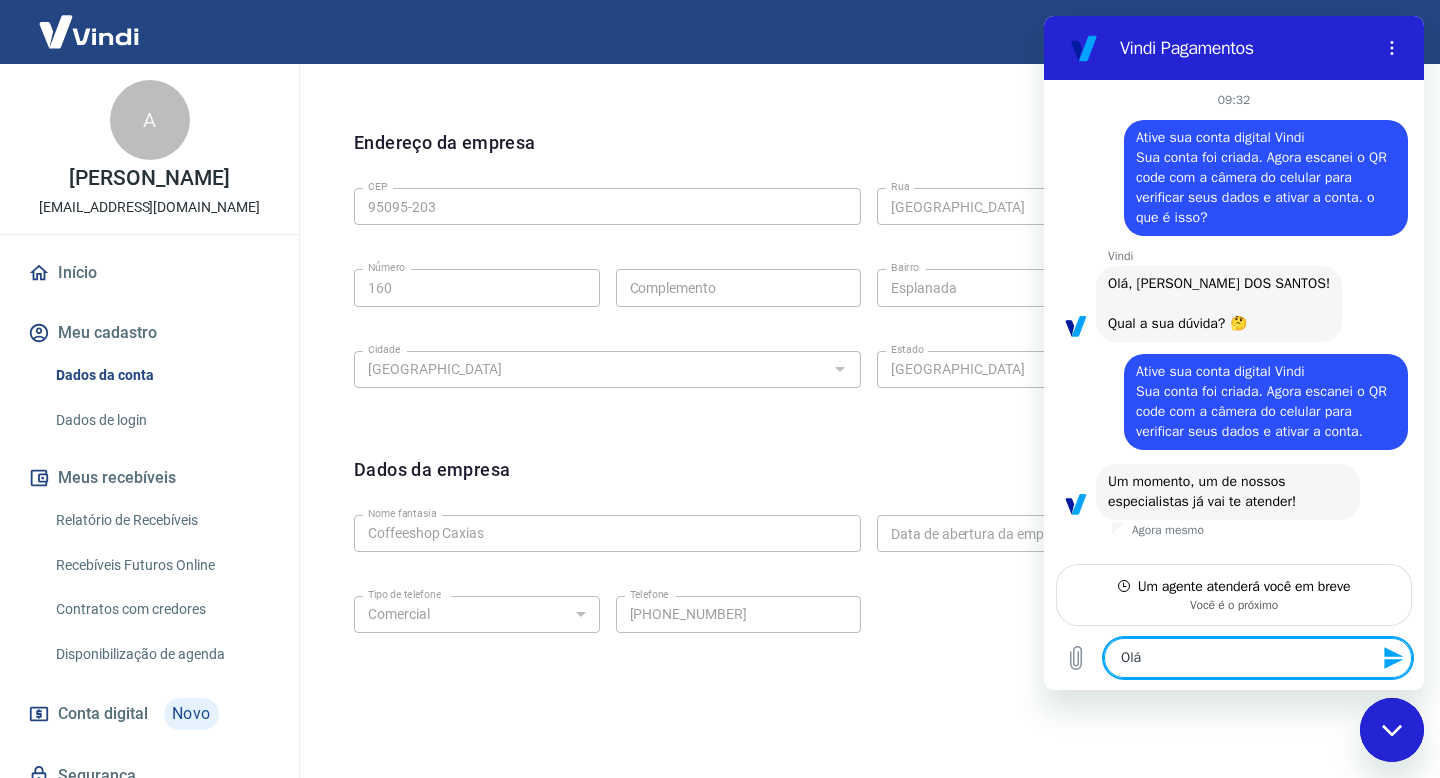 type on "Olá," 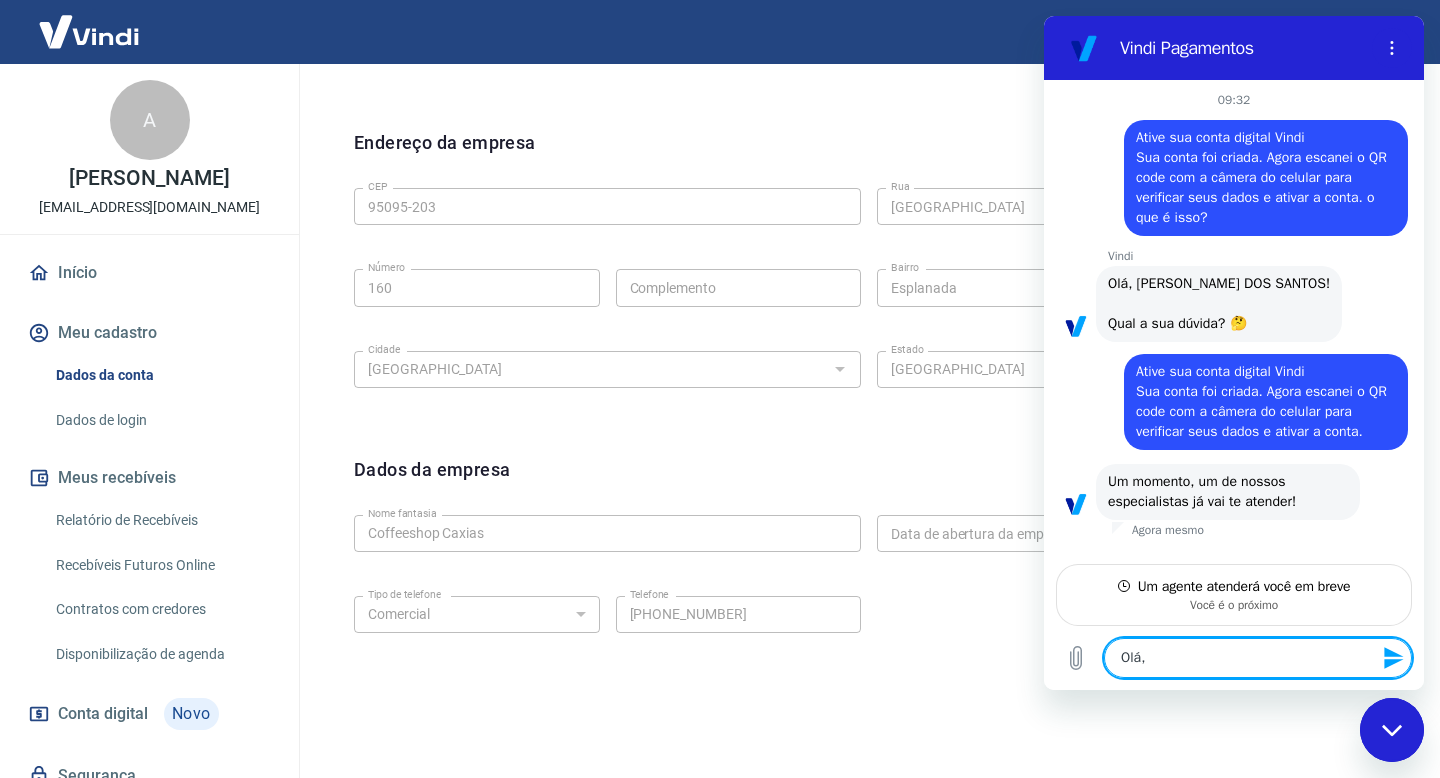 type on "Olá," 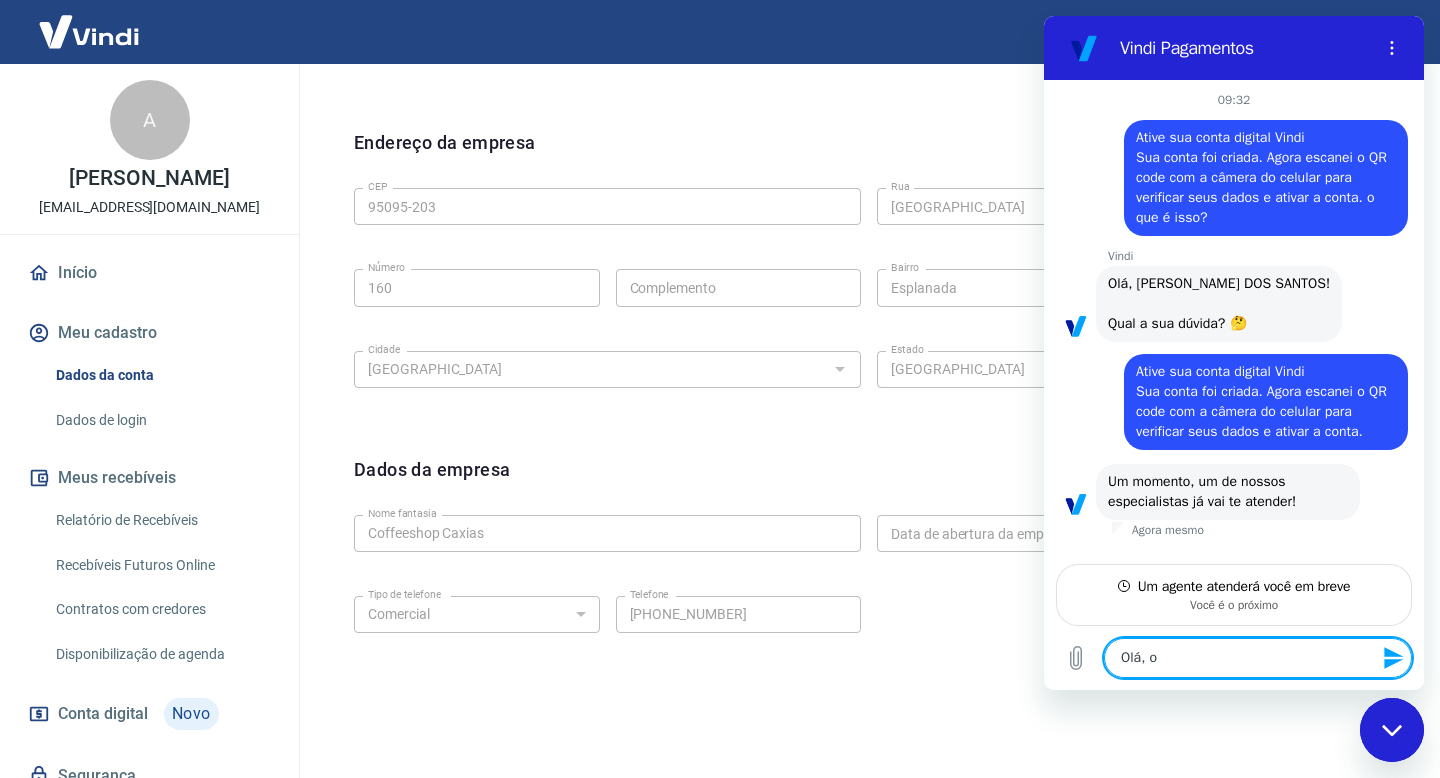 type on "Olá, om" 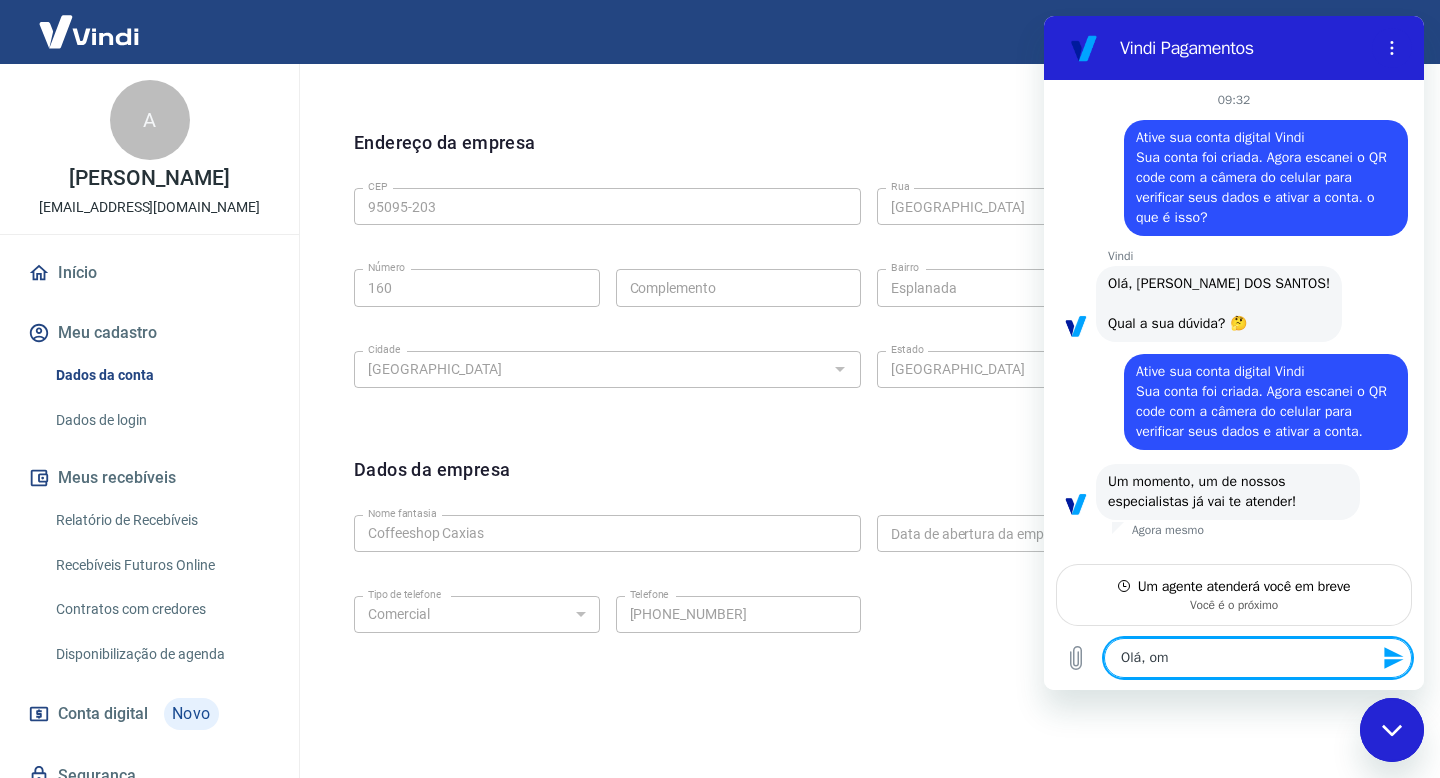 type on "Olá, om" 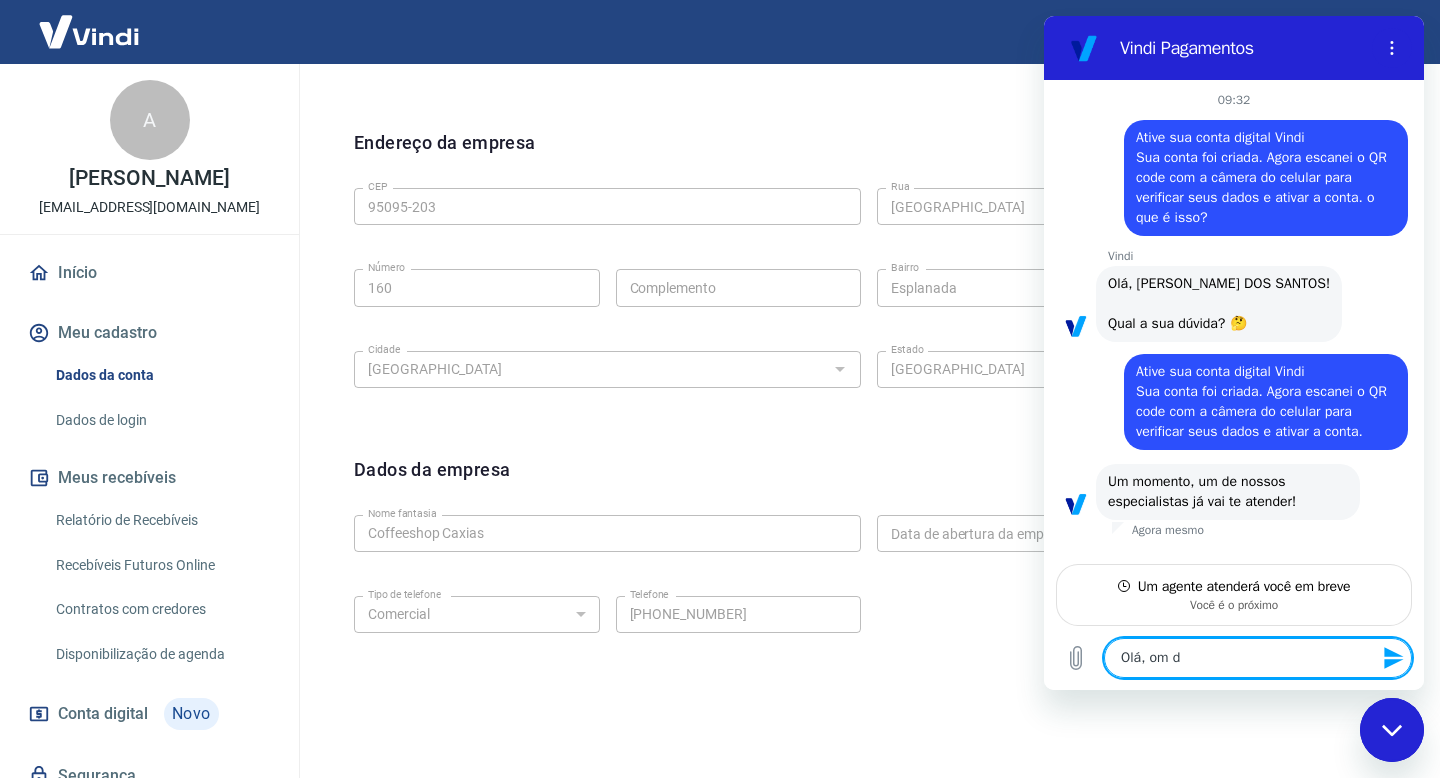 type on "Olá, om di" 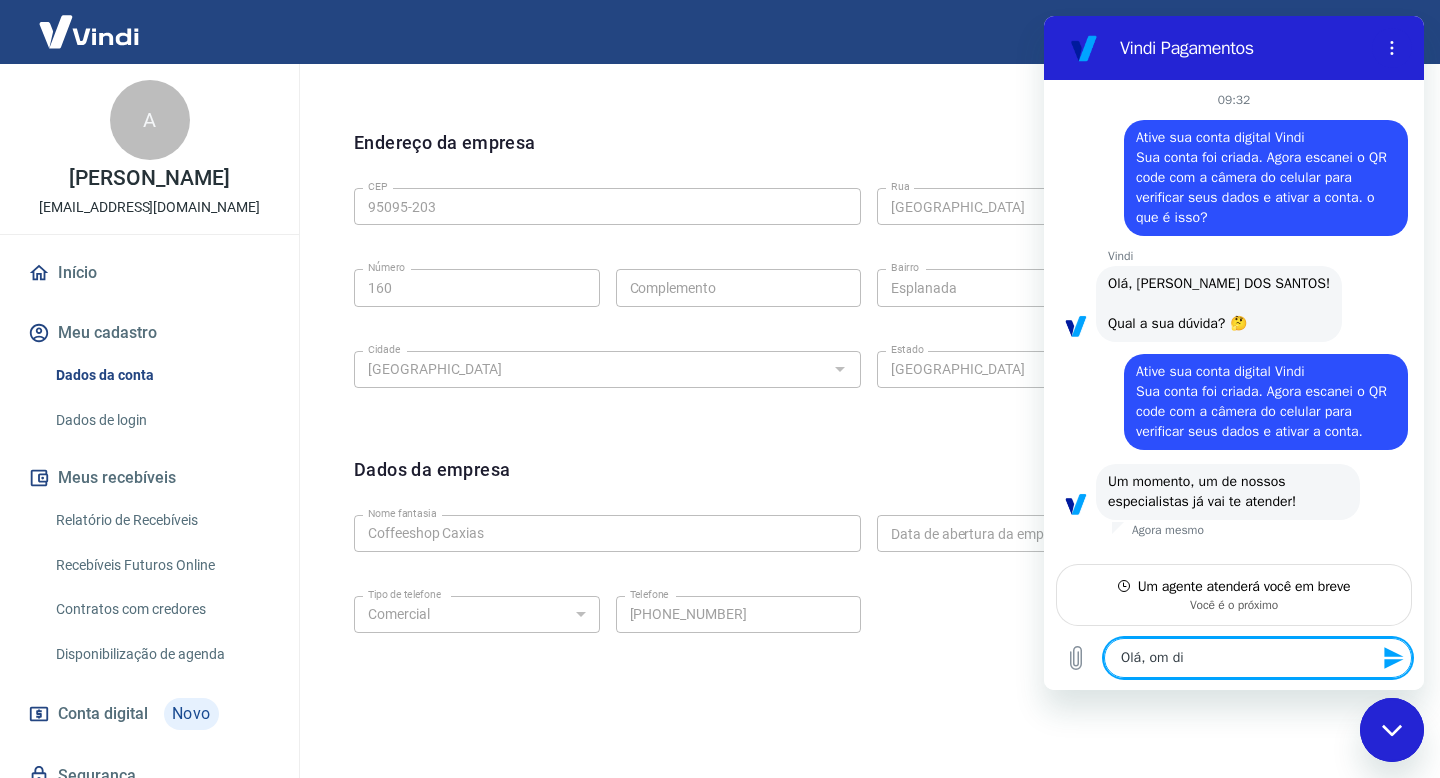 type on "Olá, om dia" 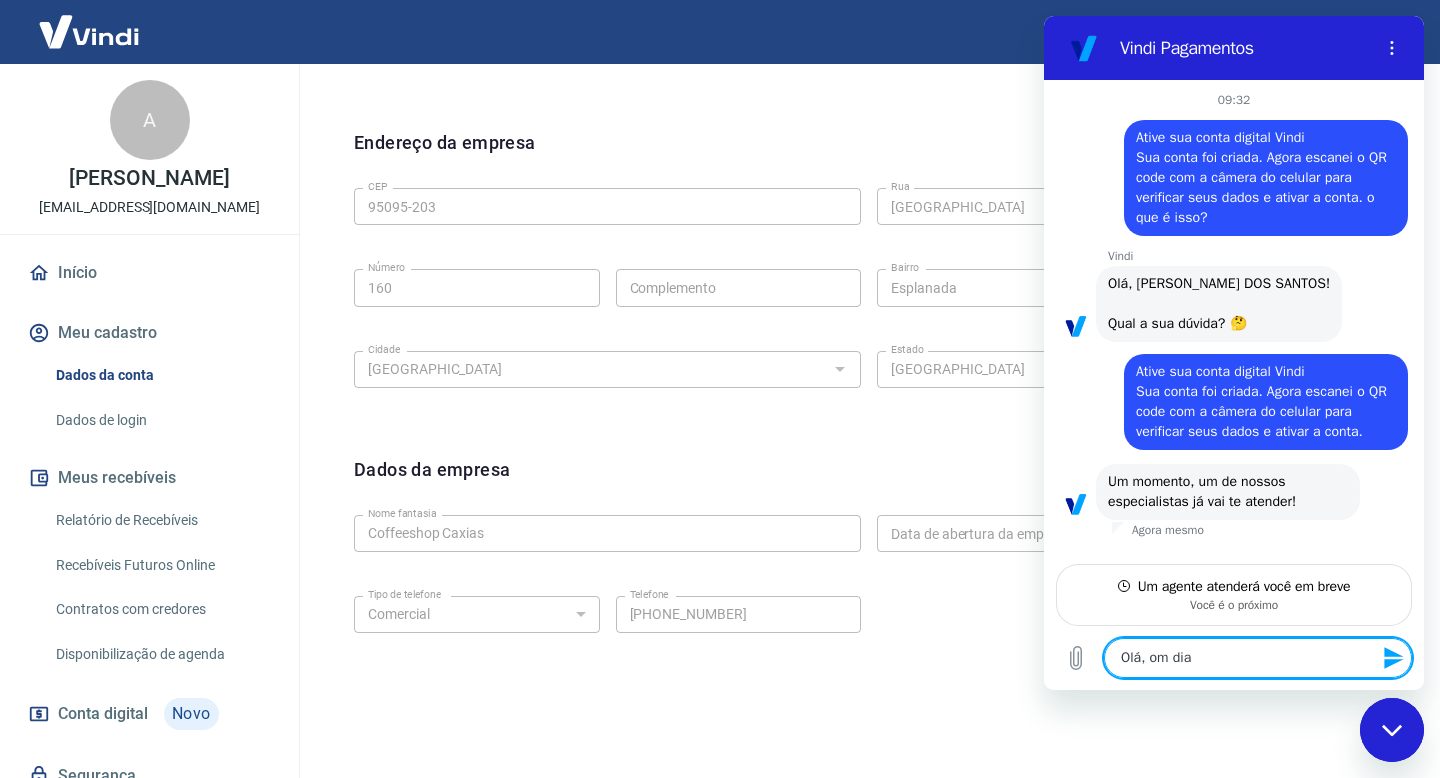 type on "Olá, om dia," 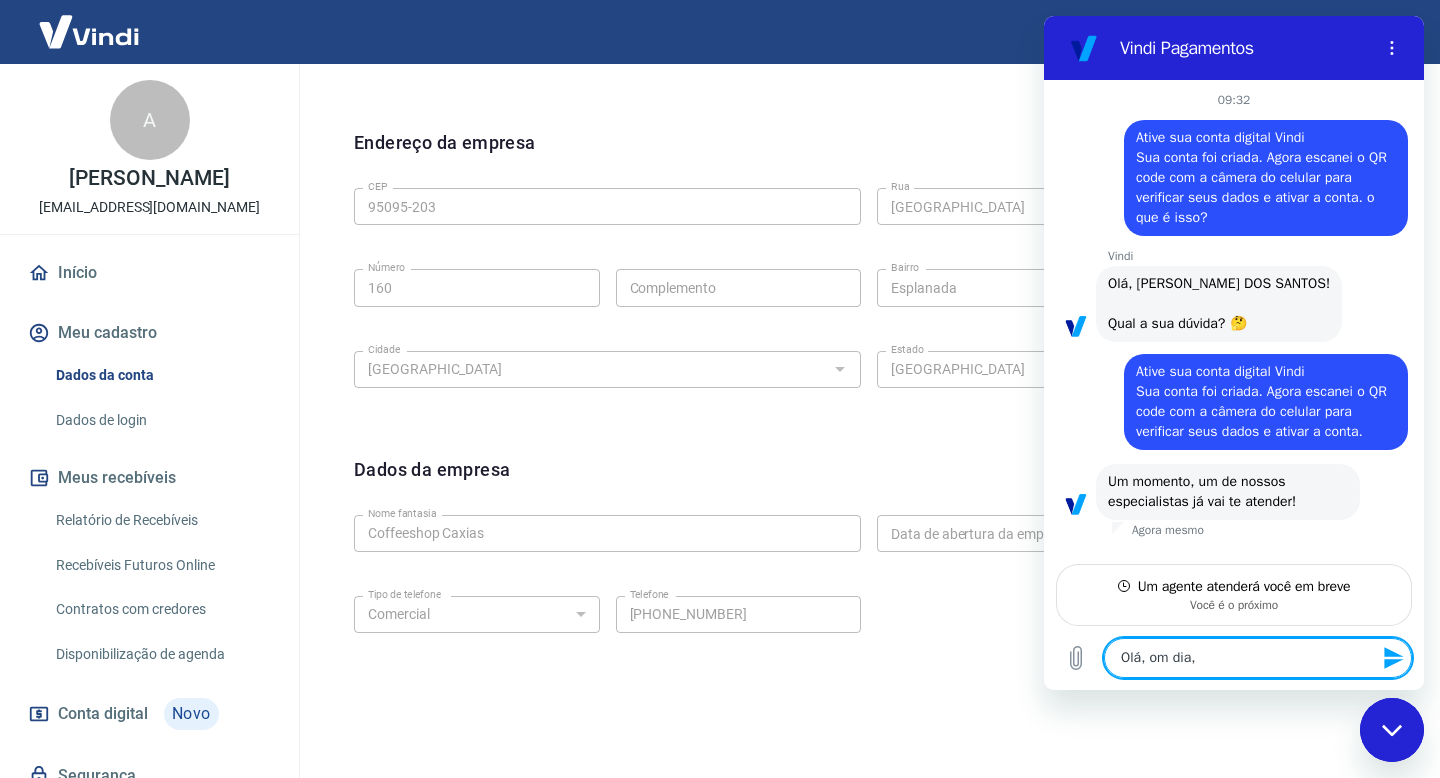 type on "Olá, om dia" 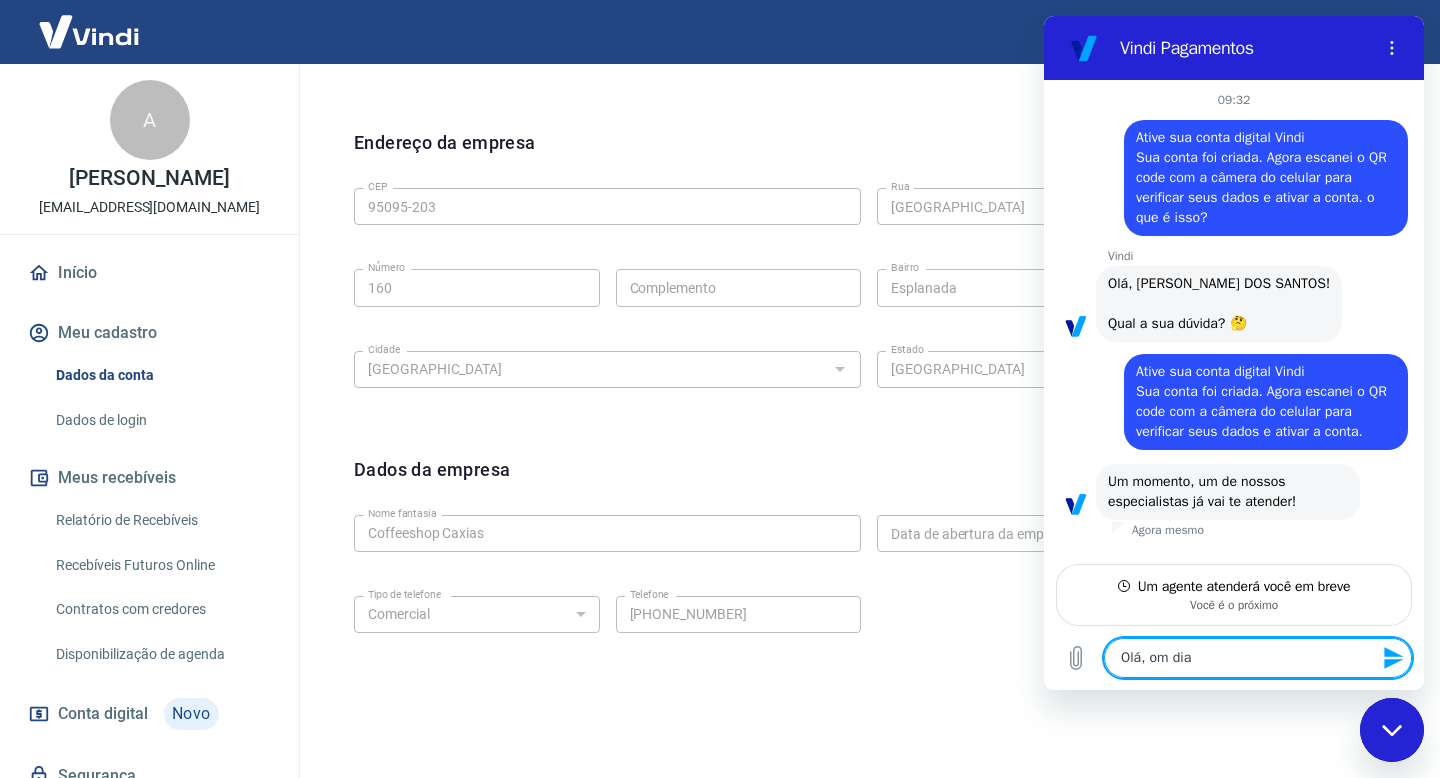 type on "Olá, om di" 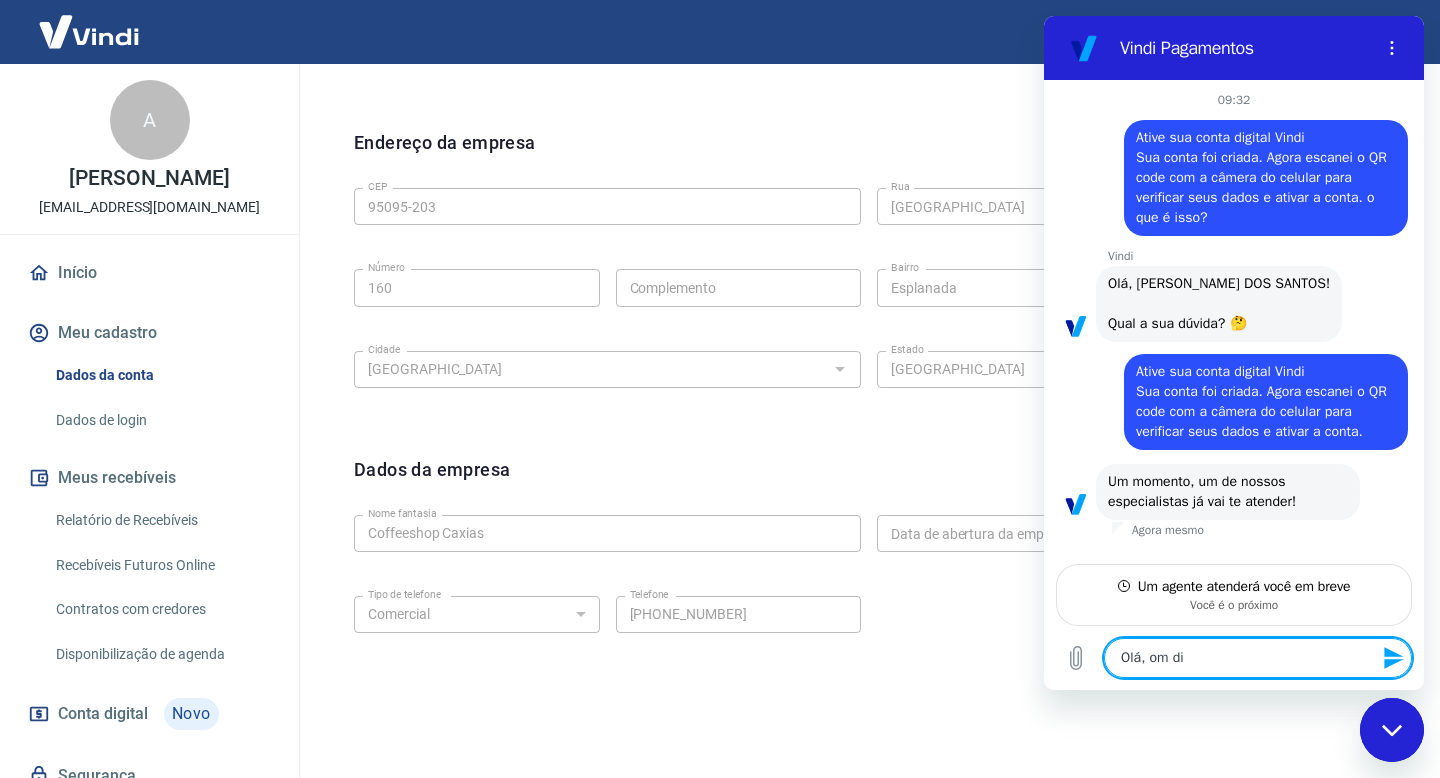 type on "Olá, om d" 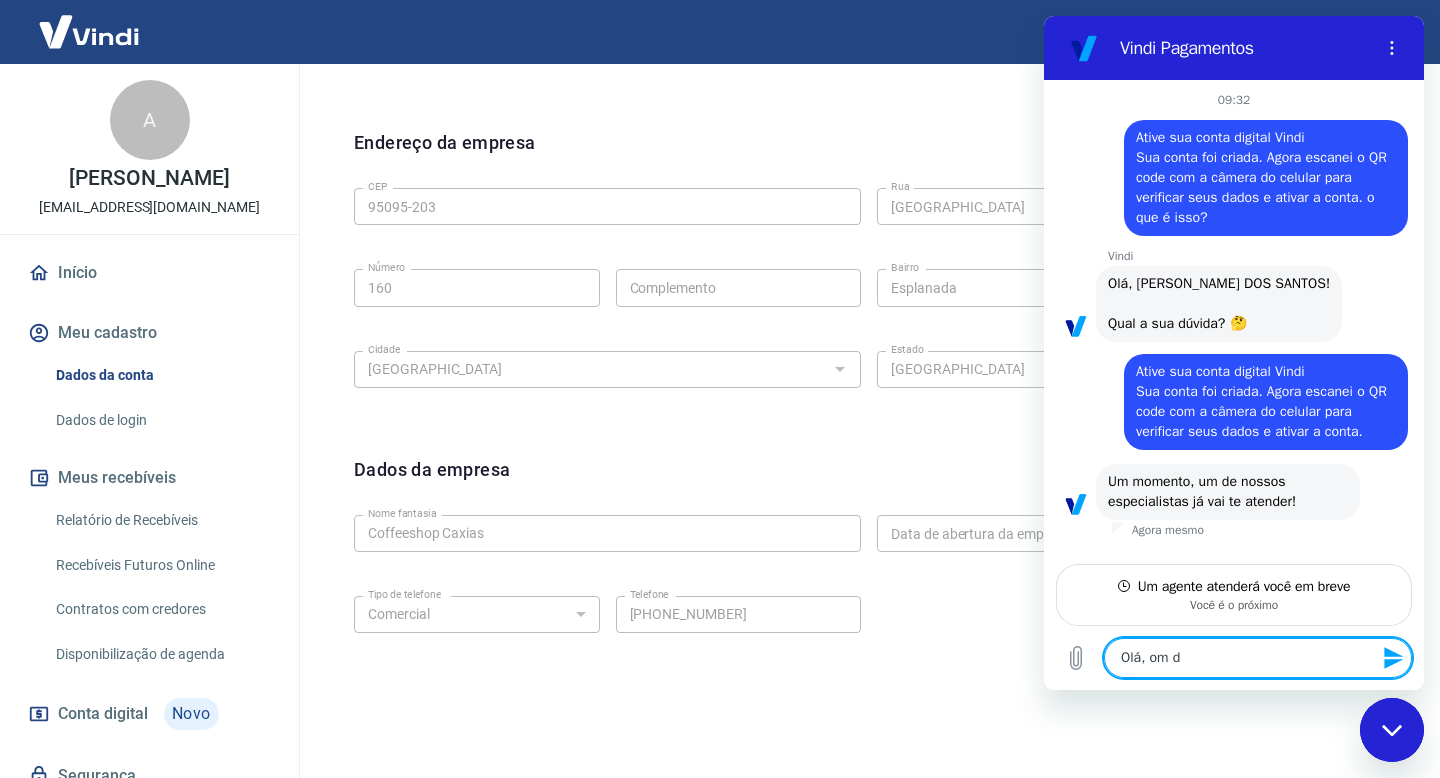 type on "Olá, om" 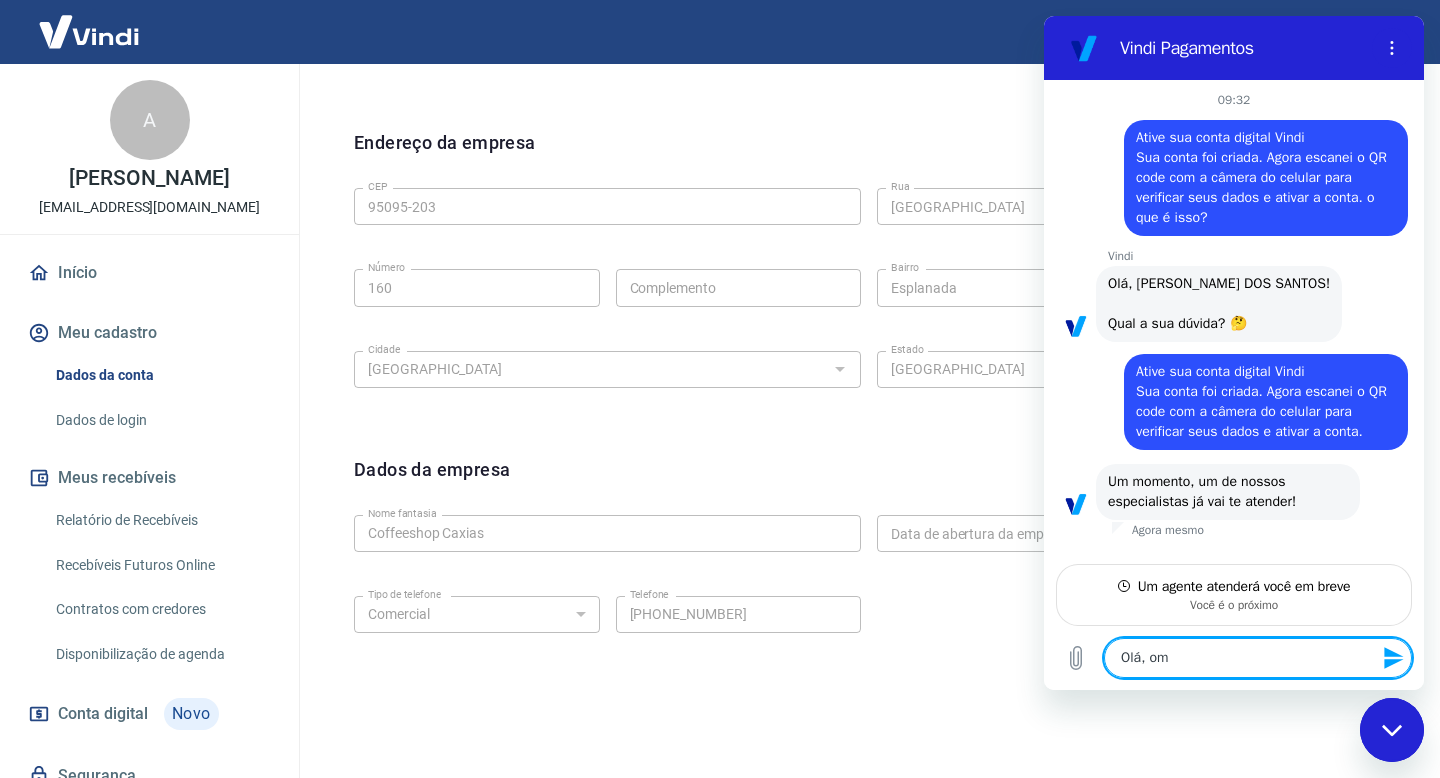 type on "Olá, om" 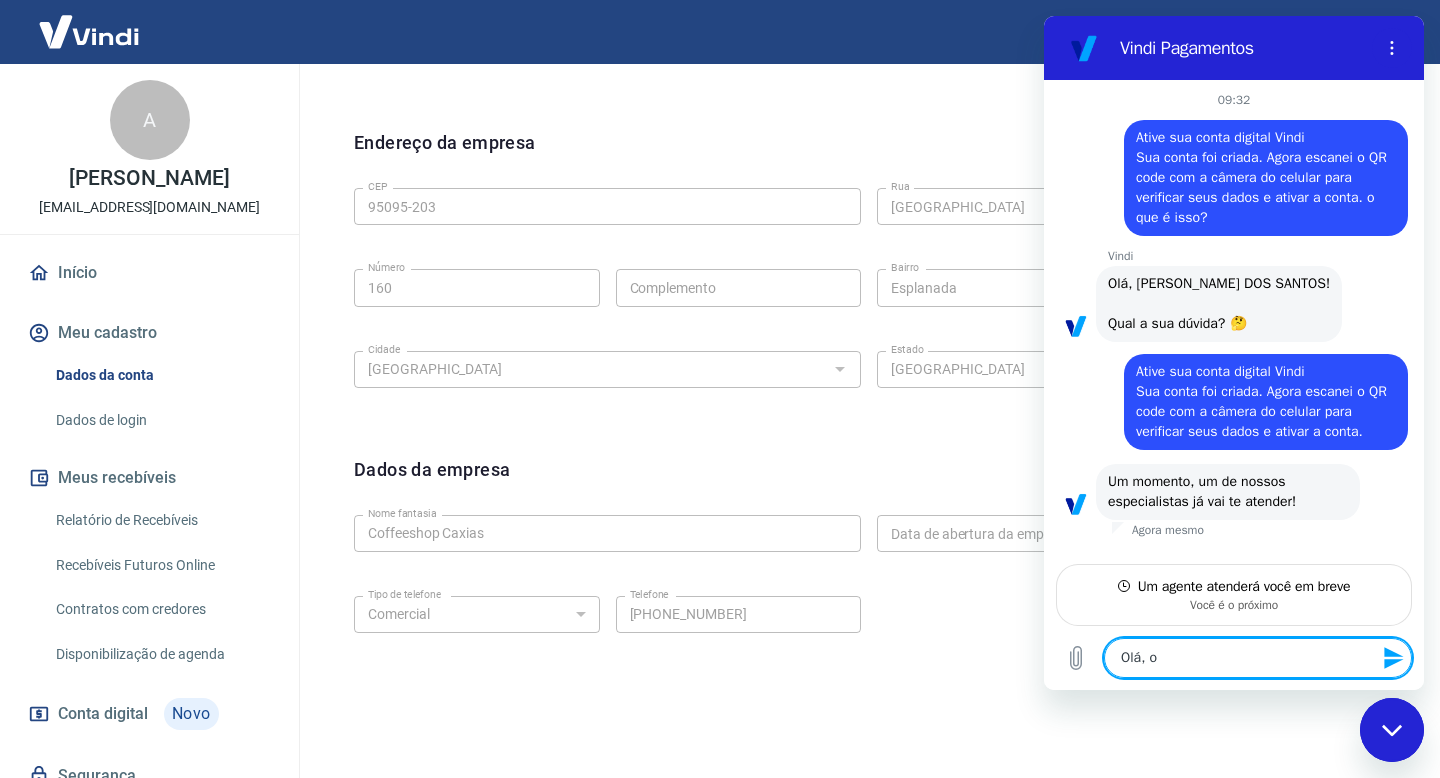 type on "Olá," 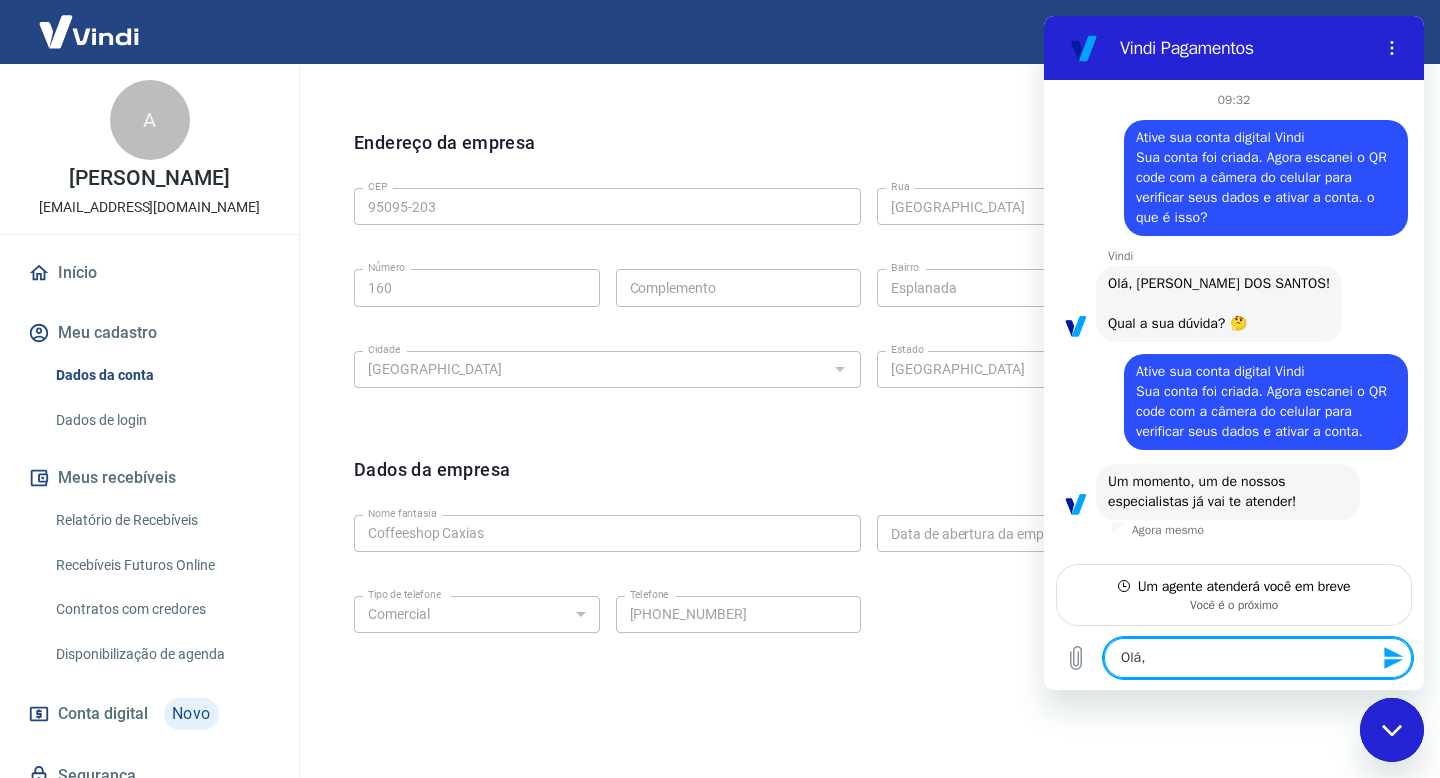 type on "Olá, b" 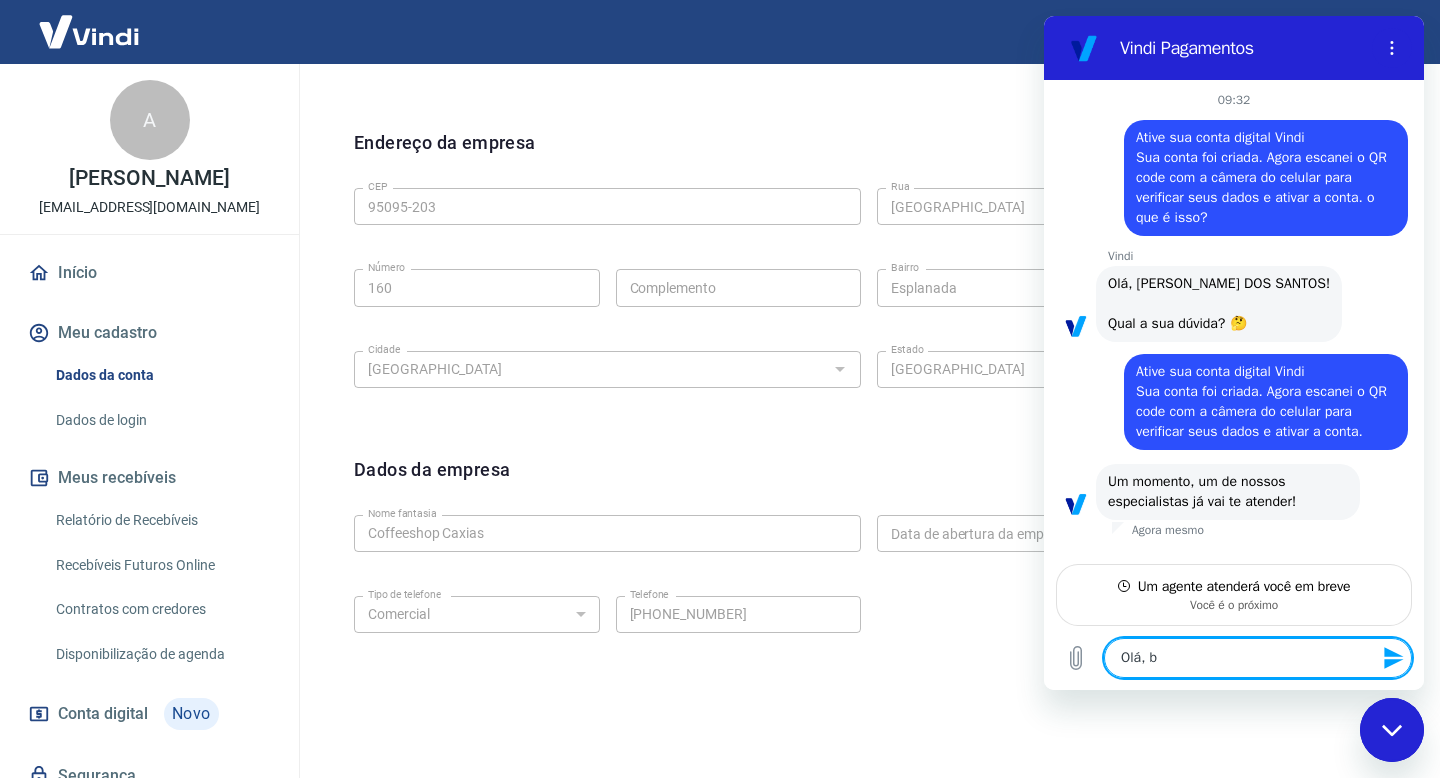 type on "Olá, bo" 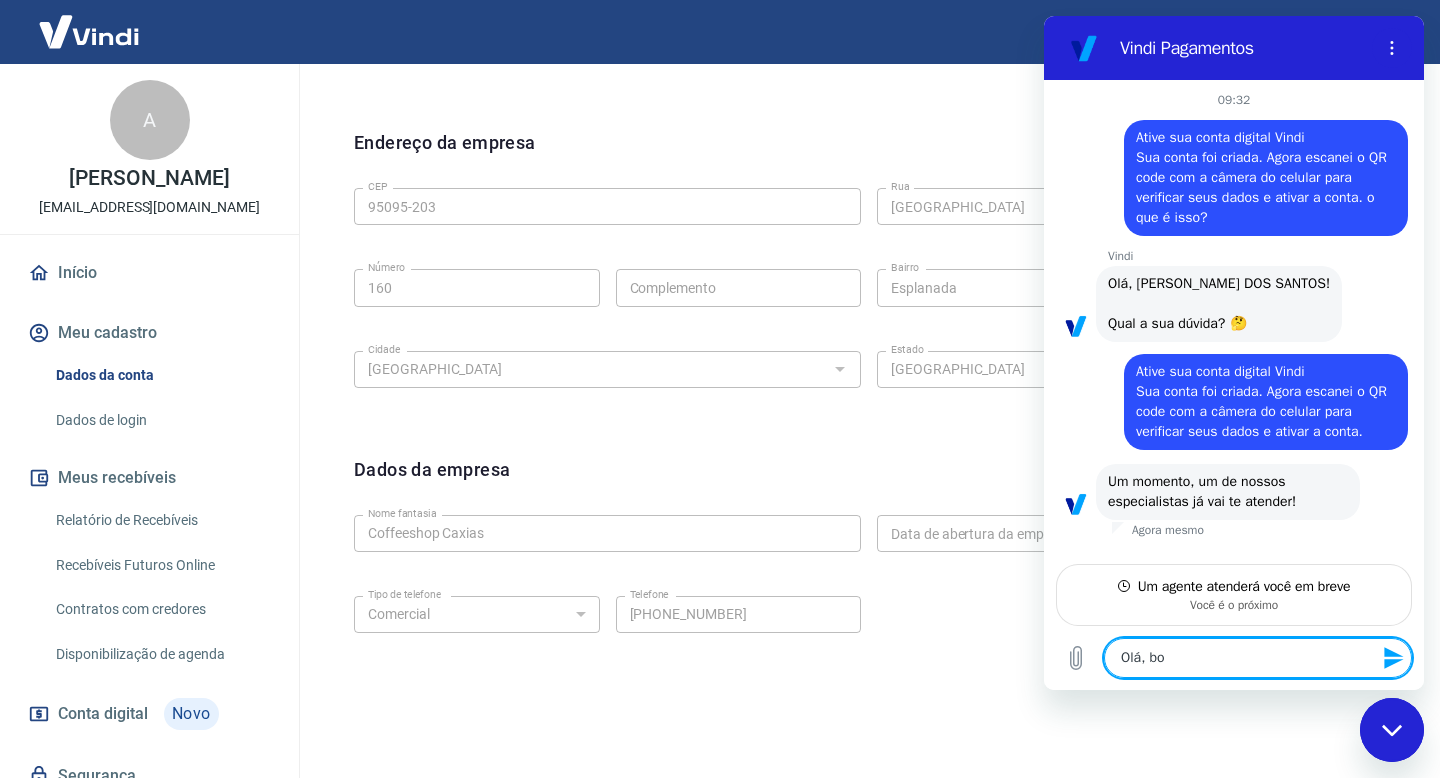 type on "Olá, bom" 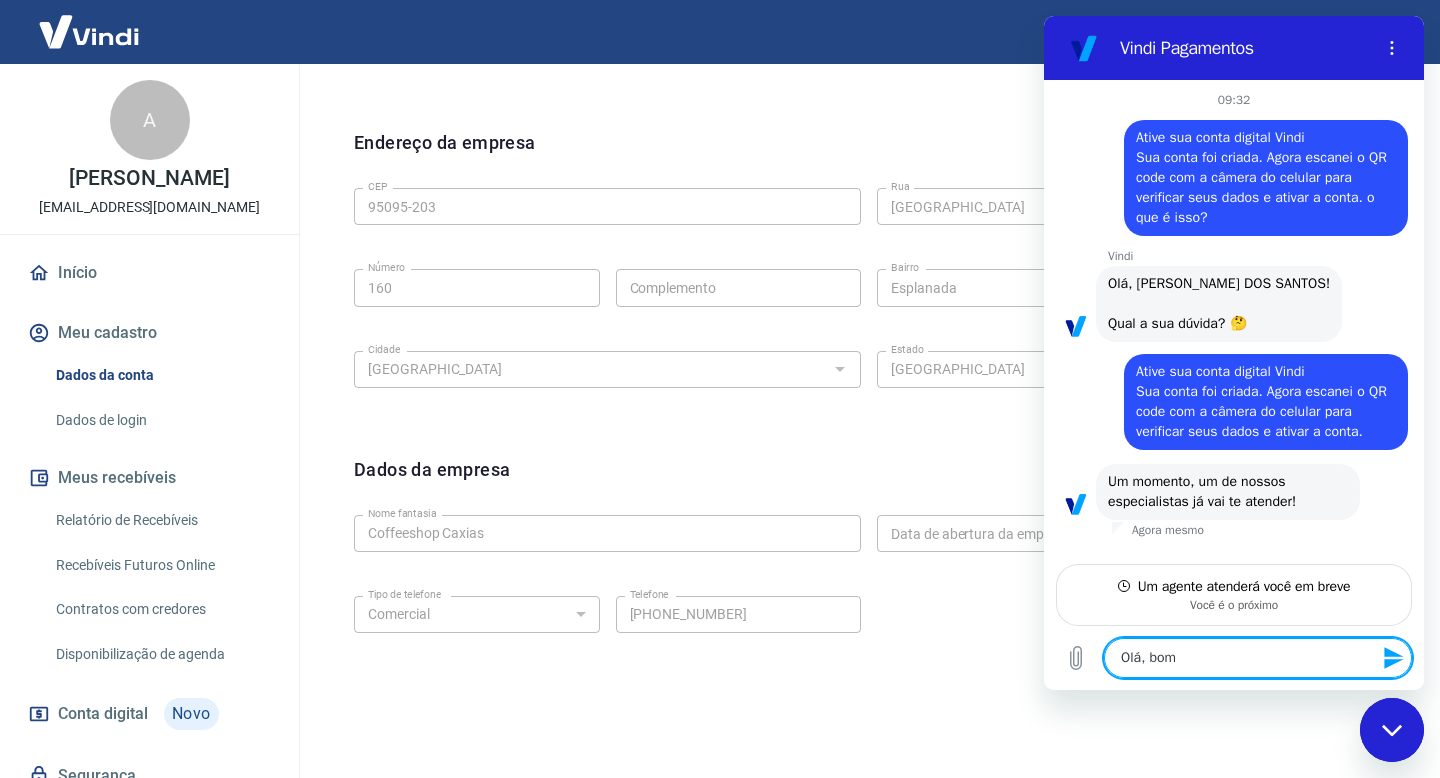type on "Olá, bom" 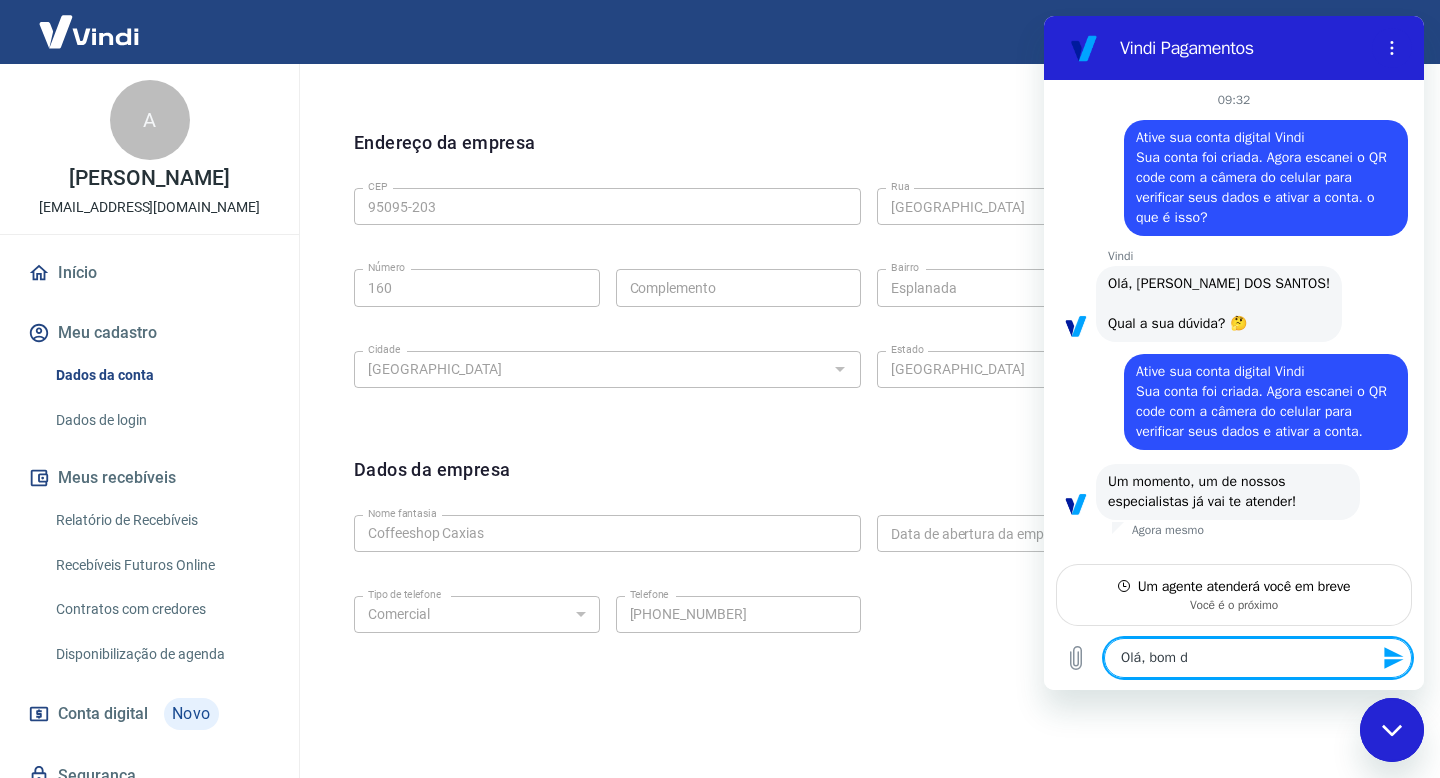 type on "Olá, bom di" 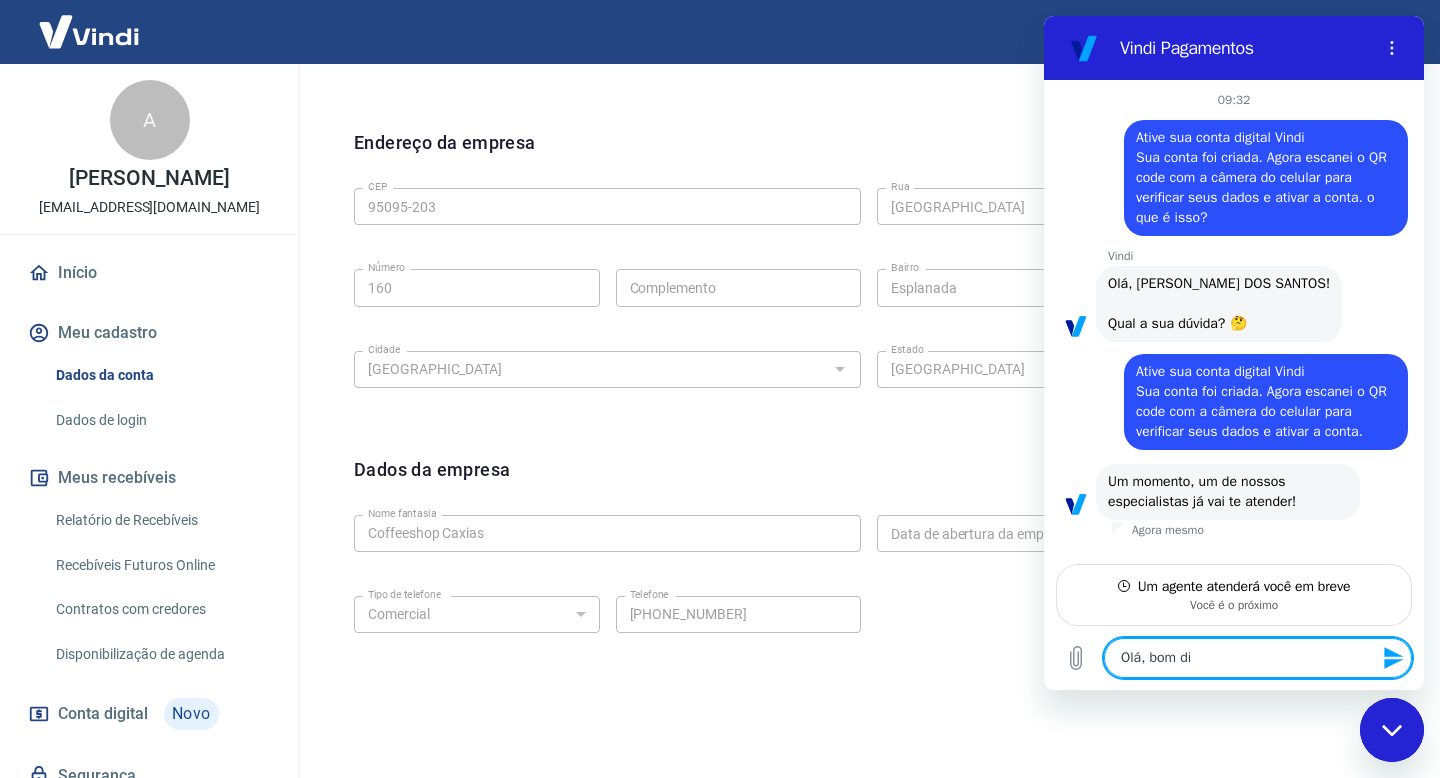 type on "x" 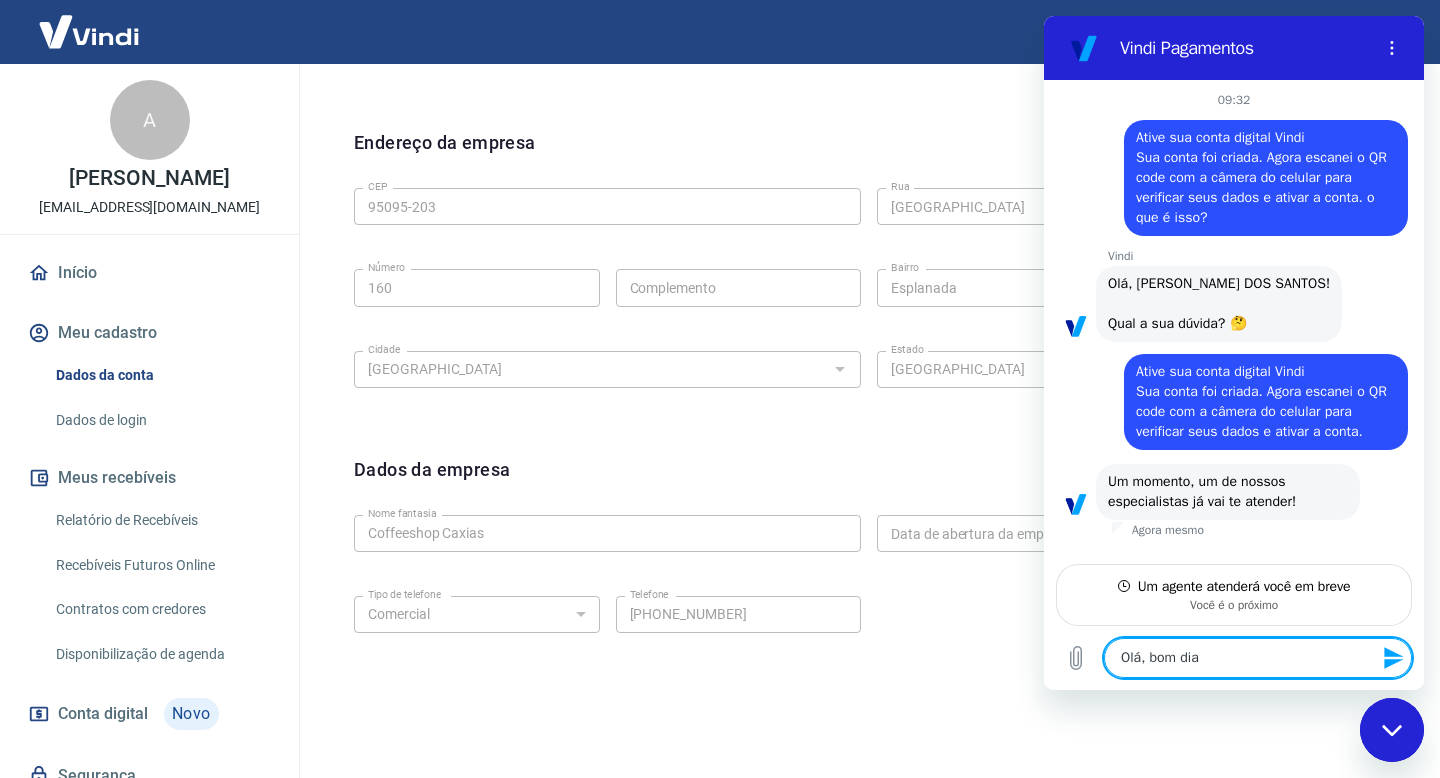 type on "Olá, bom dia," 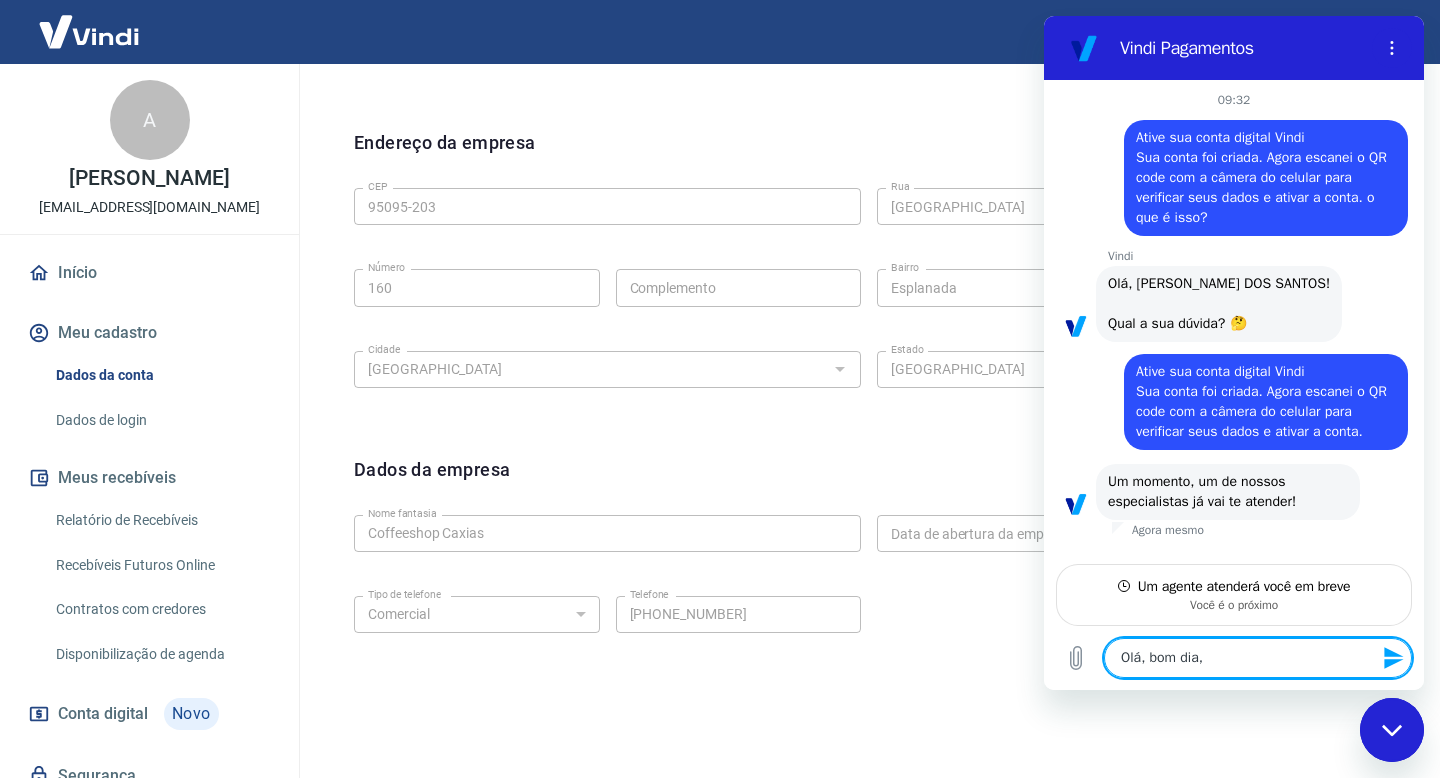 type on "Olá, bom dia," 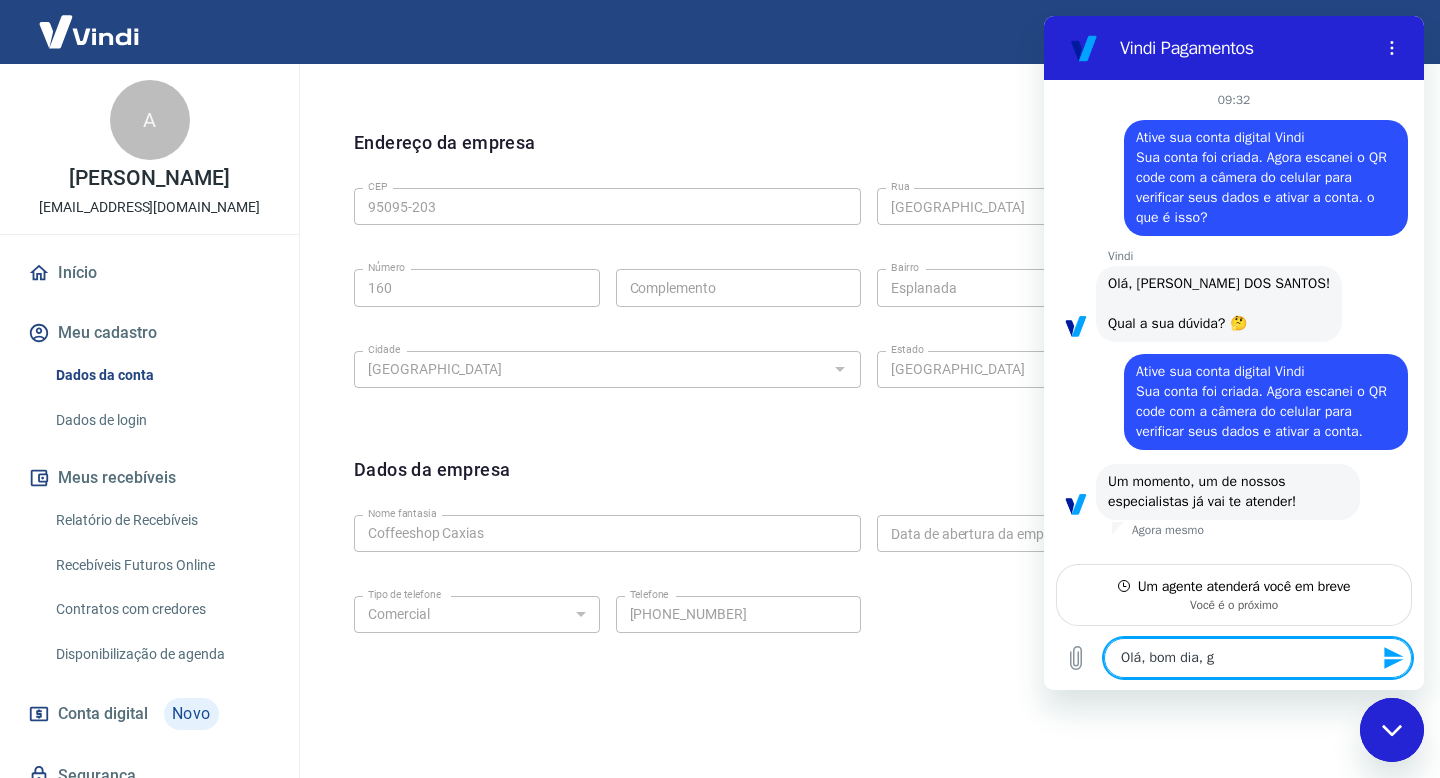 type on "Olá, bom dia, go" 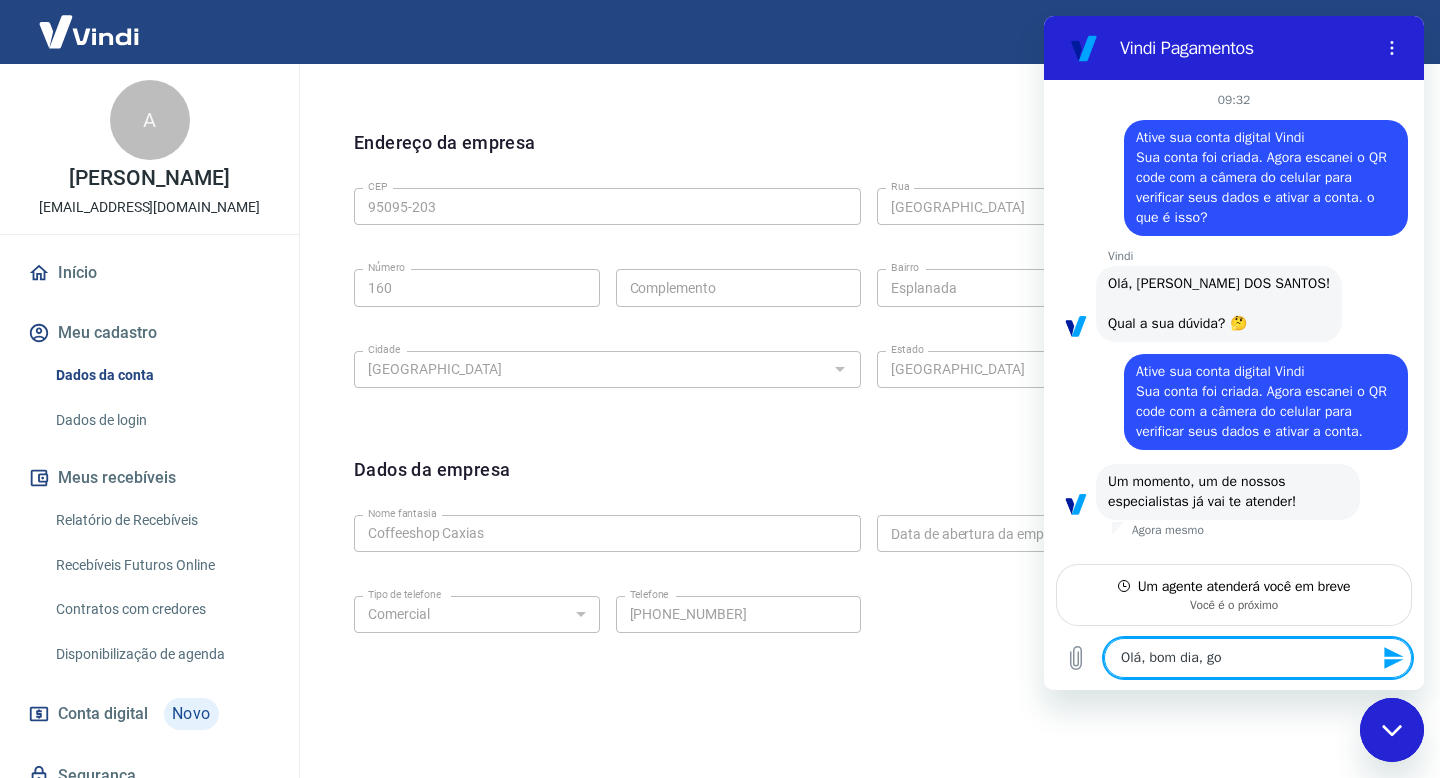 type on "Olá, bom dia, gos" 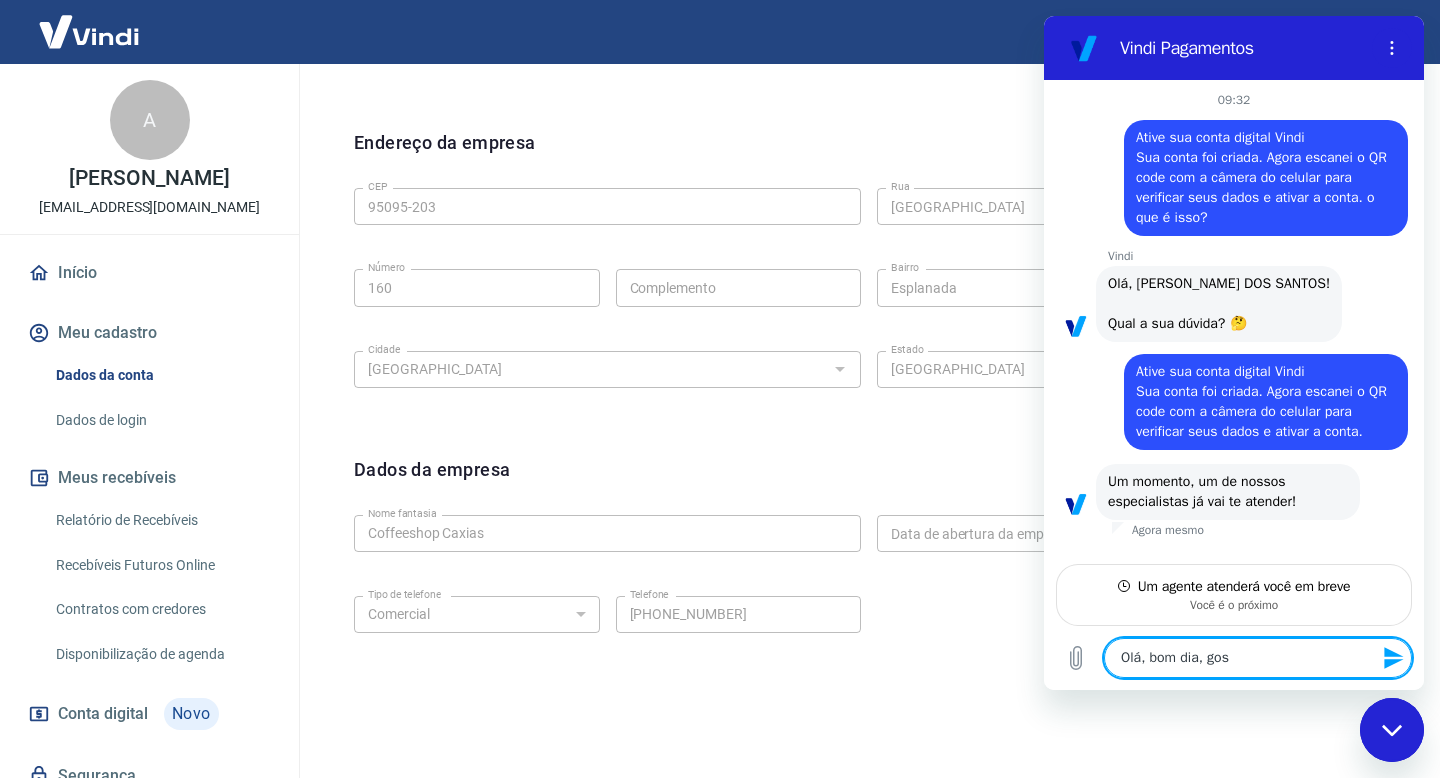 type on "x" 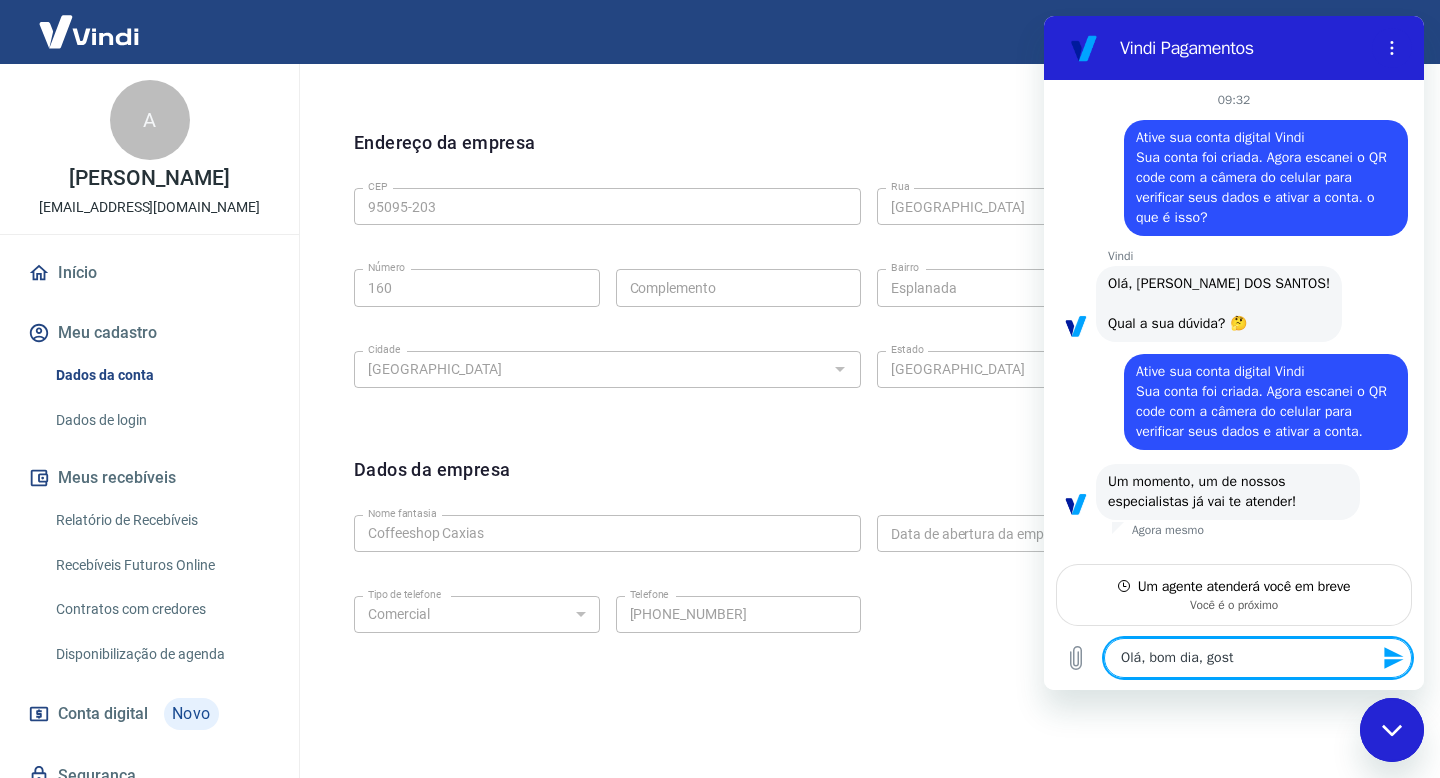 type on "Olá, bom dia, gosta" 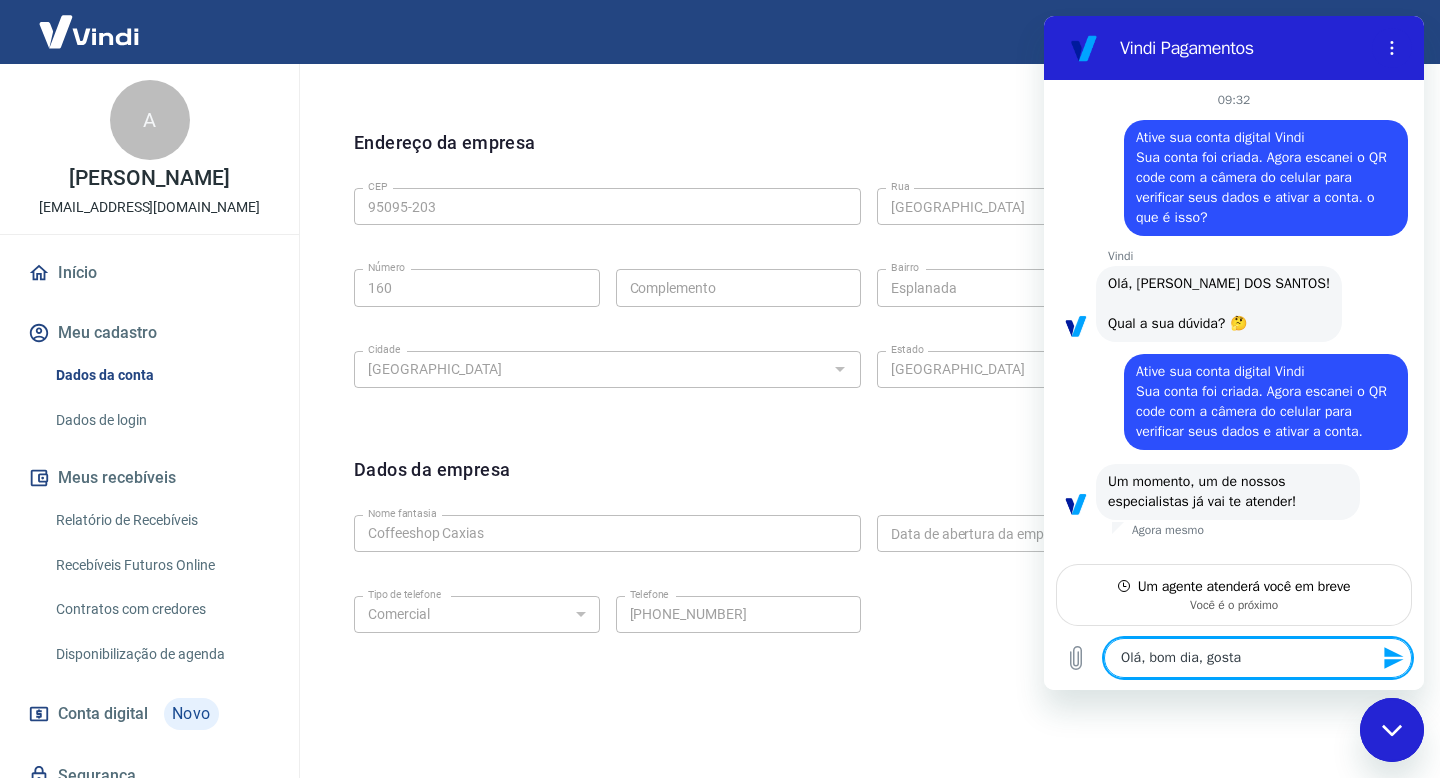 type on "Olá, bom dia, gostar" 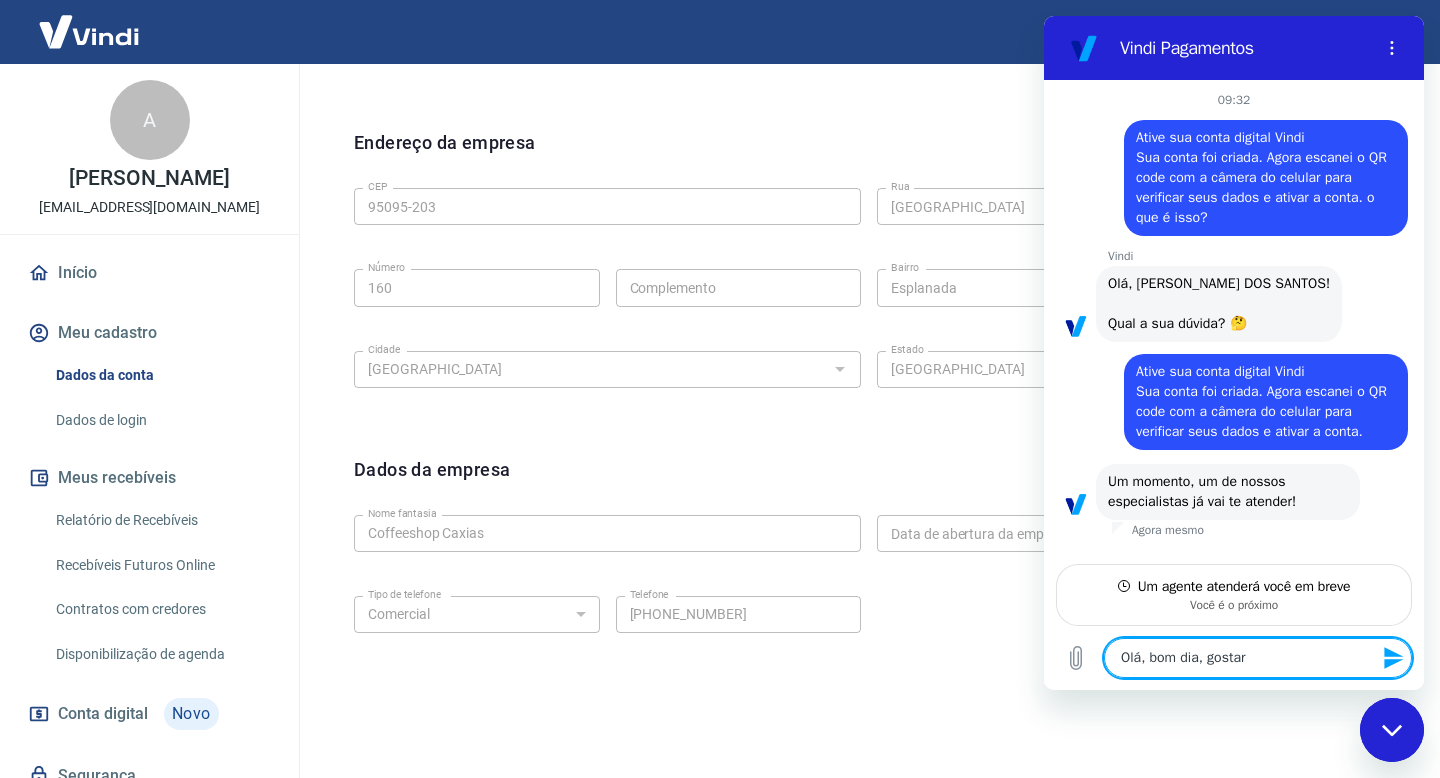 type on "Olá, bom dia, gostari" 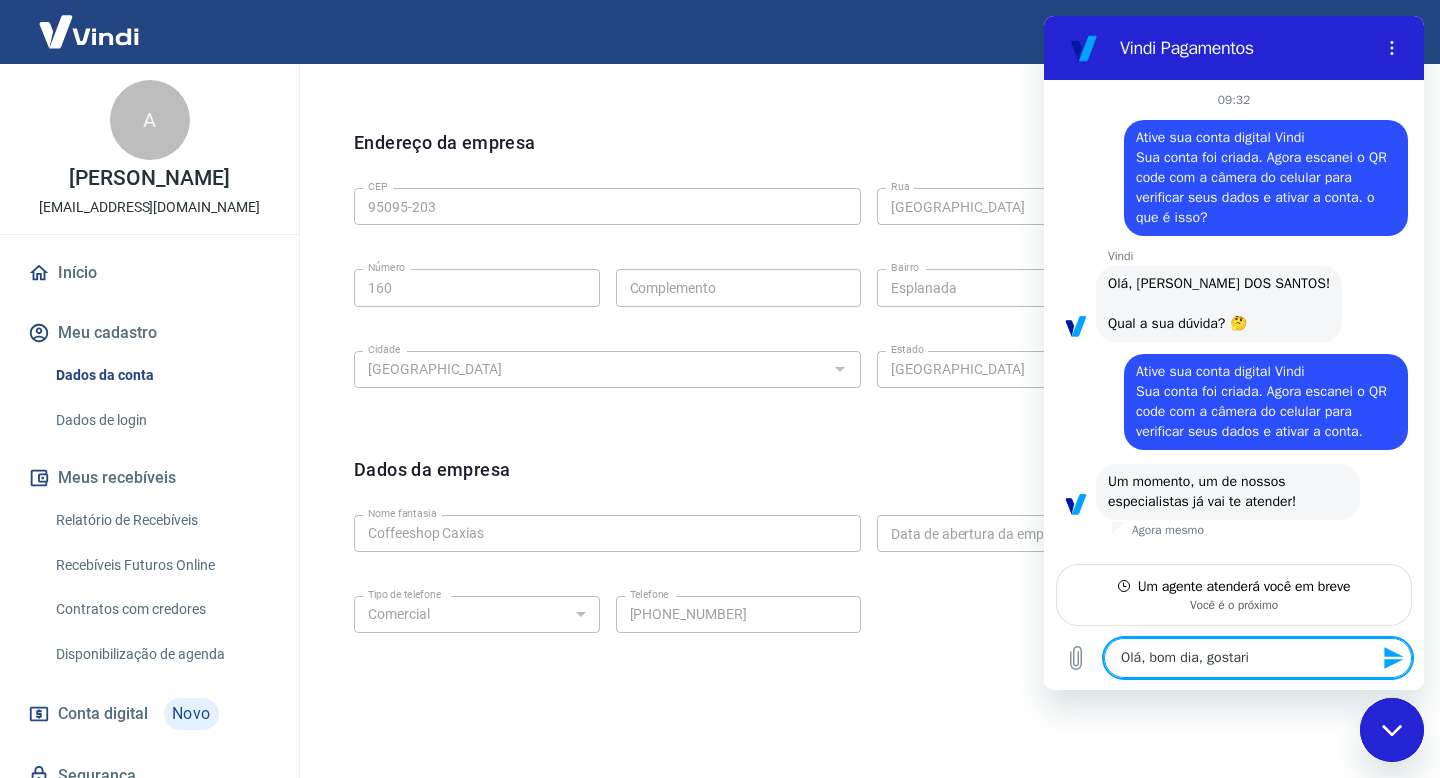 type on "Olá, bom dia, gostaria" 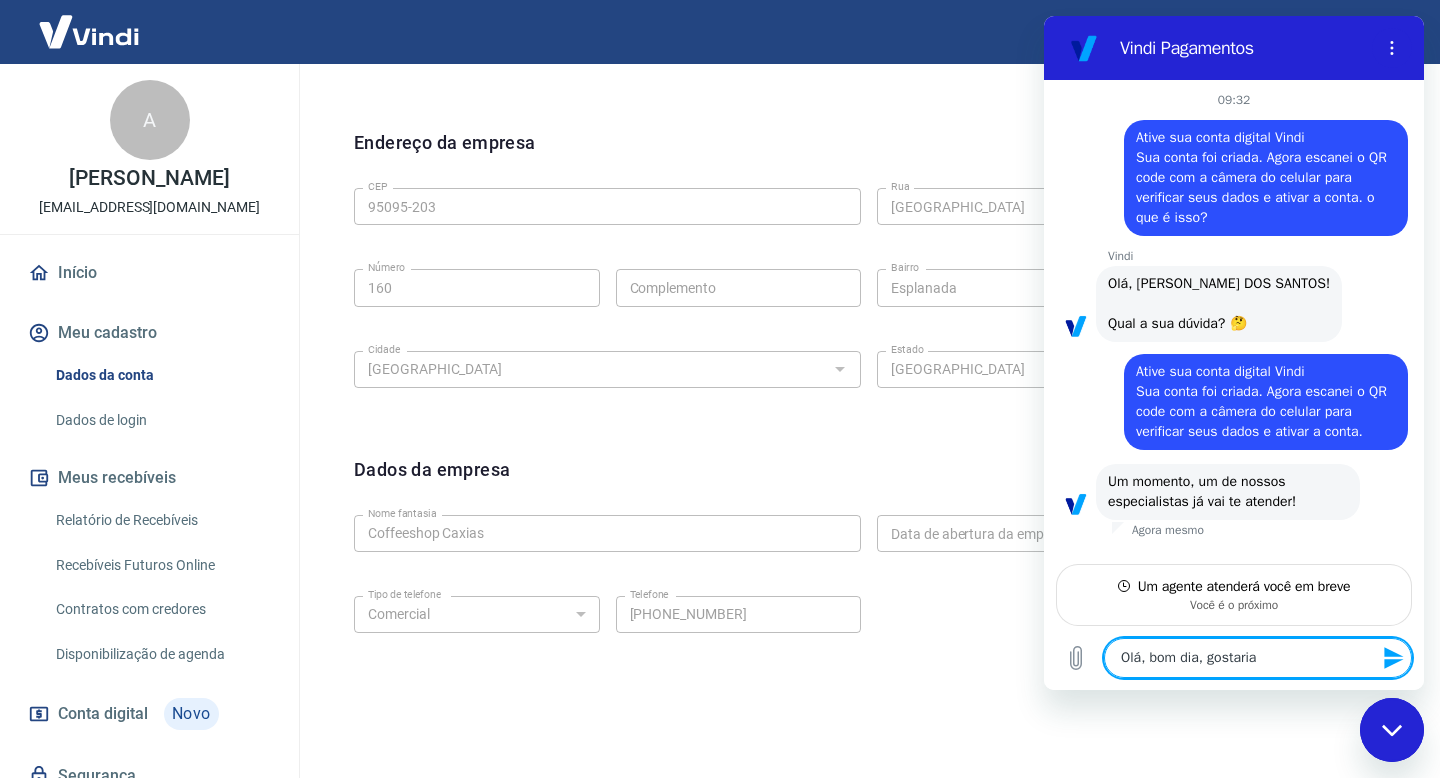 type on "Olá, bom dia, gostaria" 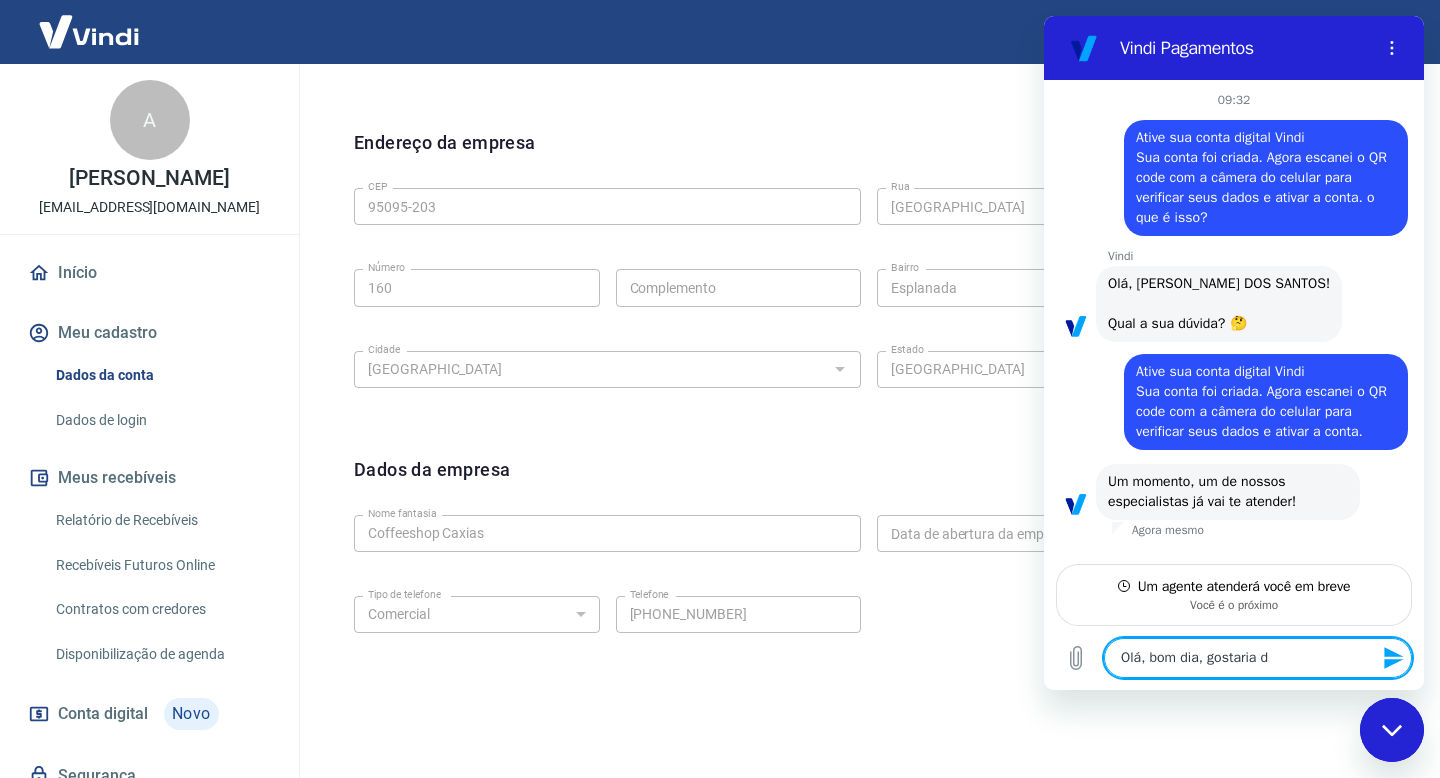 type on "Olá, bom dia, gostaria de" 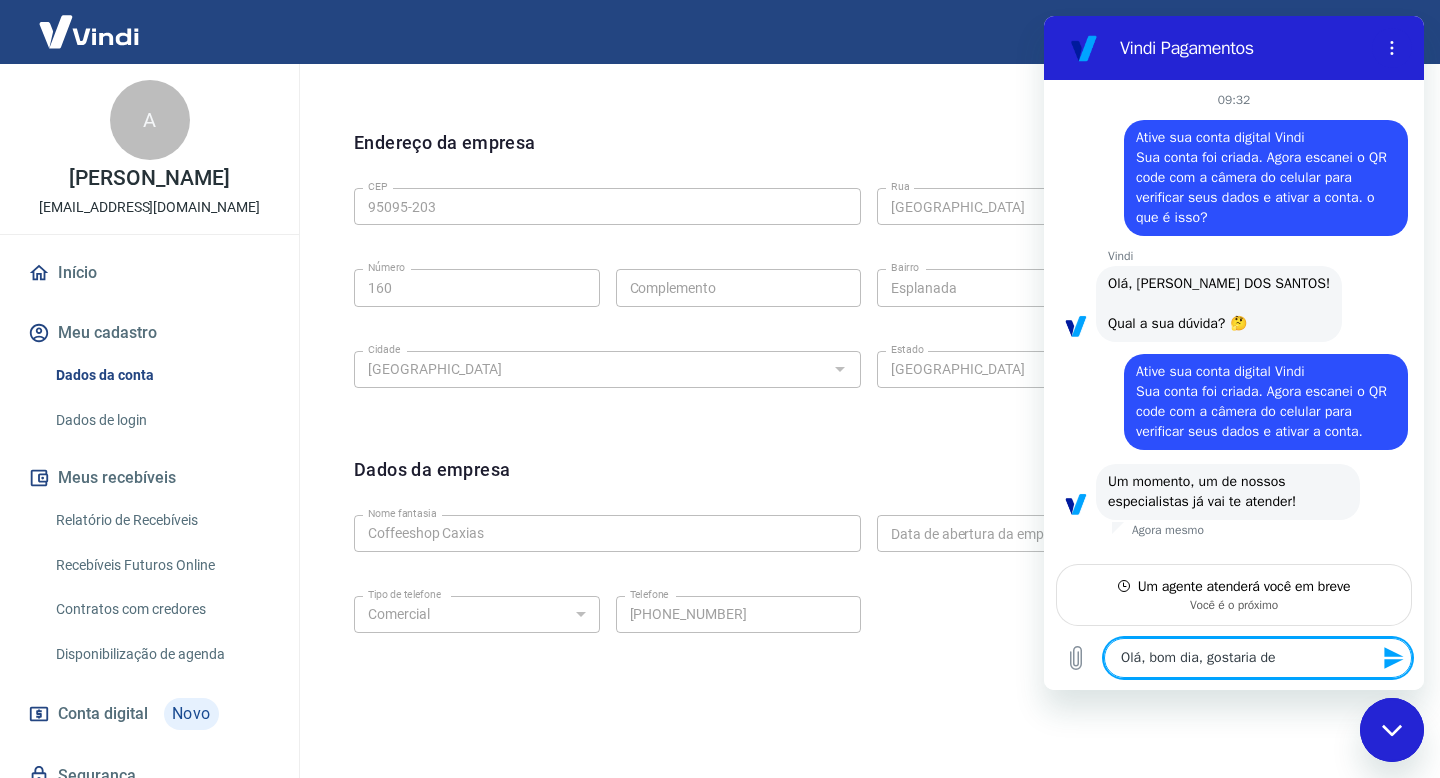 type on "Olá, bom dia, gostaria de" 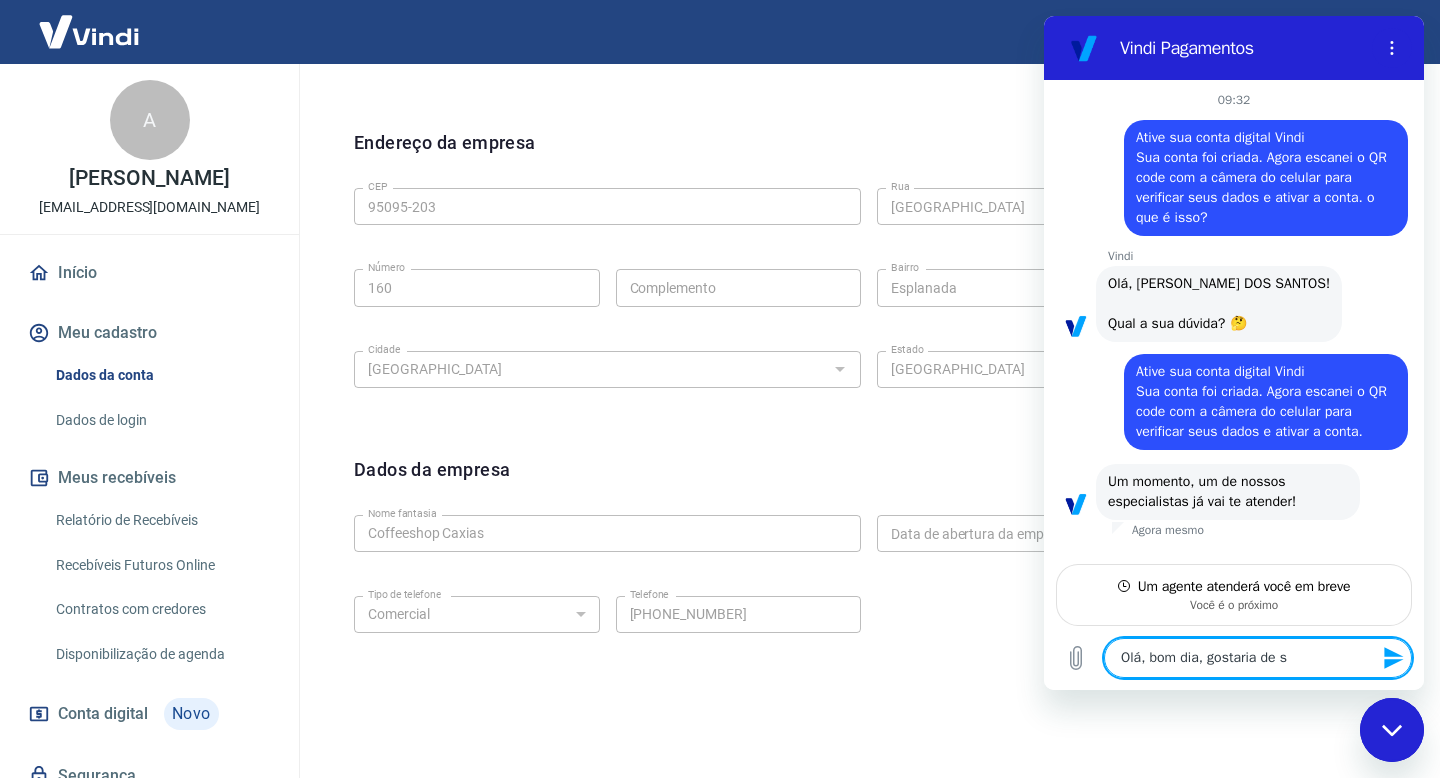 type on "Olá, bom dia, gostaria de sa" 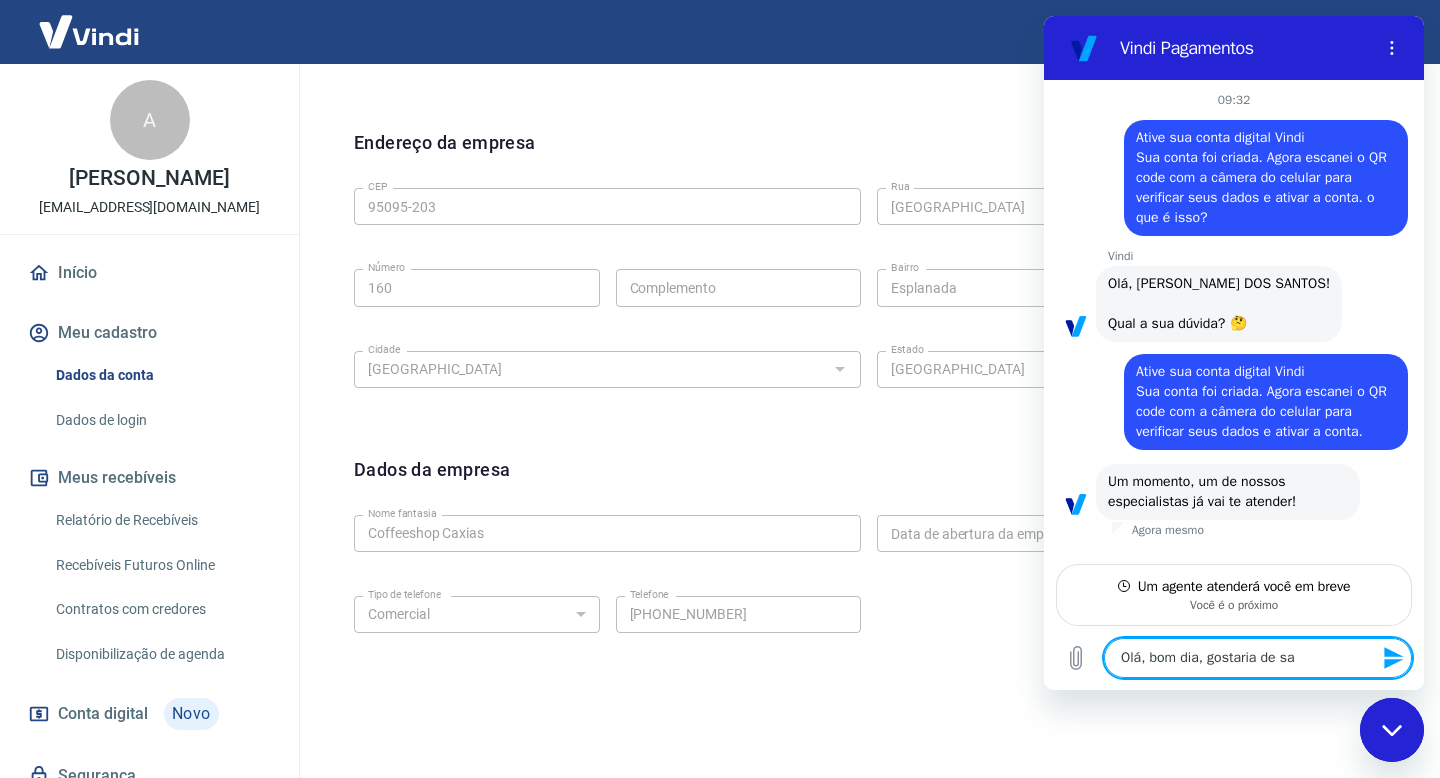 type on "x" 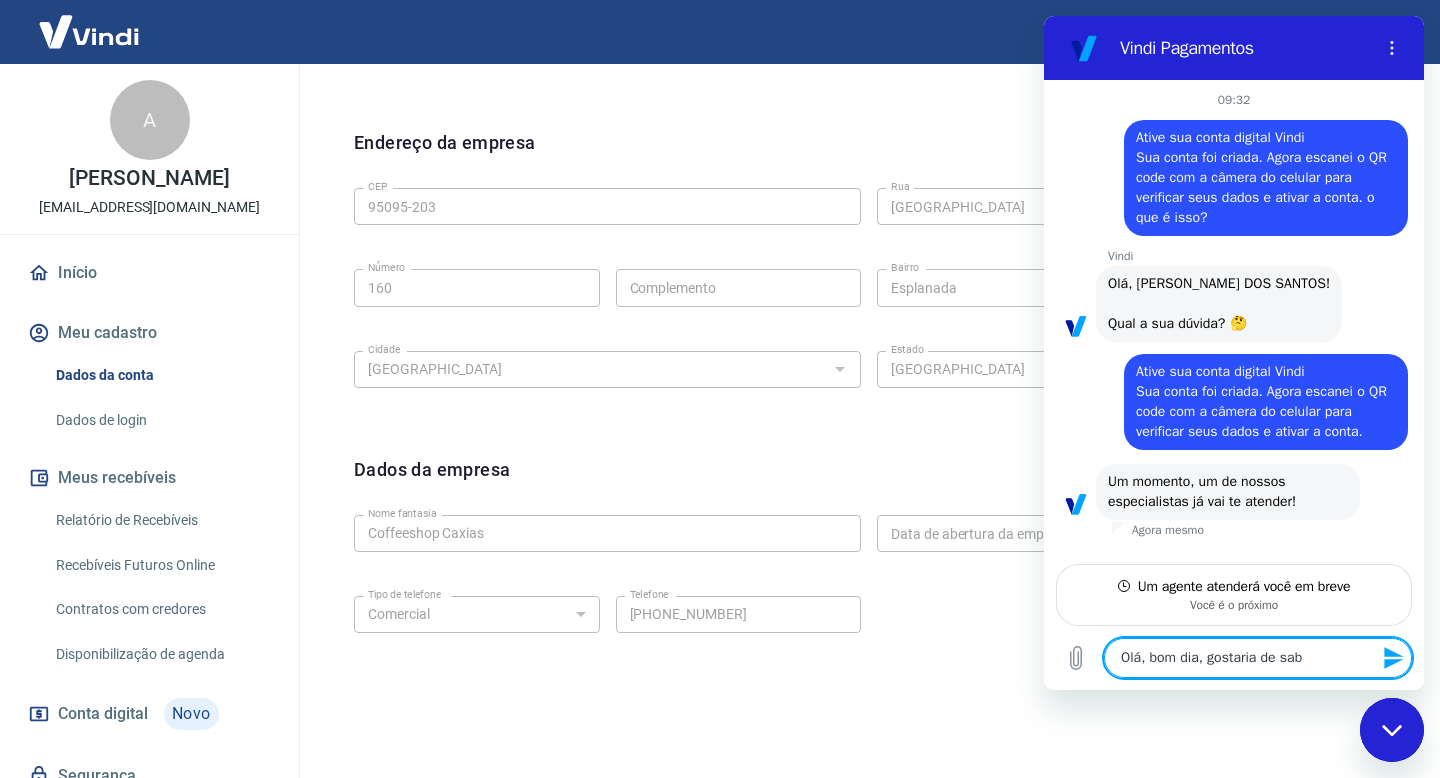type on "Olá, bom dia, gostaria de sabe" 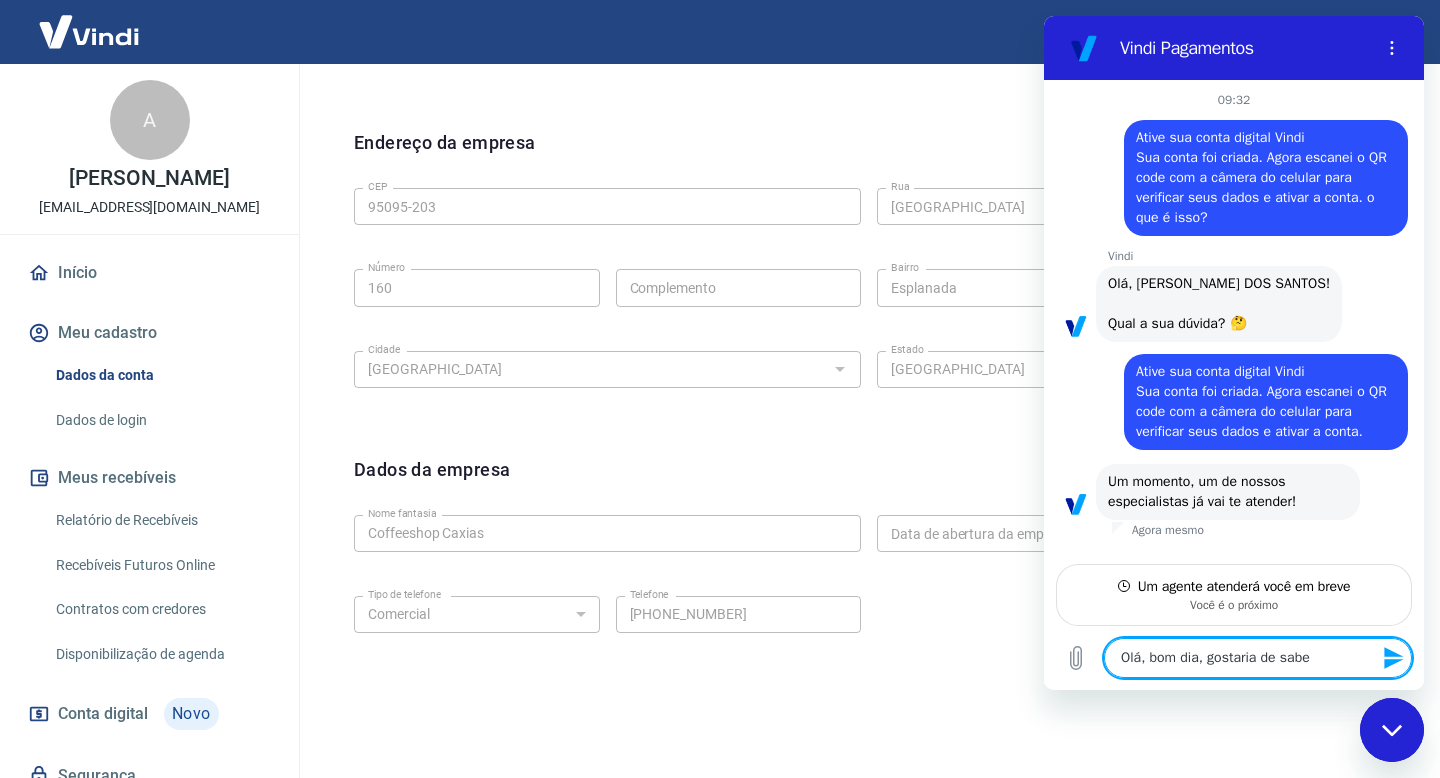type on "x" 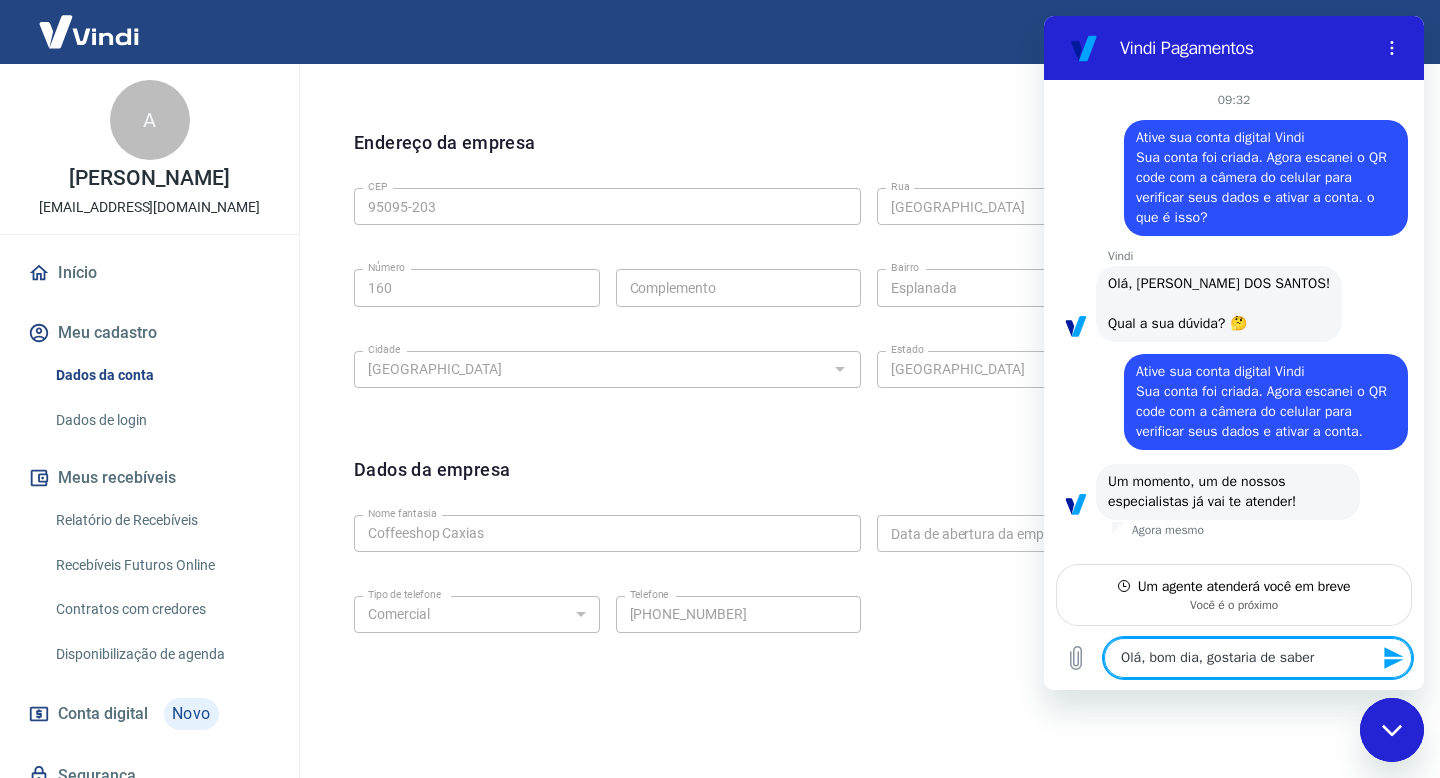 type on "Olá, bom dia, gostaria de saber" 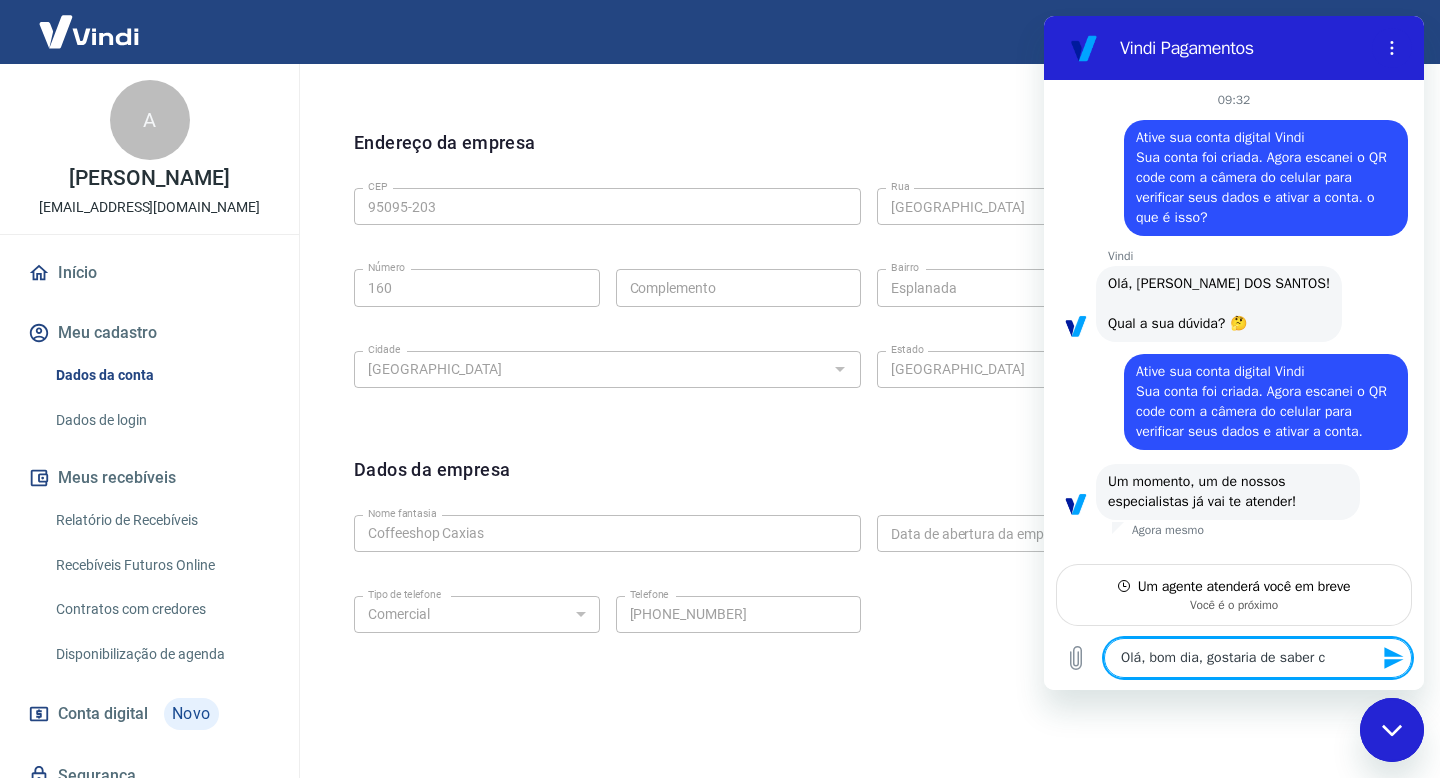 type on "Olá, bom dia, gostaria de saber co" 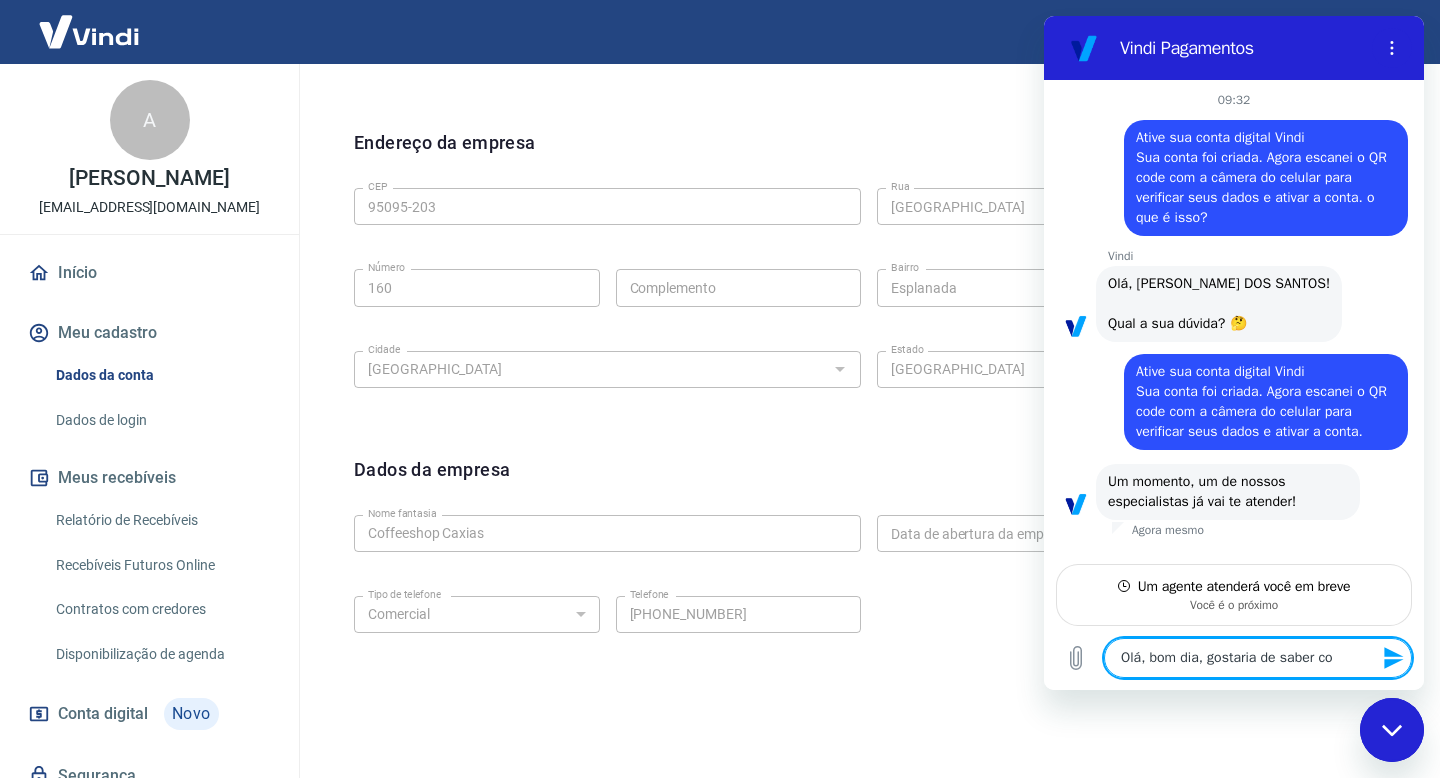 type on "Olá, bom dia, gostaria de saber co" 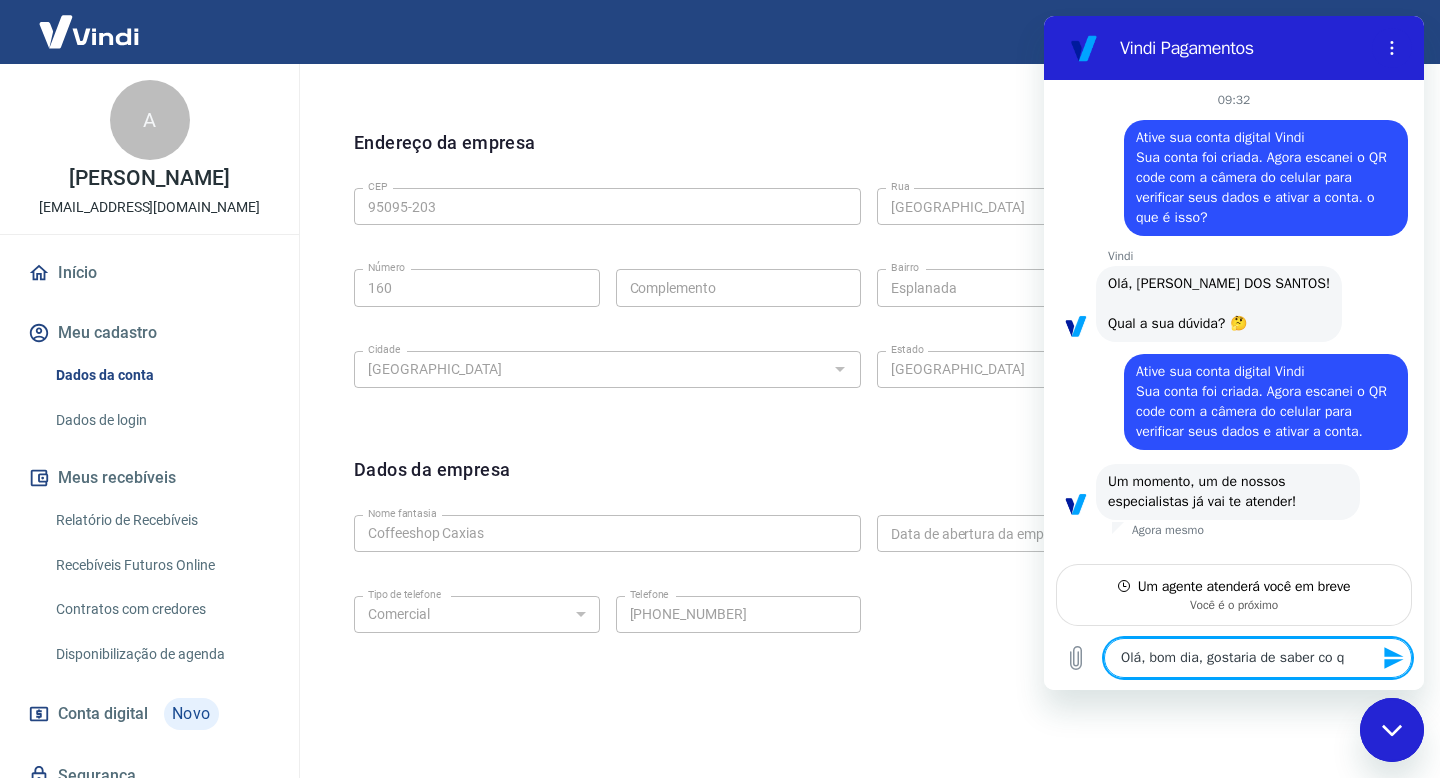 type on "Olá, bom dia, gostaria de saber co qu" 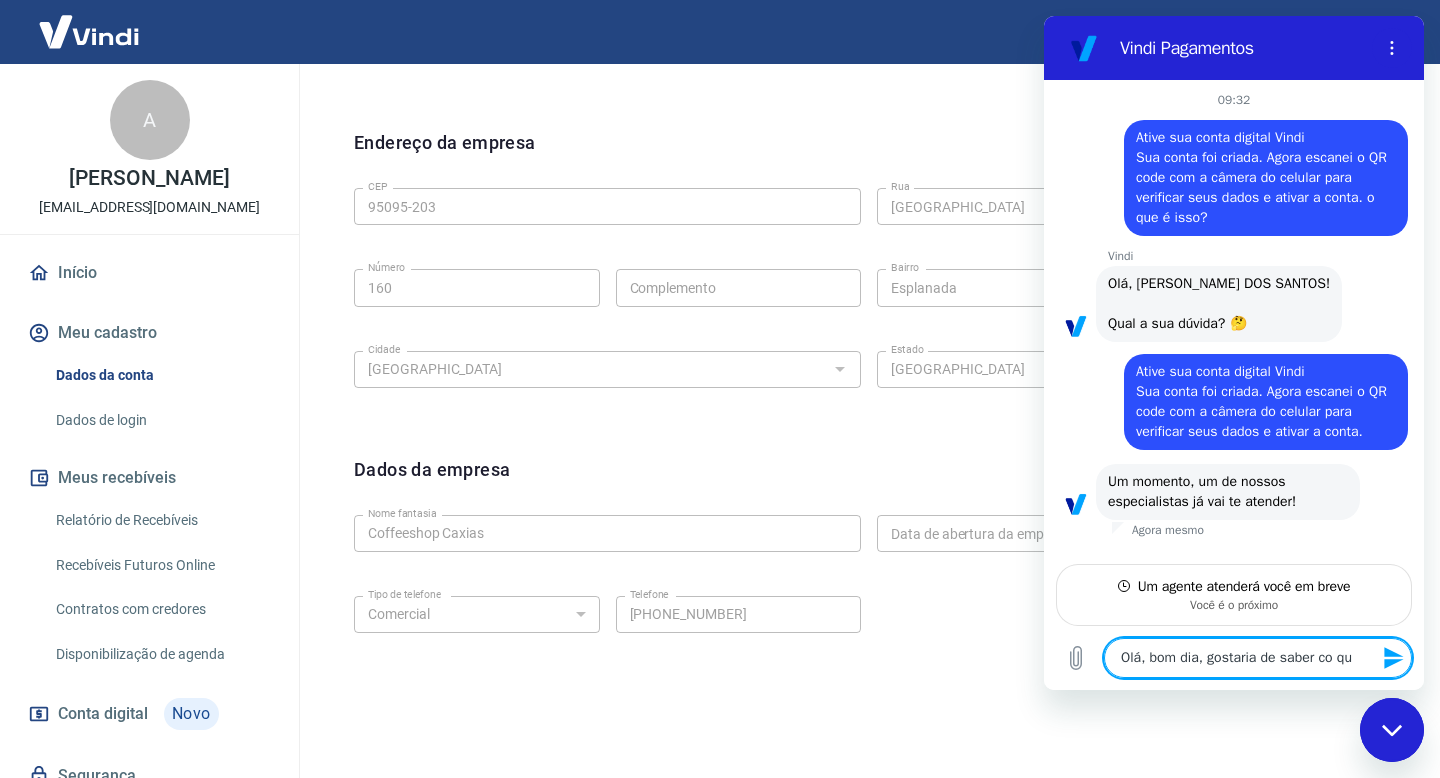 type on "Olá, bom dia, gostaria de saber co que" 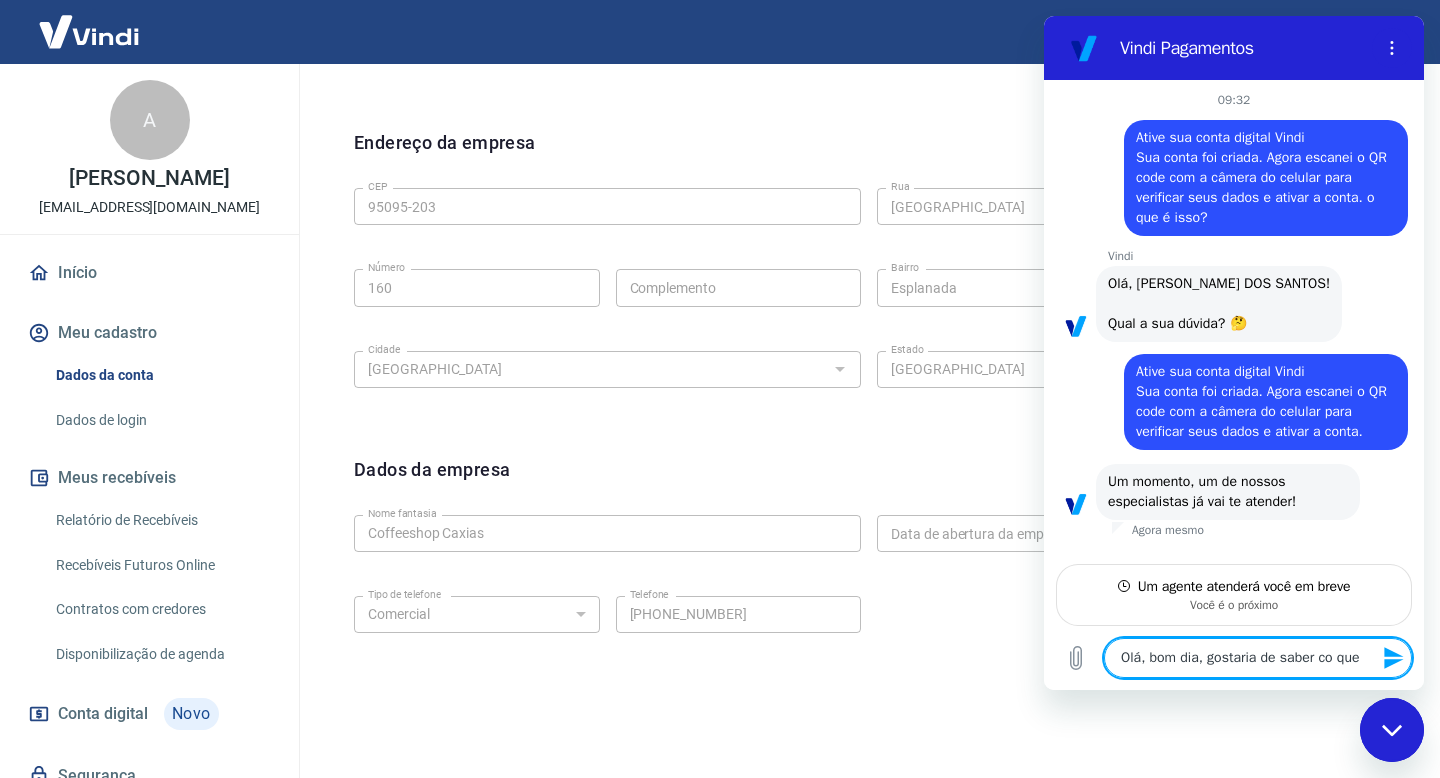 type on "Olá, bom dia, gostaria de saber co que" 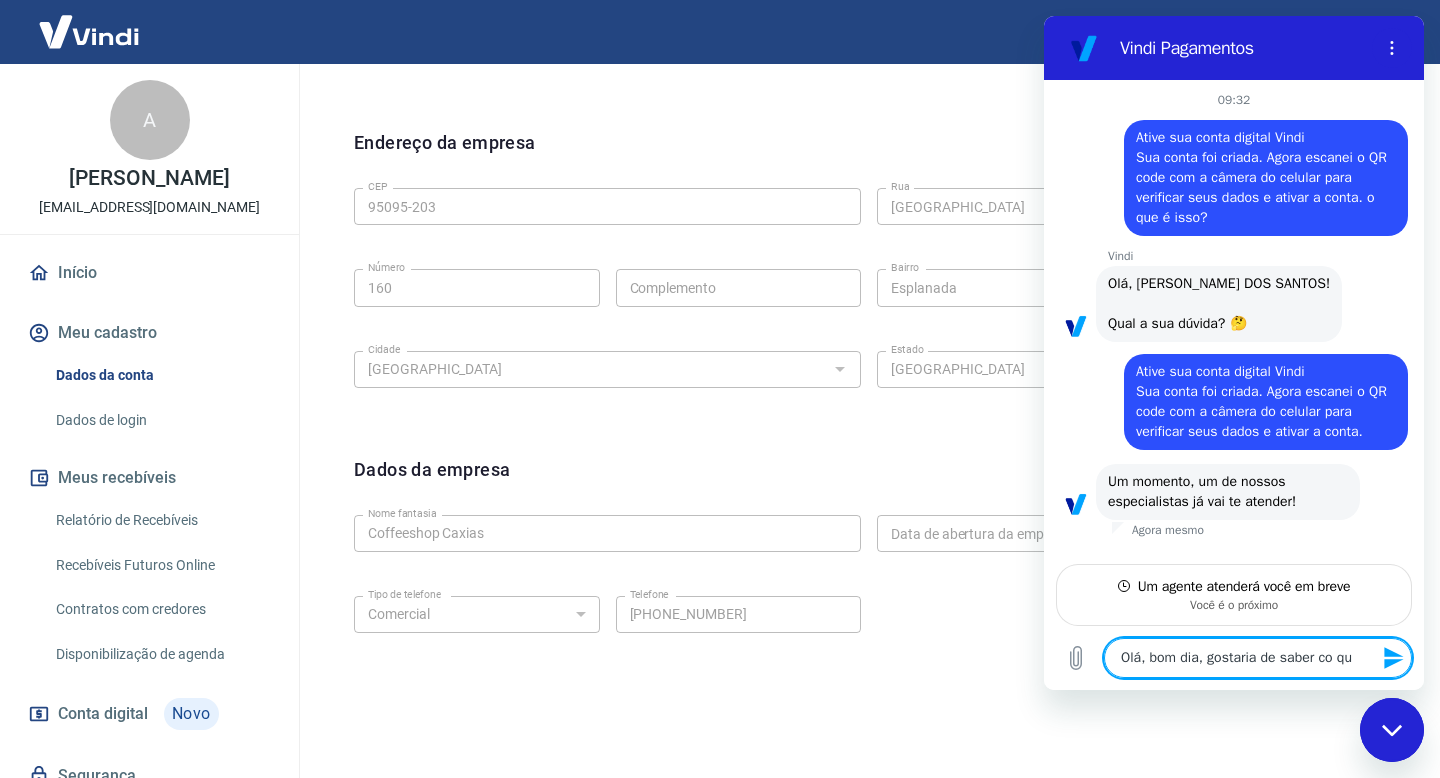 type on "Olá, bom dia, gostaria de saber co q" 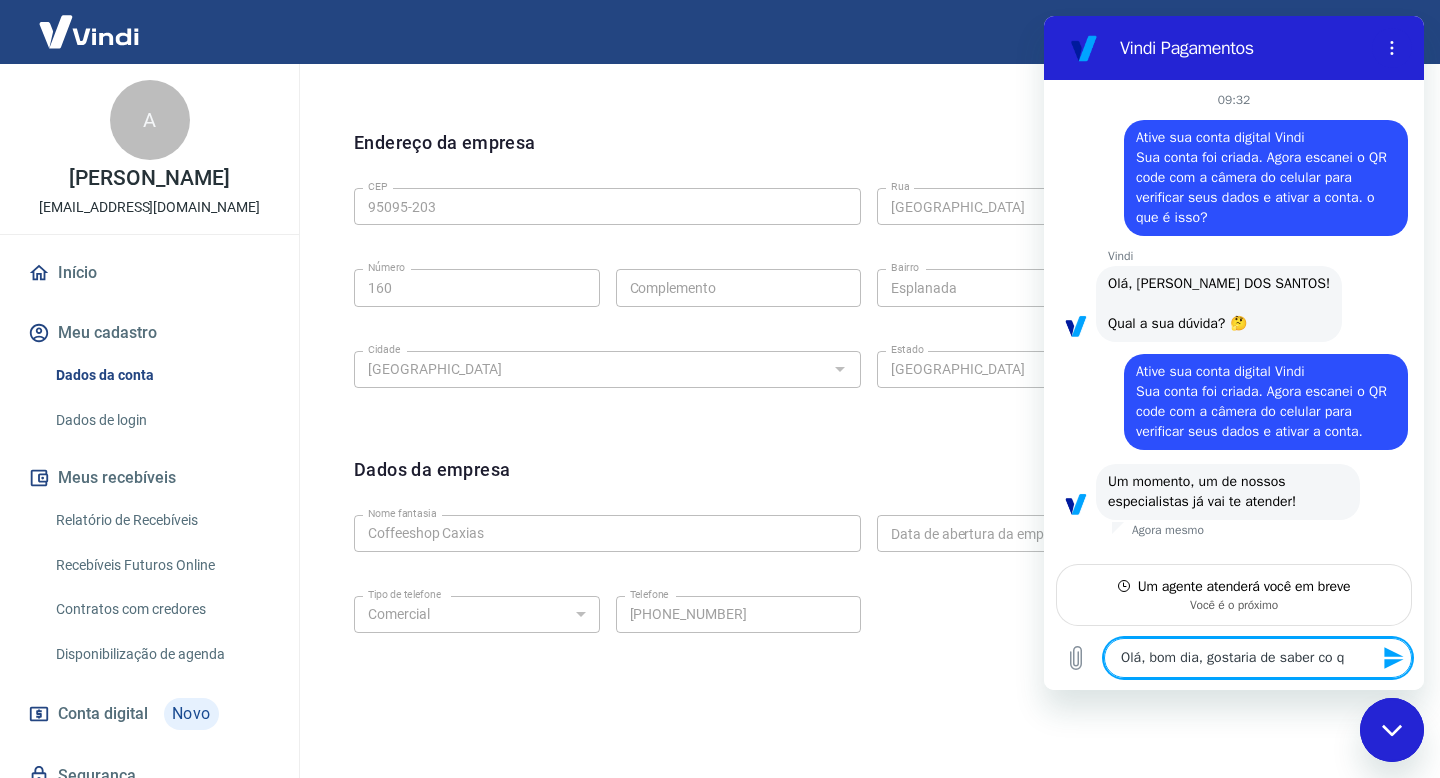 type on "Olá, bom dia, gostaria de saber co" 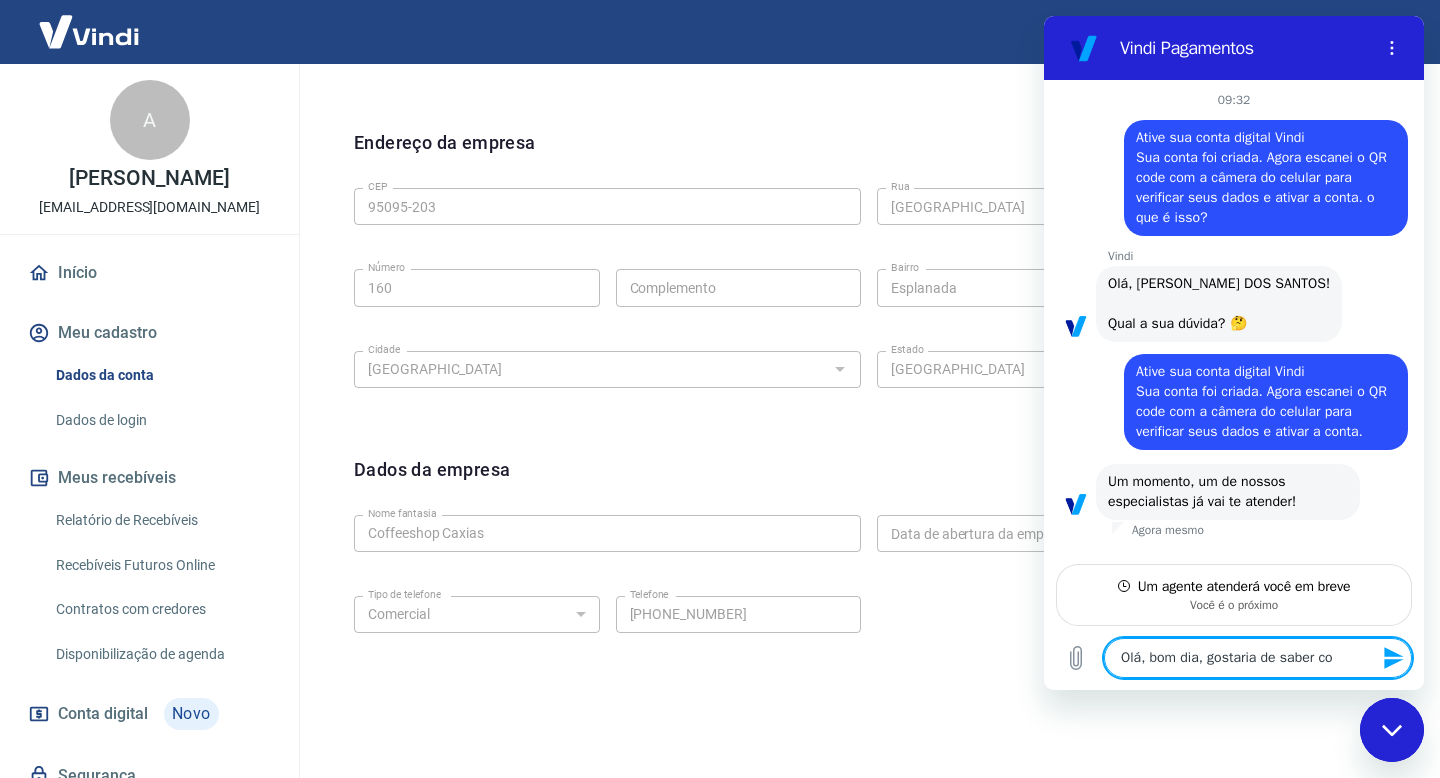 type on "Olá, bom dia, gostaria de saber co" 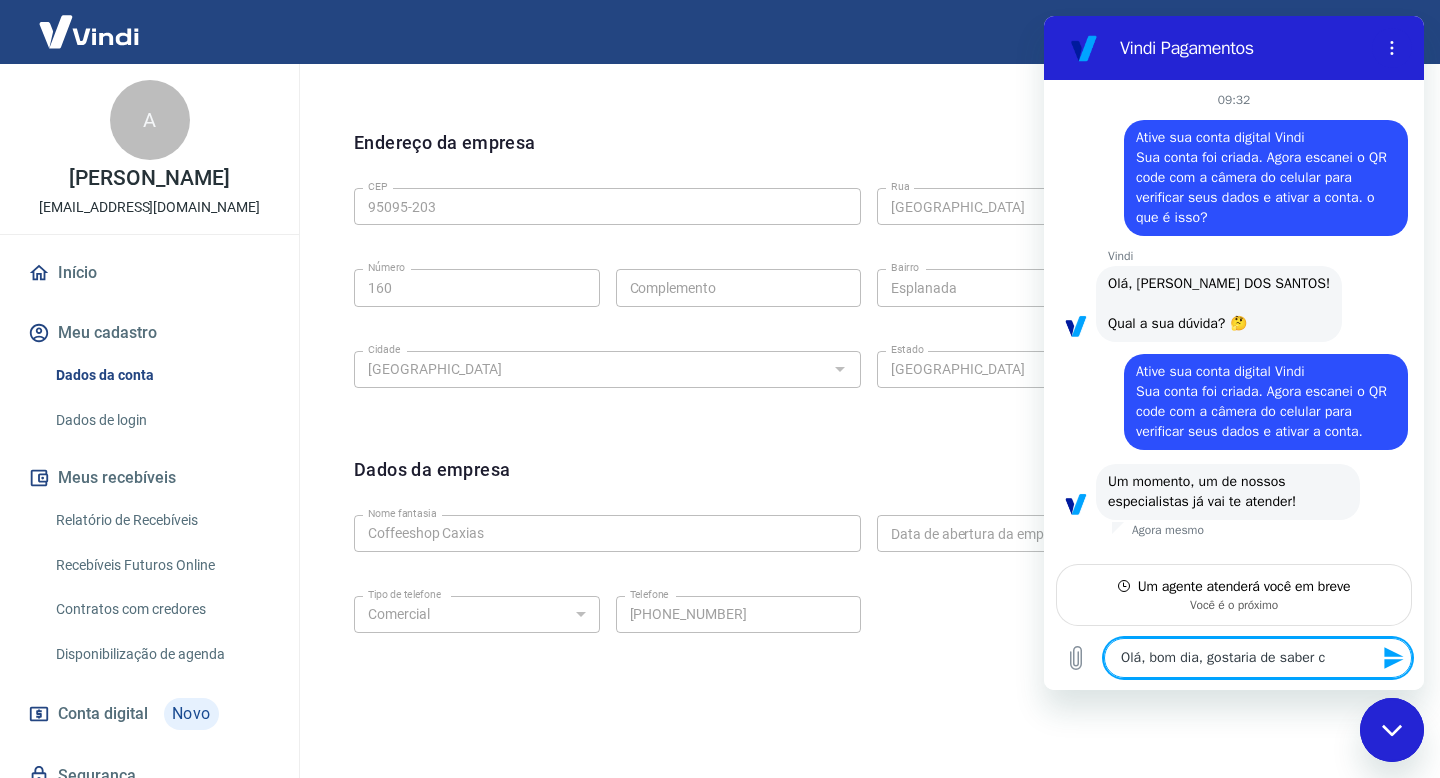 type on "Olá, bom dia, gostaria de saber" 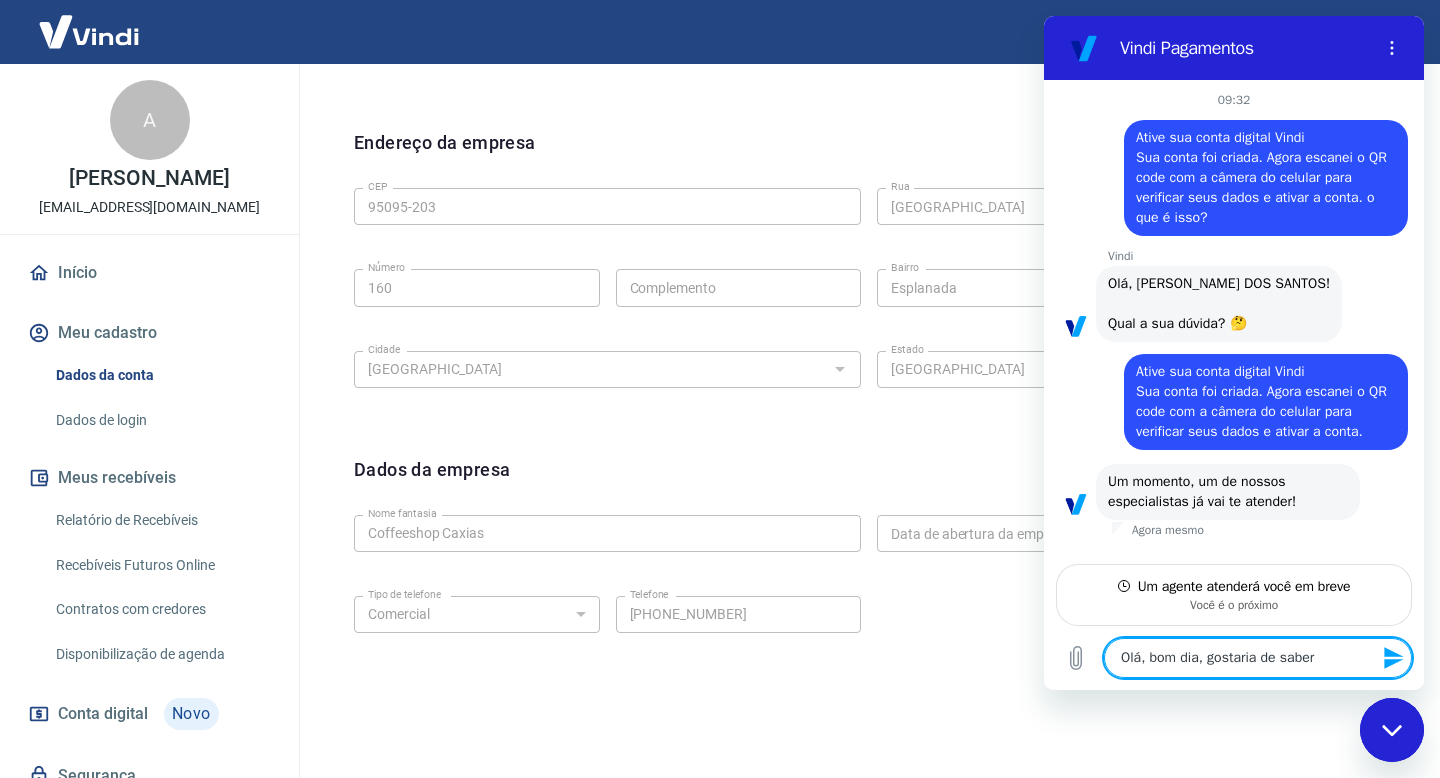type on "Olá, bom dia, gostaria de saber d" 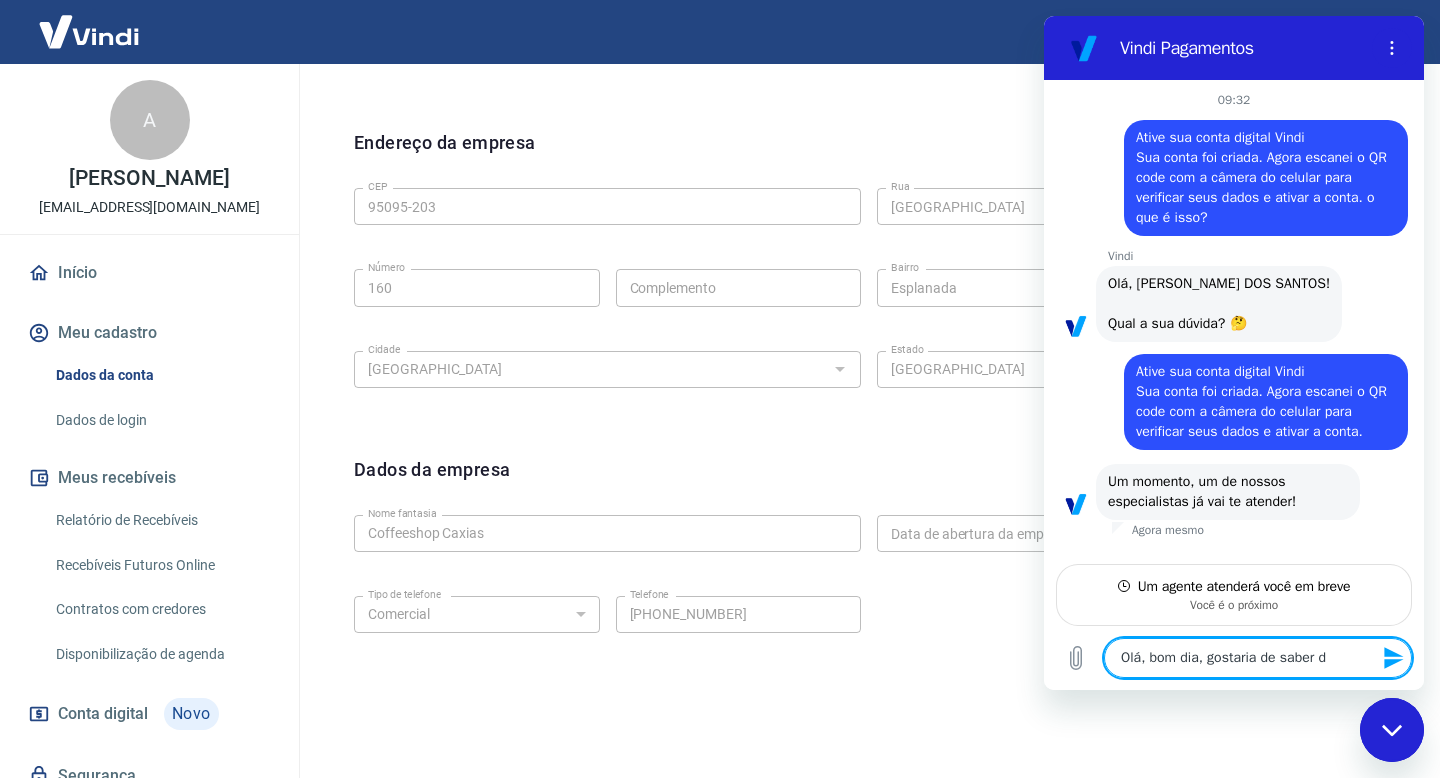 type on "Olá, bom dia, gostaria de saber do" 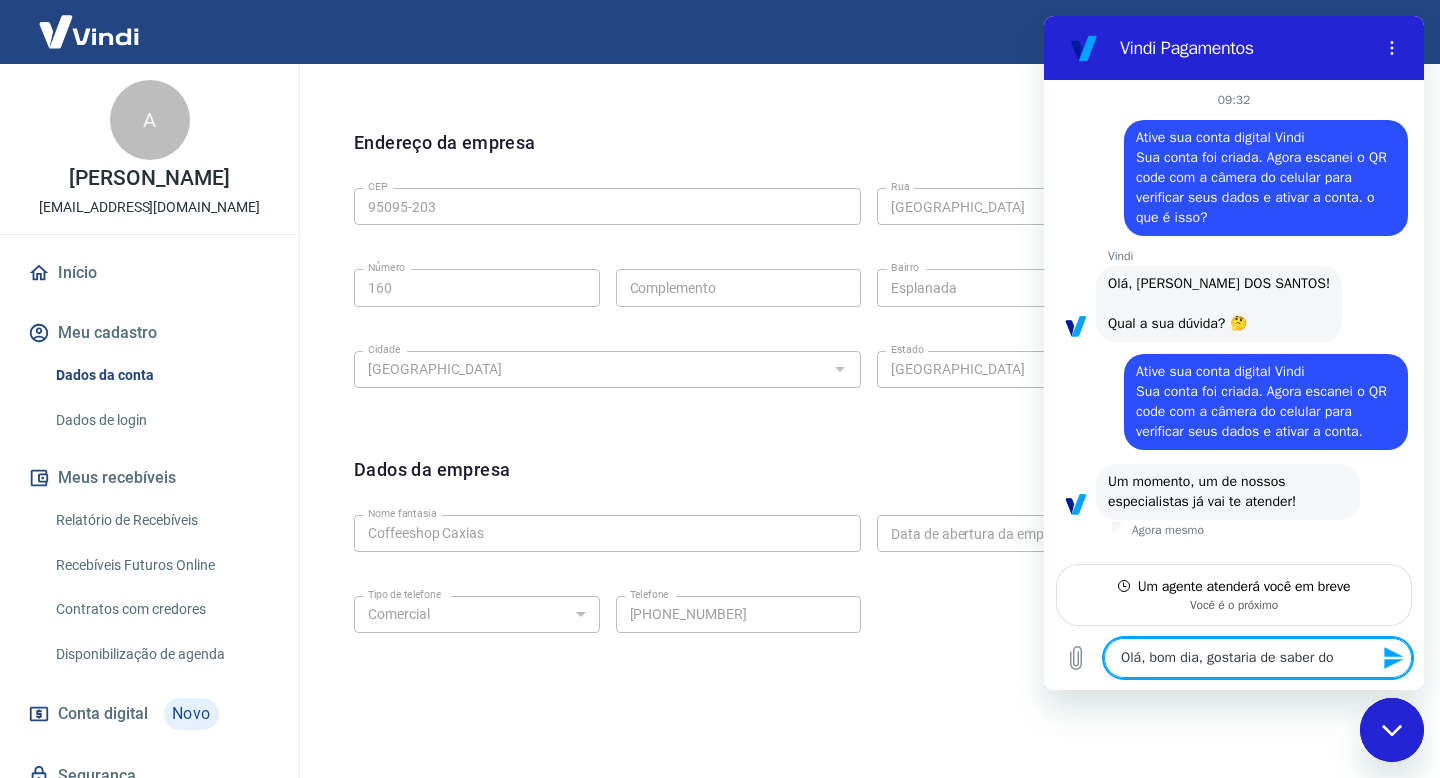 type on "Olá, bom dia, gostaria de saber do" 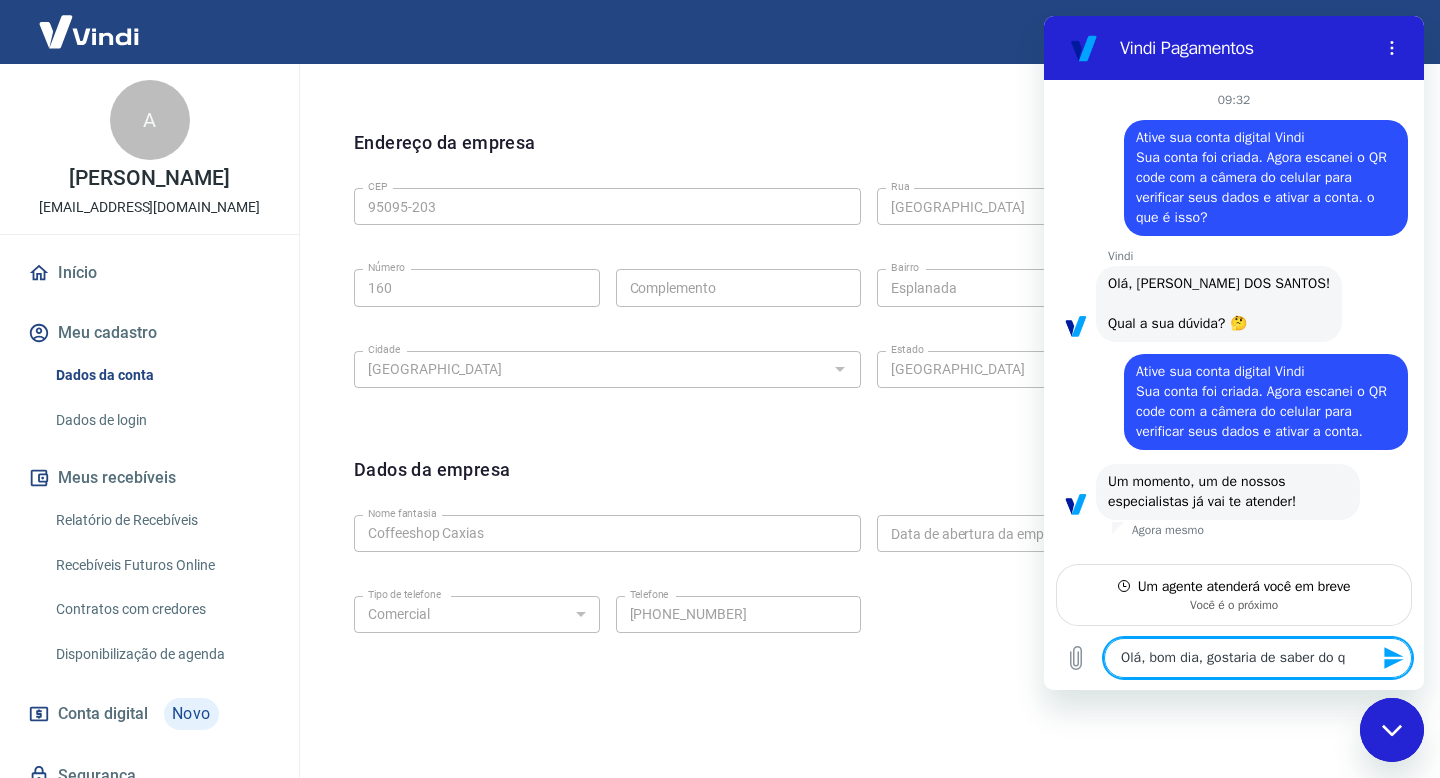 type on "Olá, bom dia, gostaria de saber do qu" 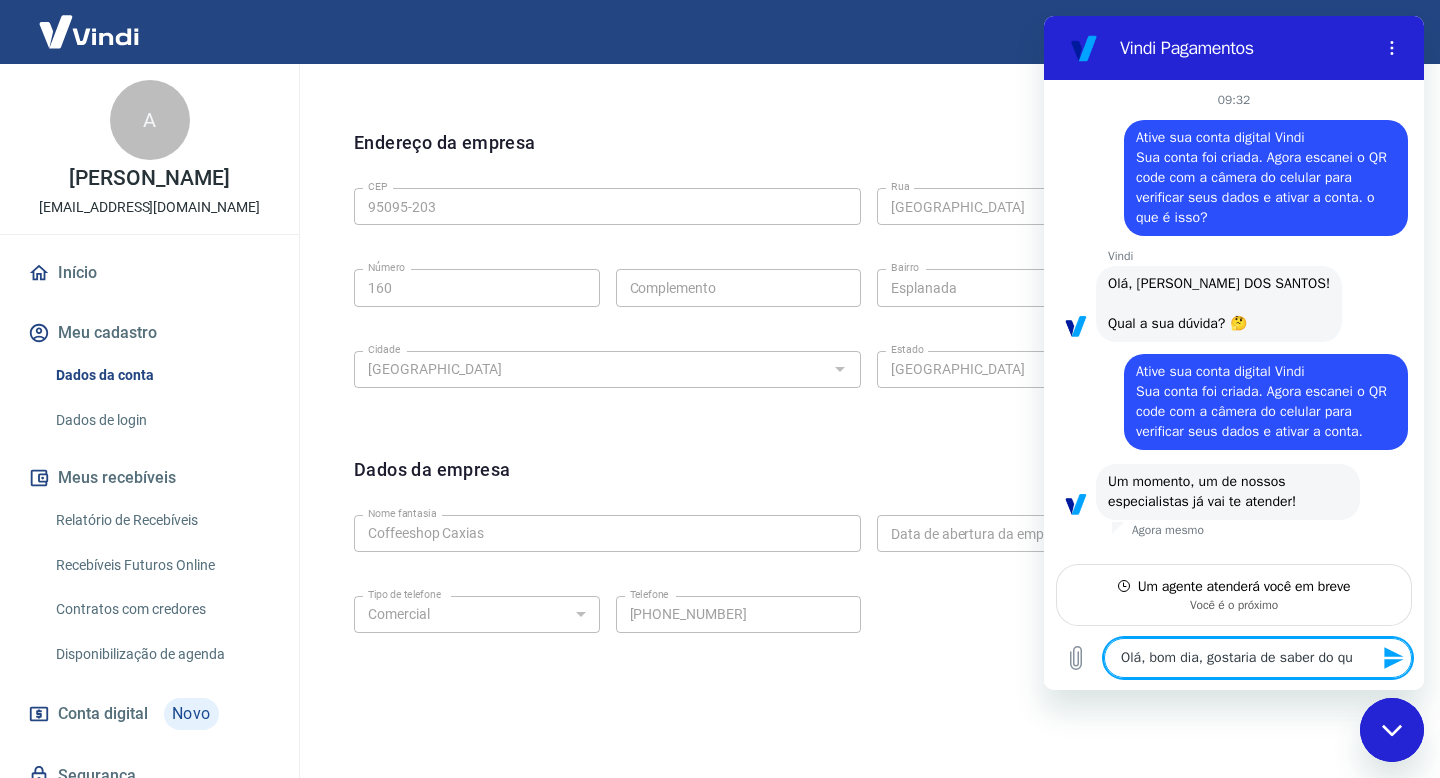 type on "Olá, bom dia, gostaria de saber do que" 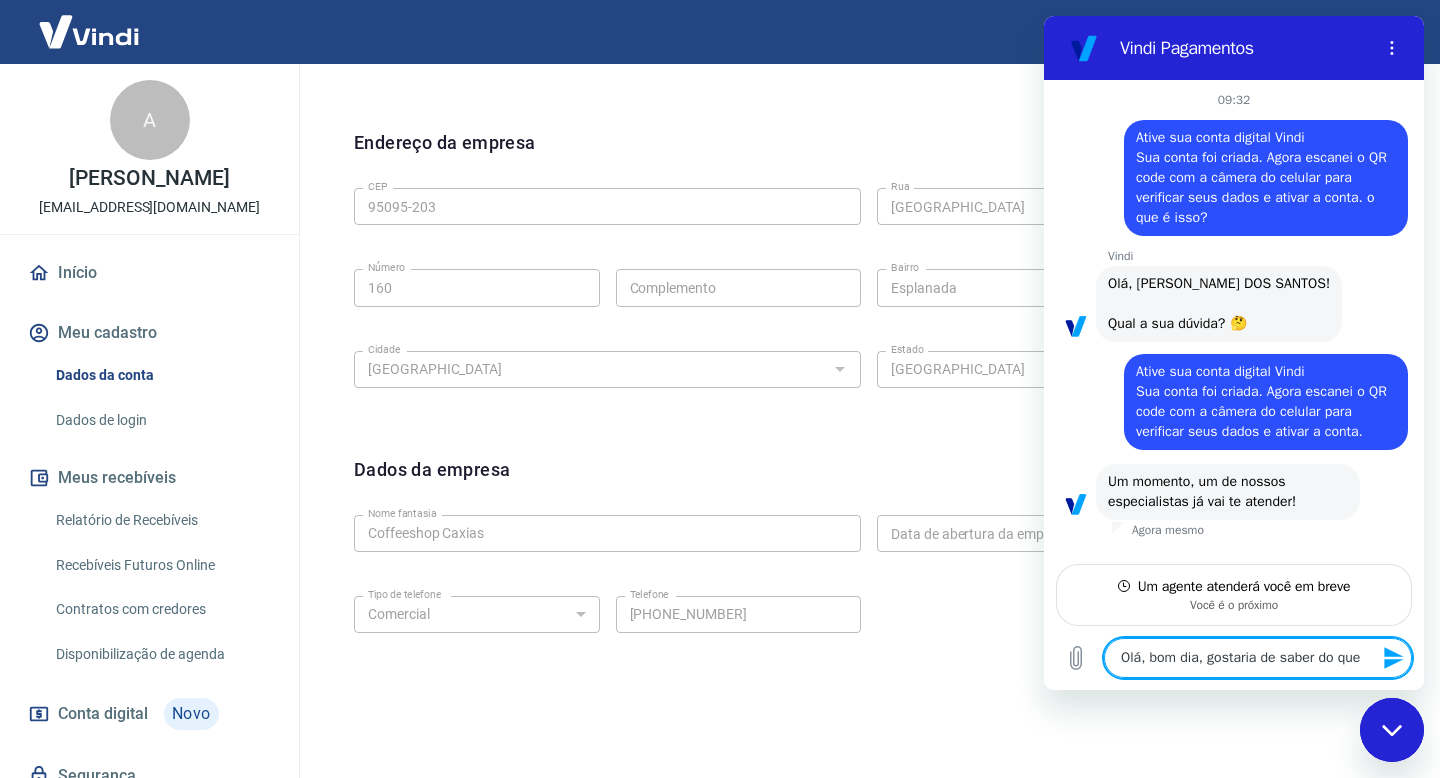 type on "Olá, bom dia, gostaria de saber do que" 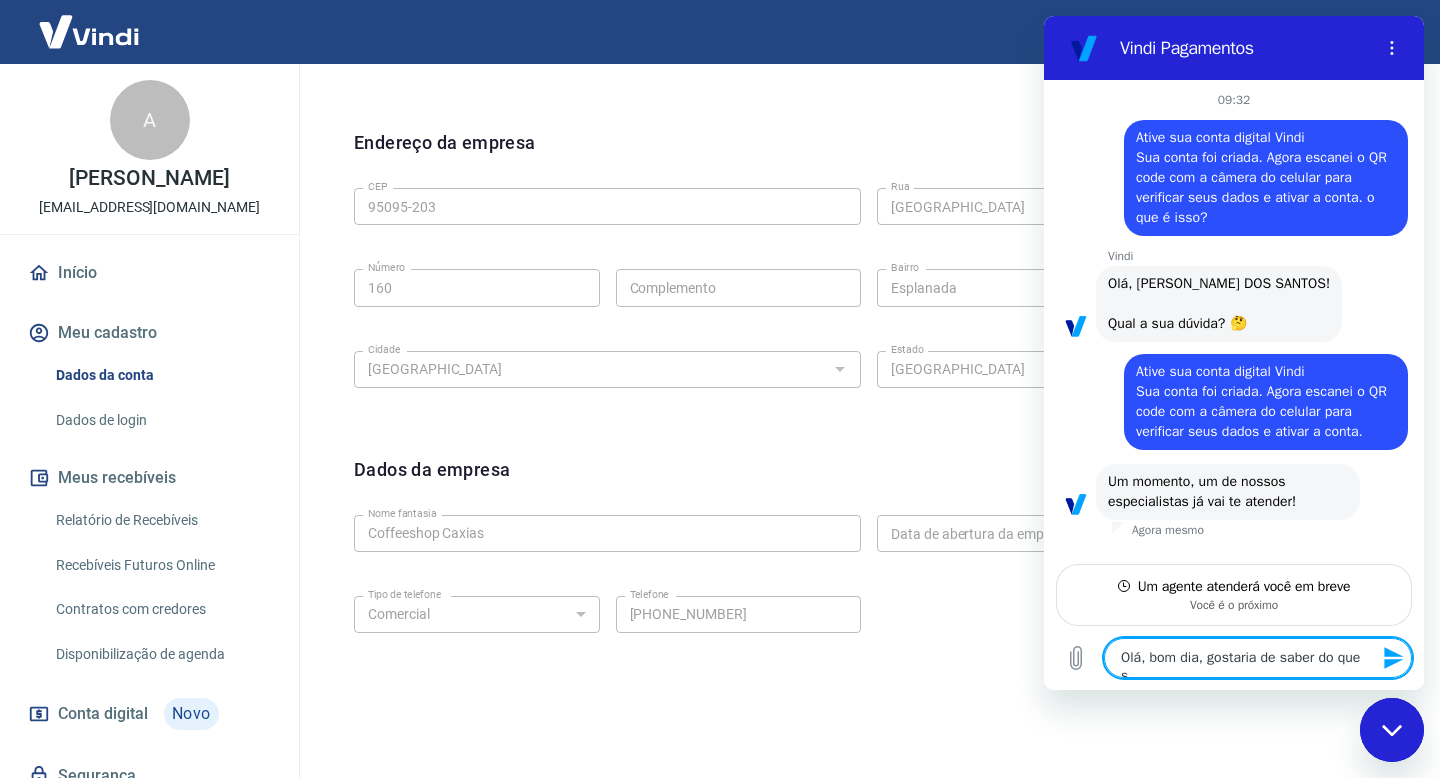 type on "Olá, bom dia, gostaria de saber do que se" 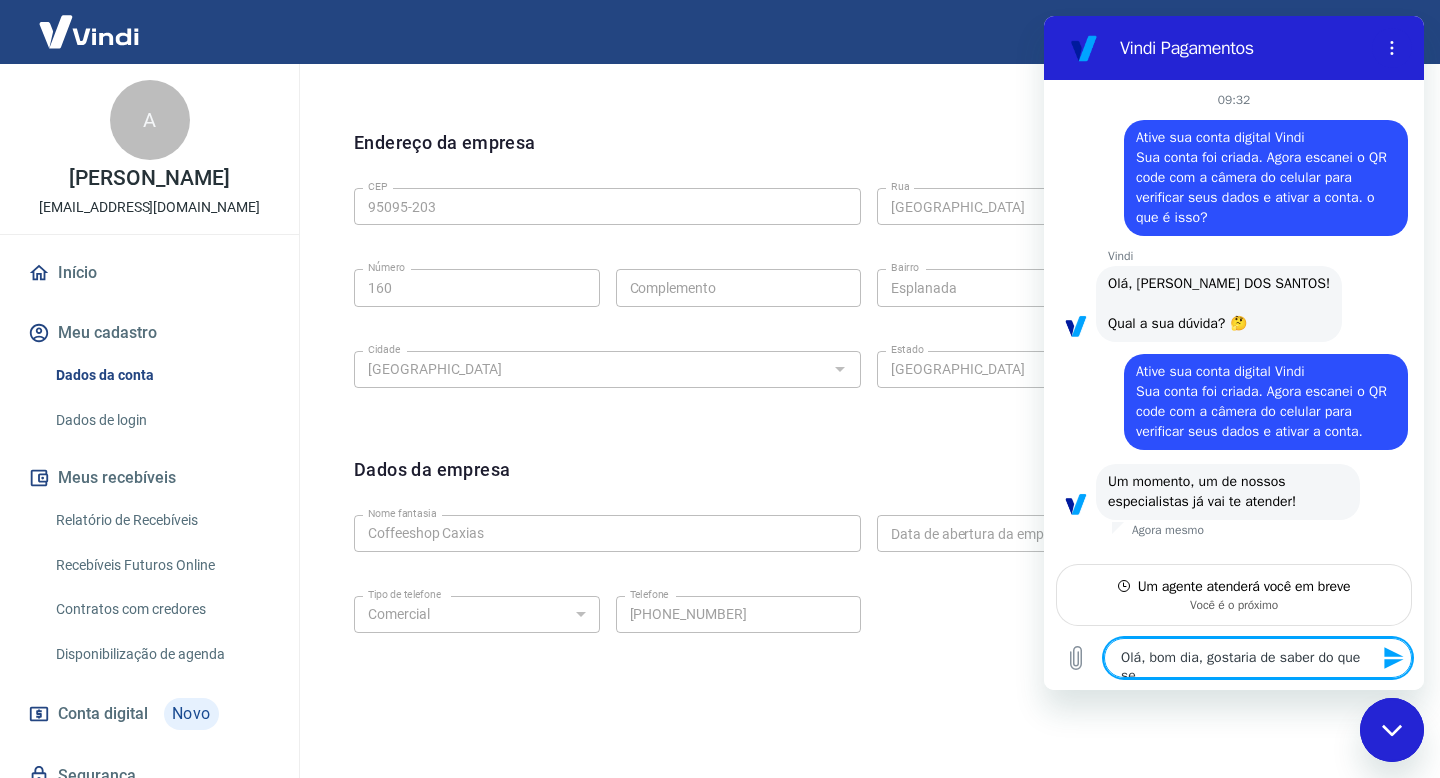 type on "Olá, bom dia, gostaria de saber do que se" 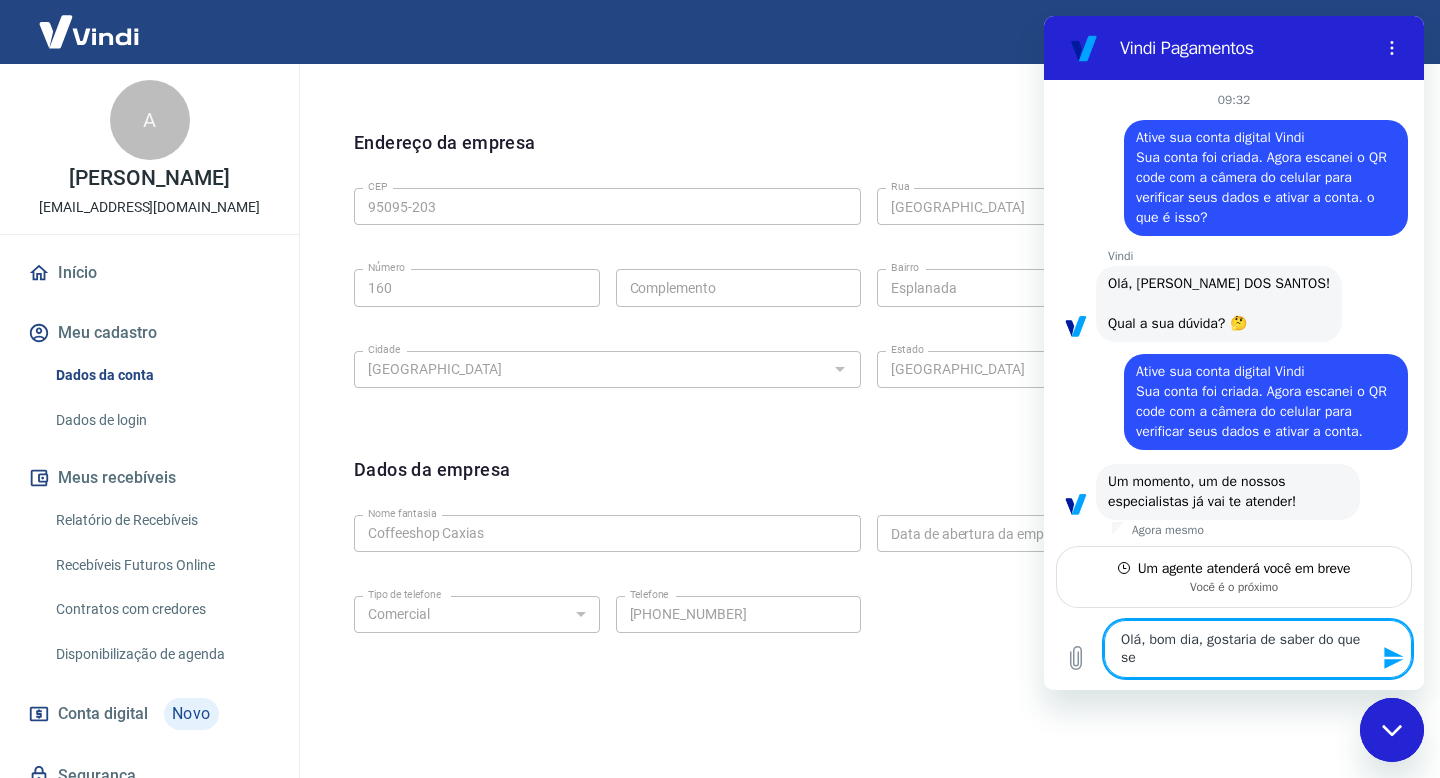 type on "Olá, bom dia, gostaria de saber do que se t" 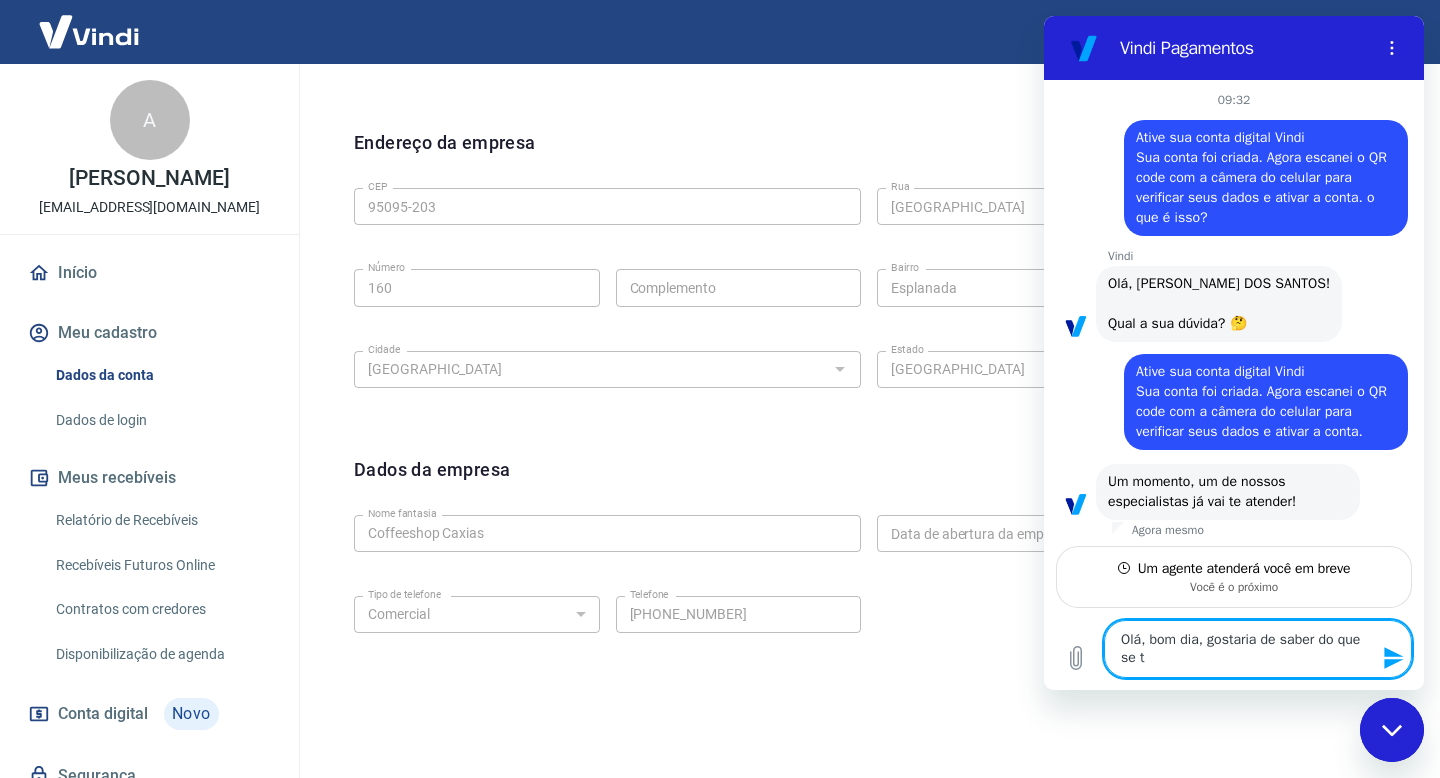 type on "Olá, bom dia, gostaria de saber do que se tr" 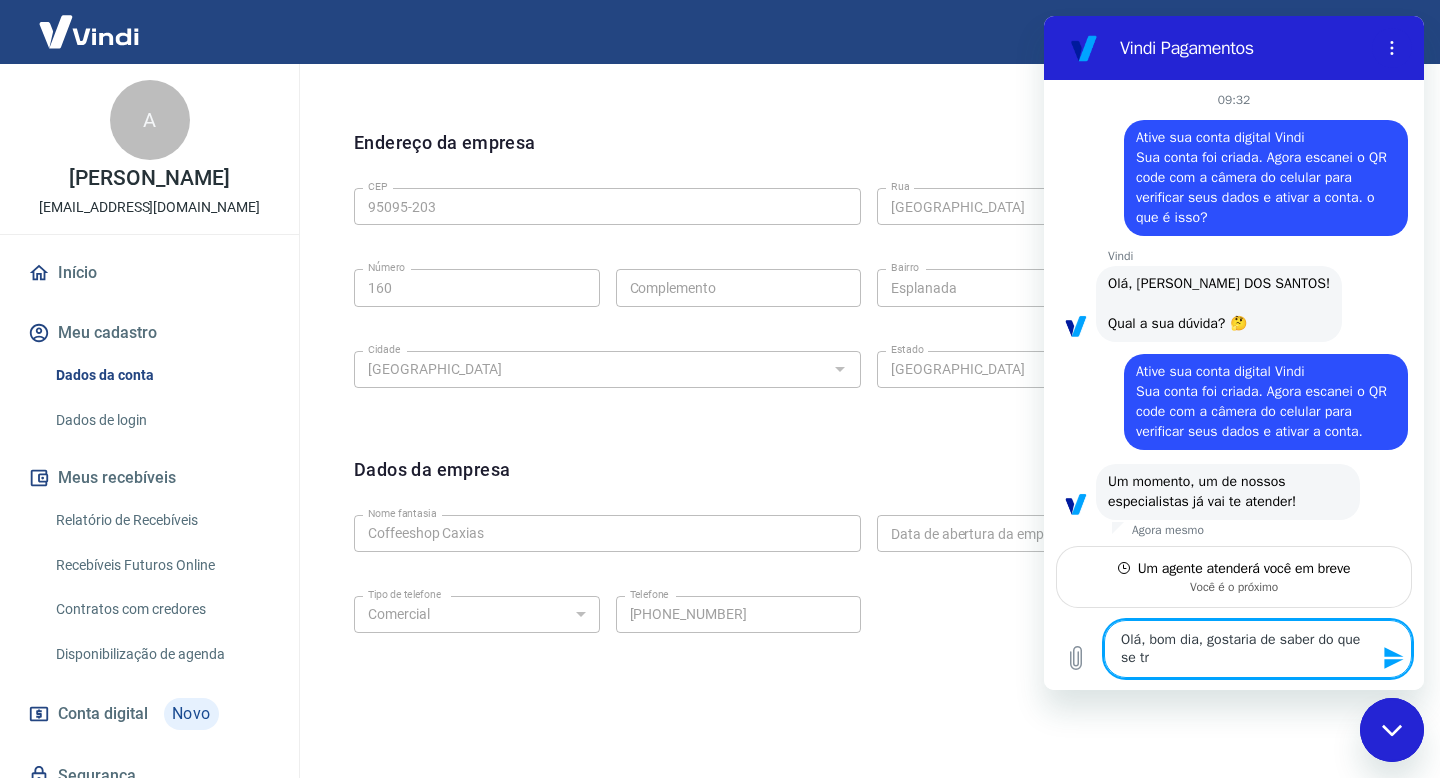 type on "Olá, bom dia, gostaria de saber do que se tra" 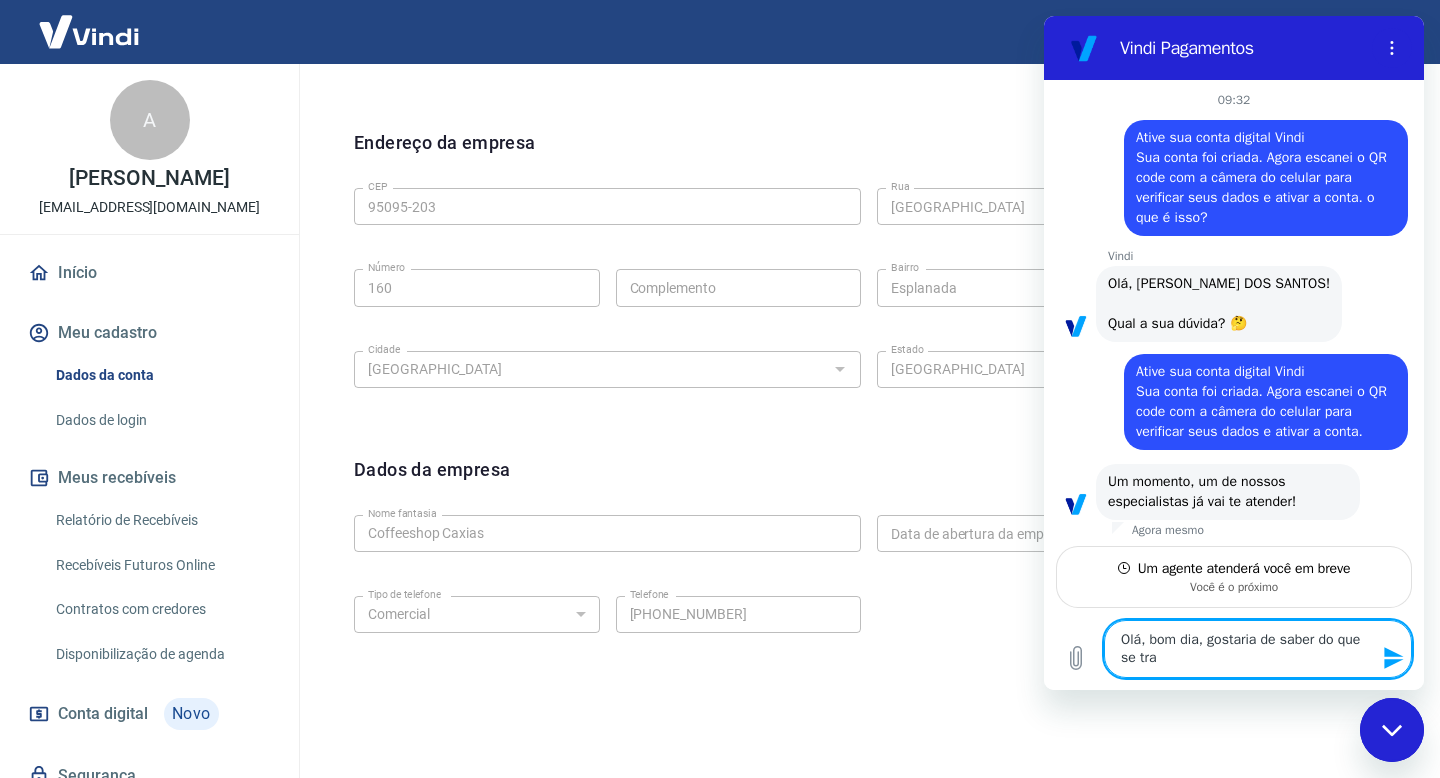 type on "Olá, bom dia, gostaria de saber do que se trat" 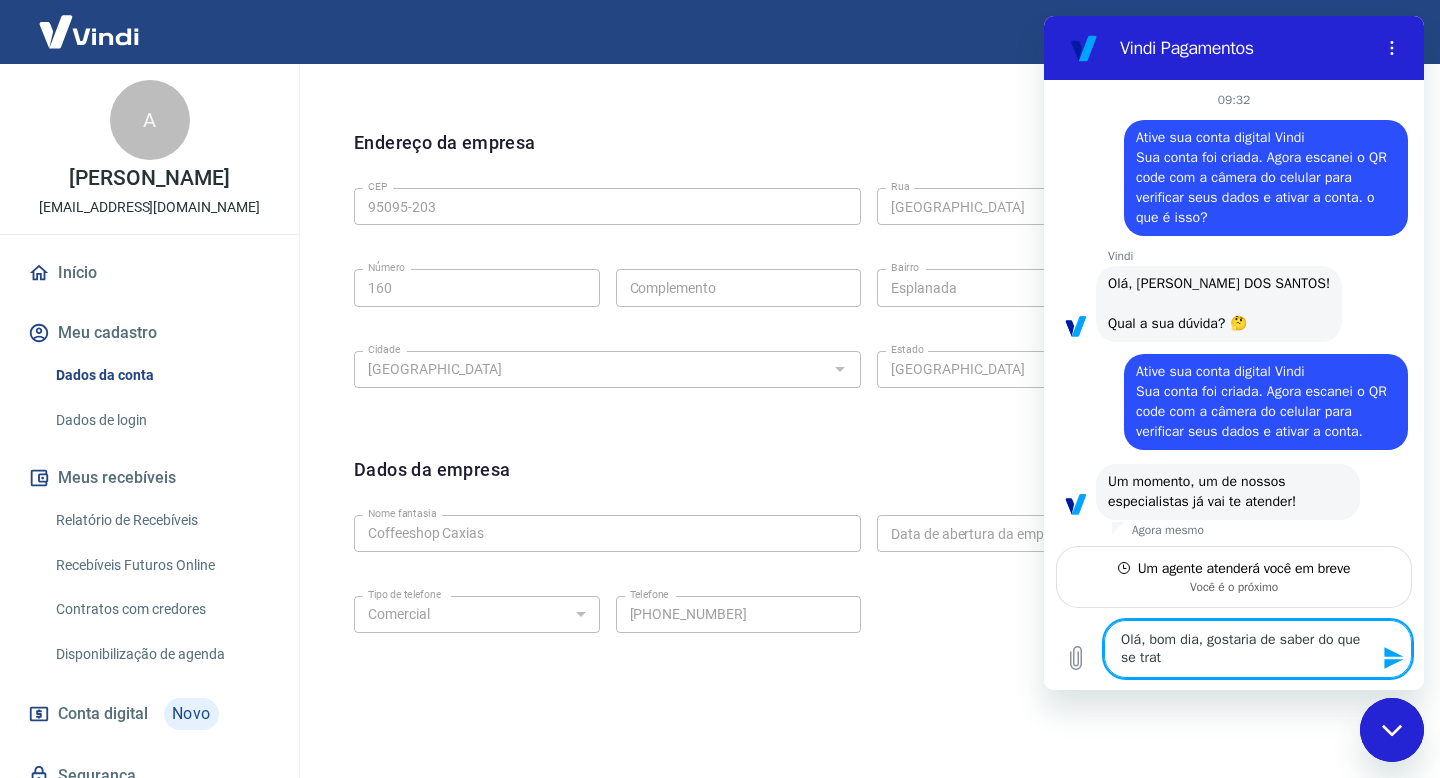 type on "Olá, bom dia, gostaria de saber do que se trata" 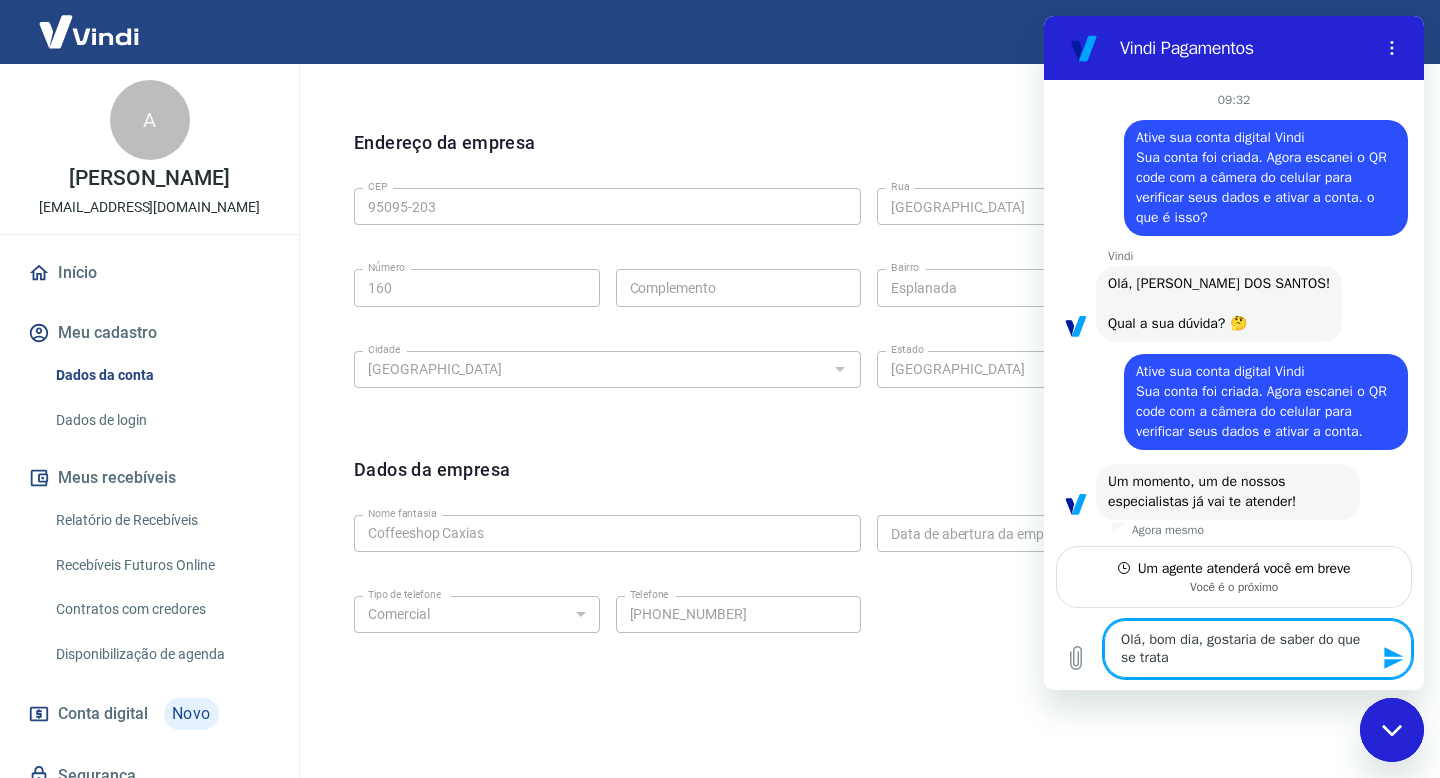 type on "Olá, bom dia, gostaria de saber do que se trata" 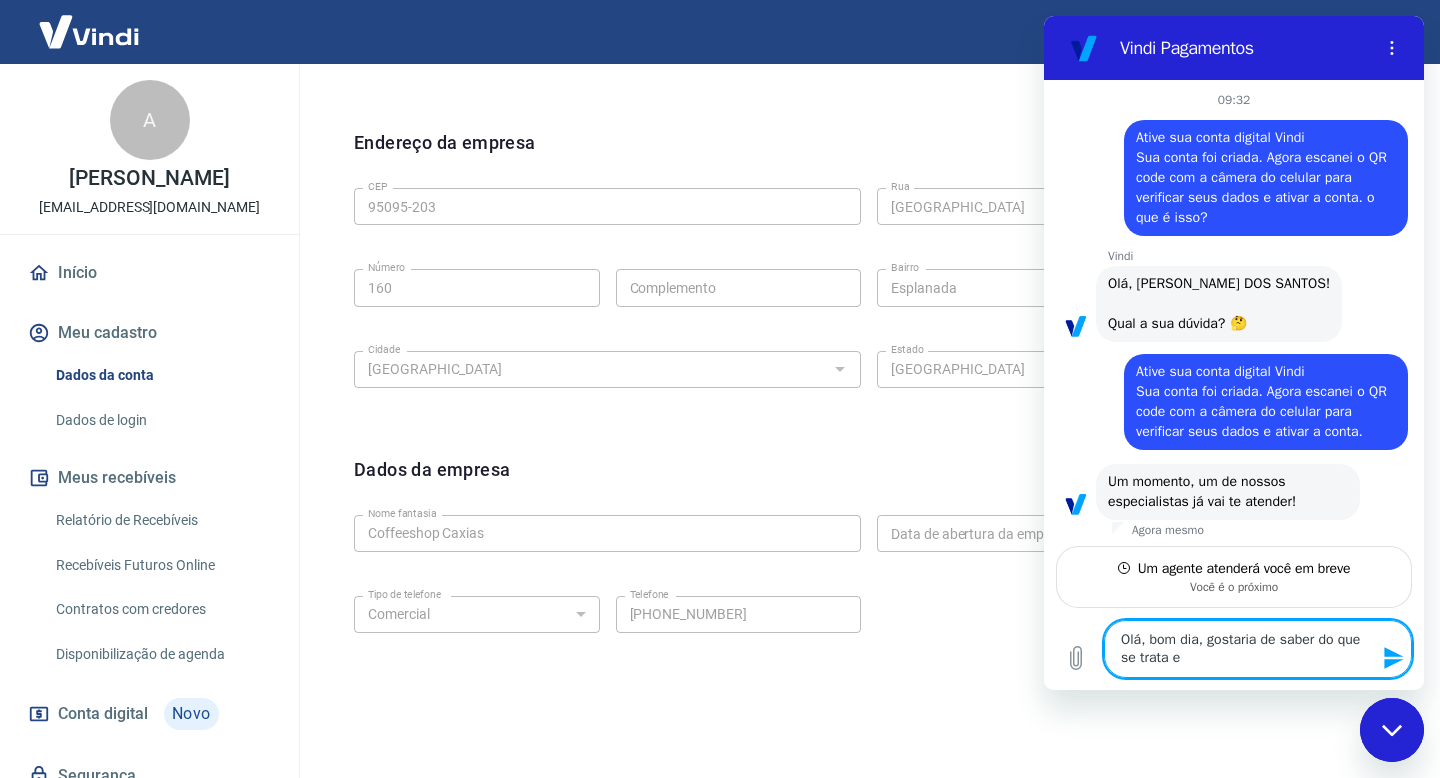 type on "Olá, bom dia, gostaria de saber do que se trata es" 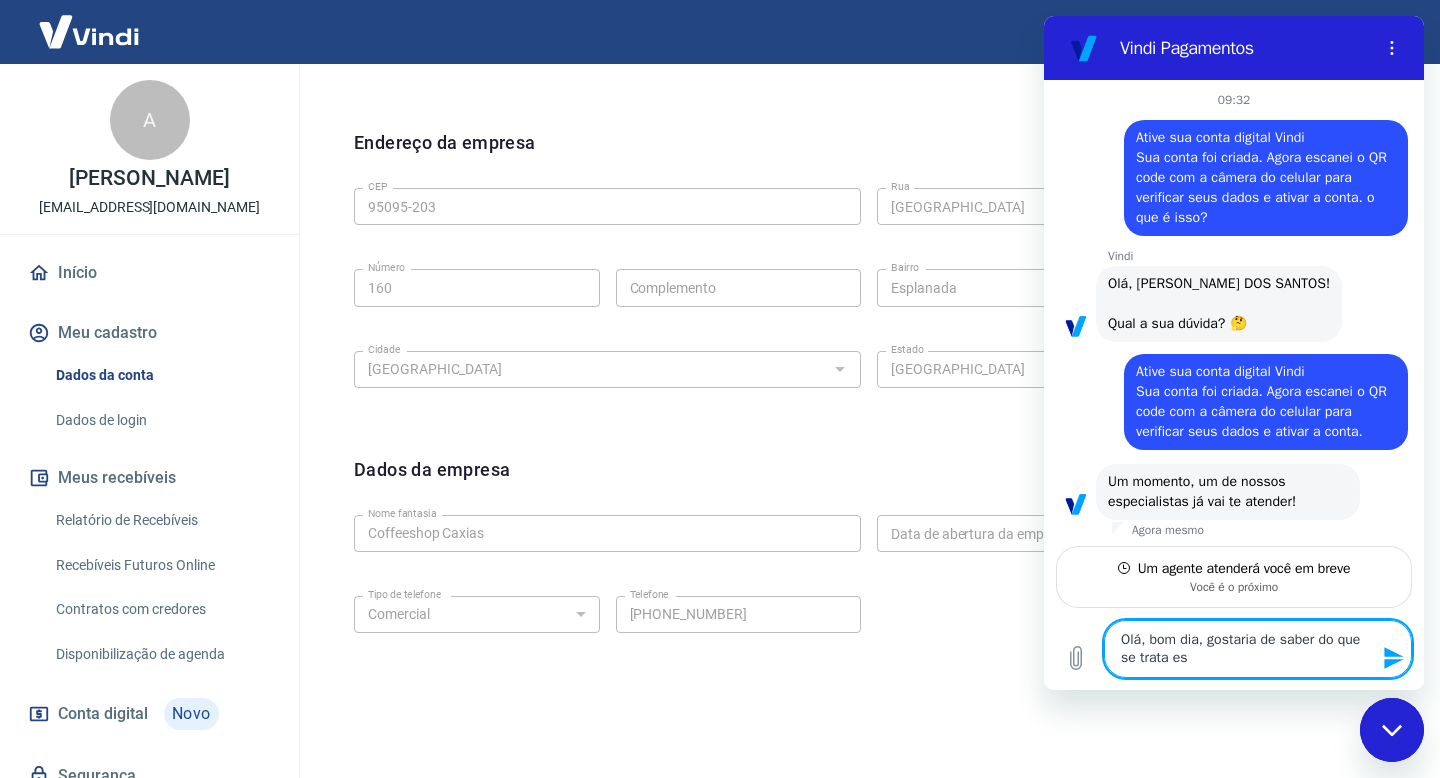type on "Olá, bom dia, gostaria de saber do que se trata ess" 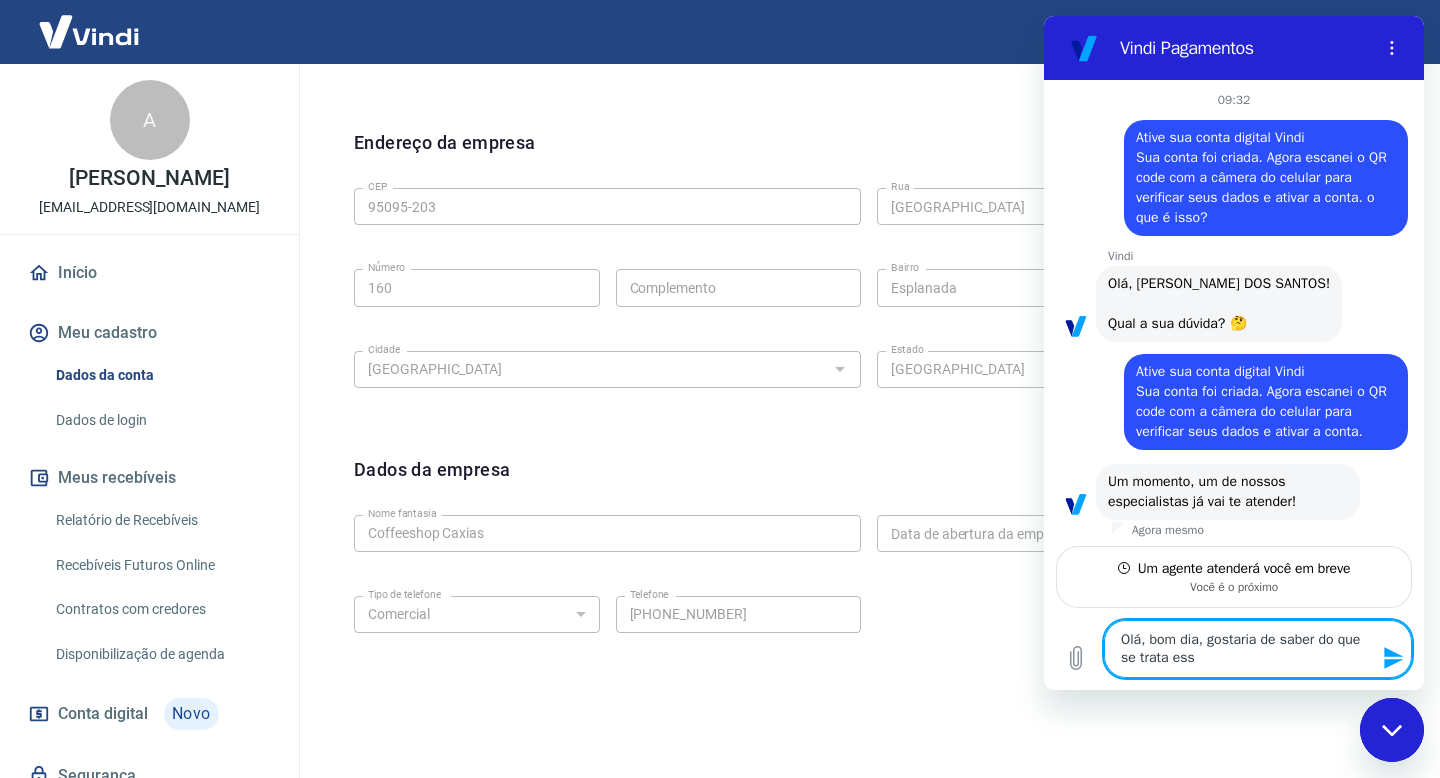 type 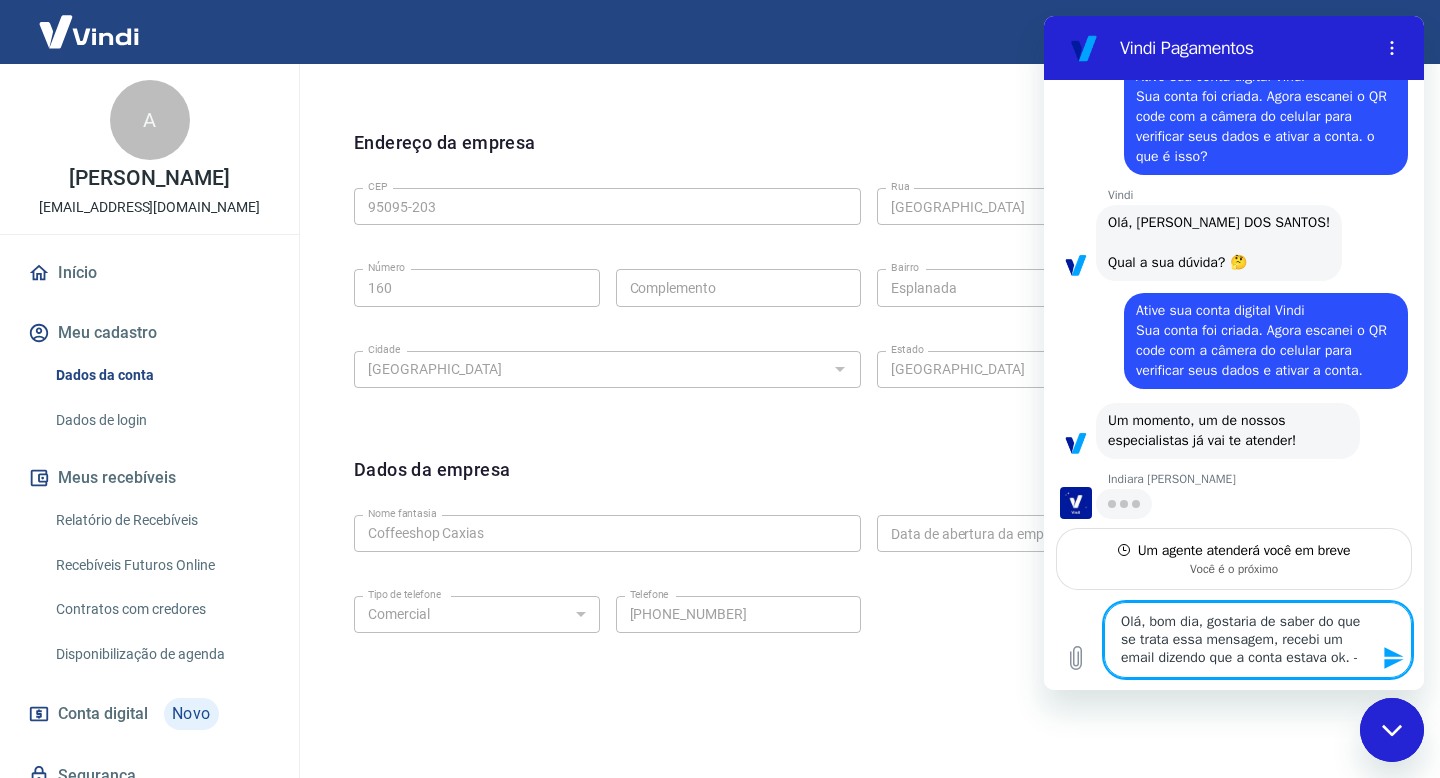 scroll, scrollTop: 61, scrollLeft: 0, axis: vertical 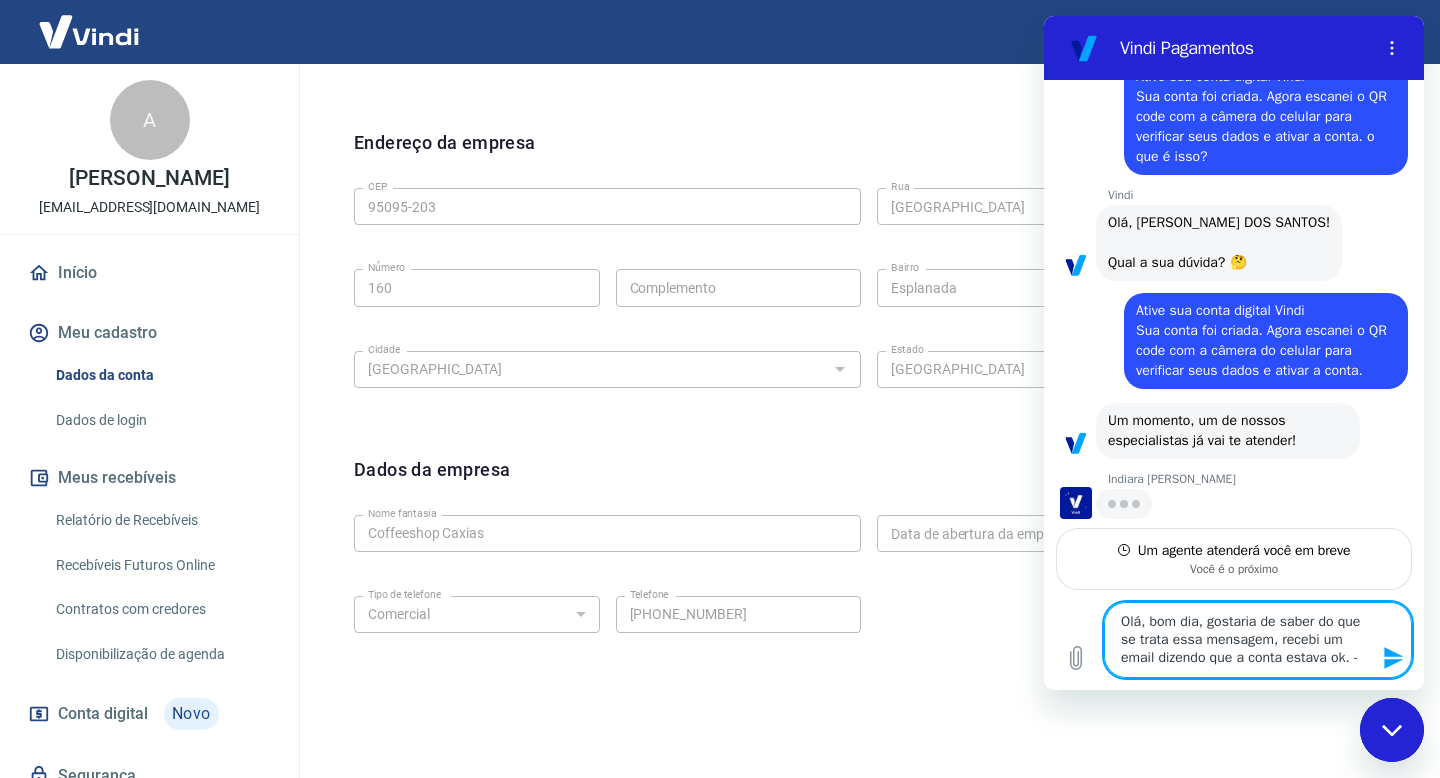 paste on "Ative sua conta digital [PERSON_NAME] conta foi criada. Agora escanei o QR code com a câmera do celular para verificar seus dados e ativar a conta." 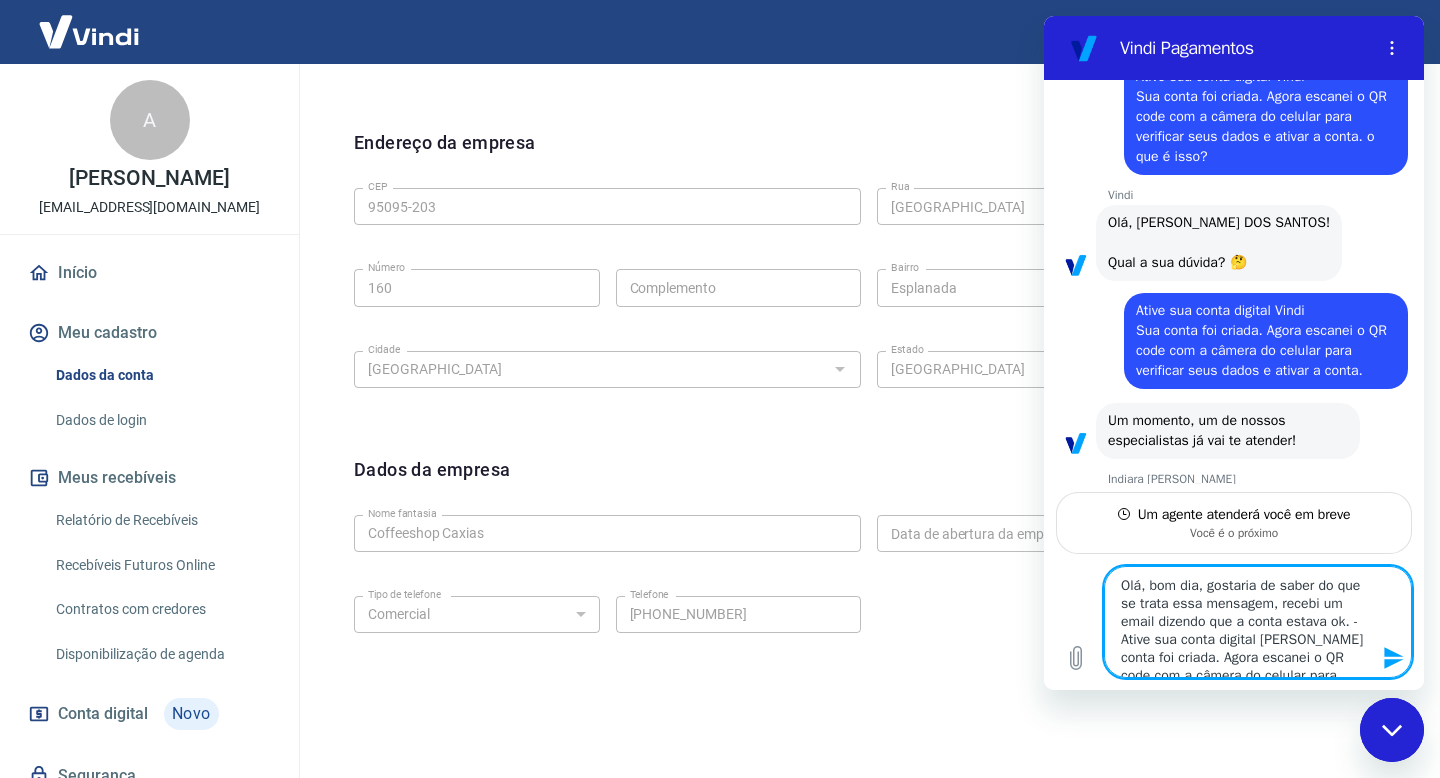scroll, scrollTop: 25, scrollLeft: 0, axis: vertical 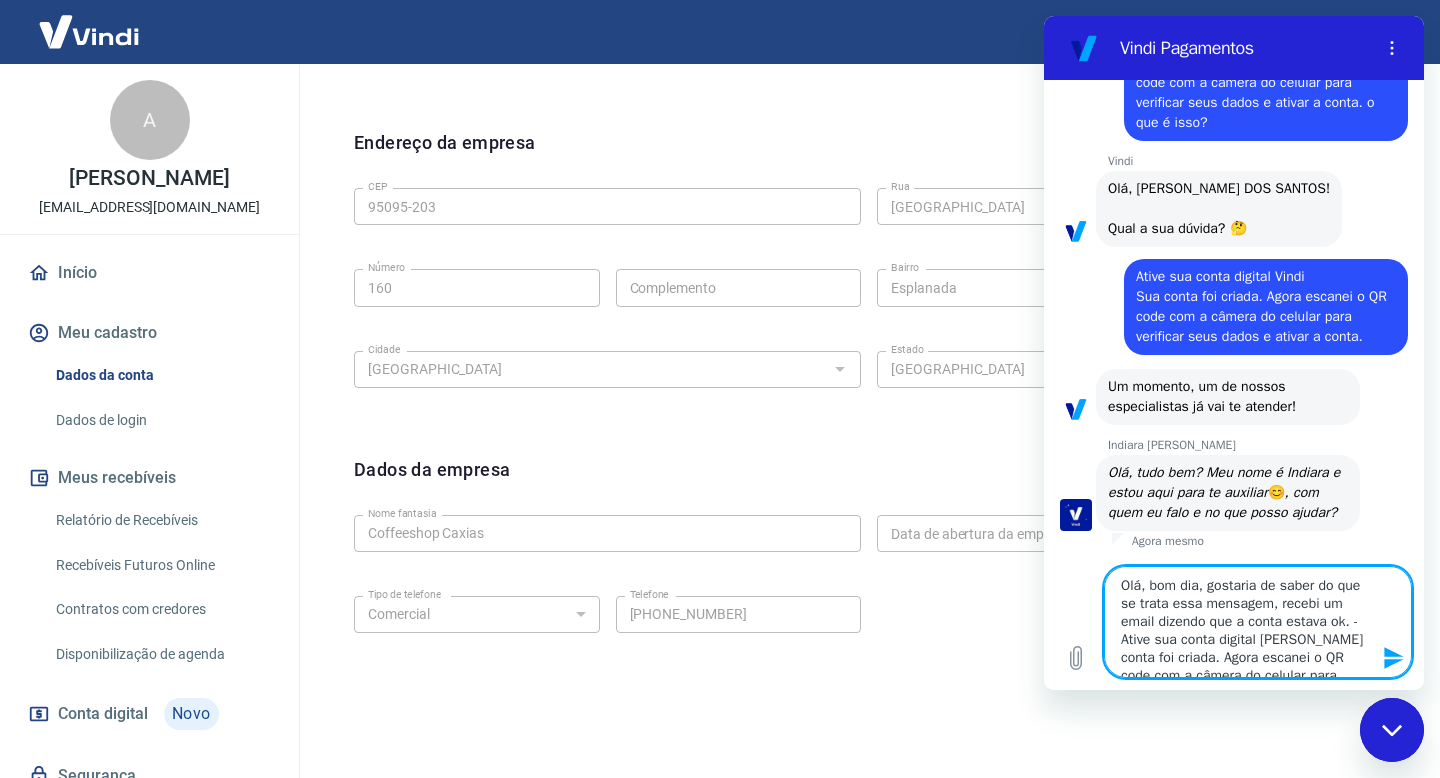 click on "Olá, bom dia, gostaria de saber do que se trata essa mensagem, recebi um email dizendo que a conta estava ok. - Ative sua conta digital [PERSON_NAME] conta foi criada. Agora escanei o QR code com a câmera do celular para verificar seus dados e ativar a conta." at bounding box center [1258, 622] 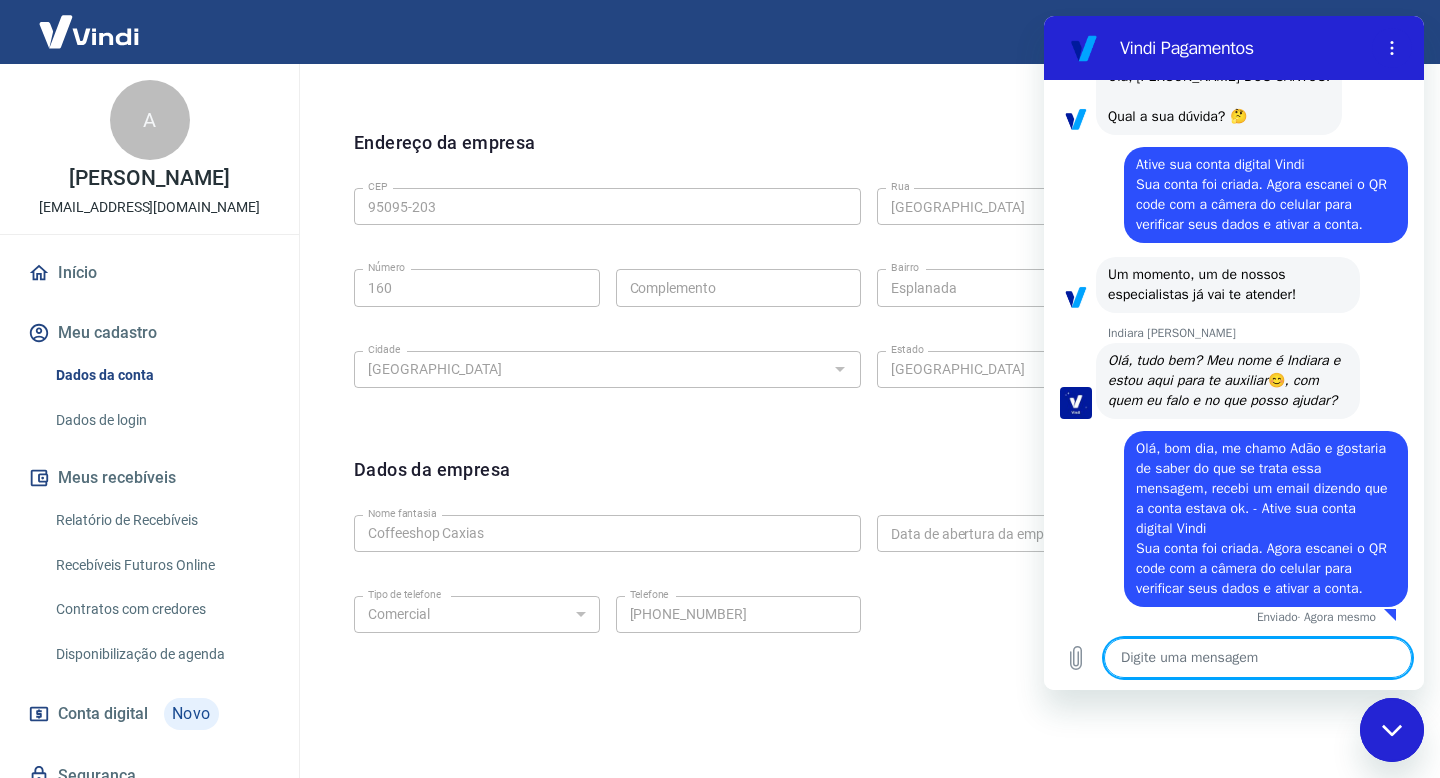 scroll, scrollTop: 231, scrollLeft: 0, axis: vertical 